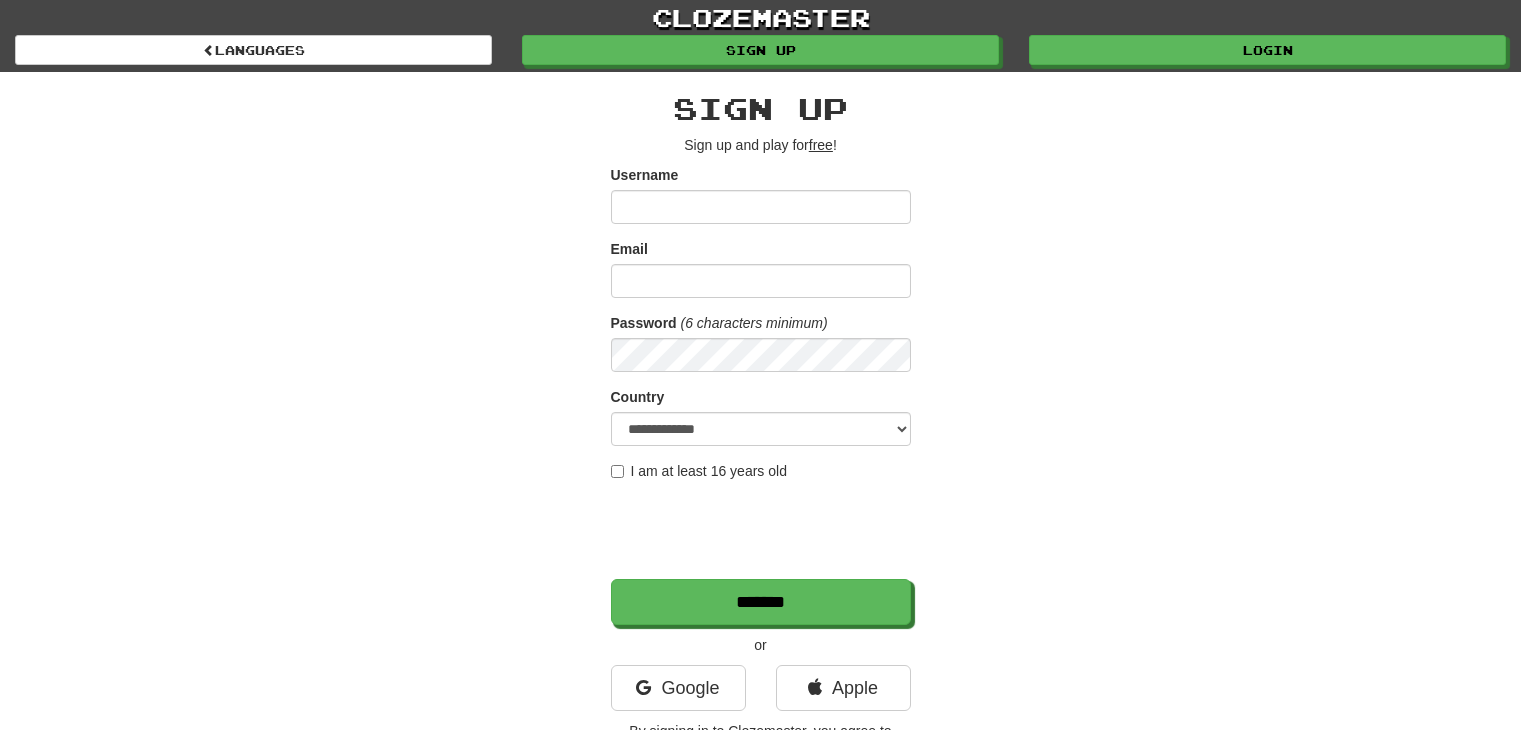 scroll, scrollTop: 0, scrollLeft: 0, axis: both 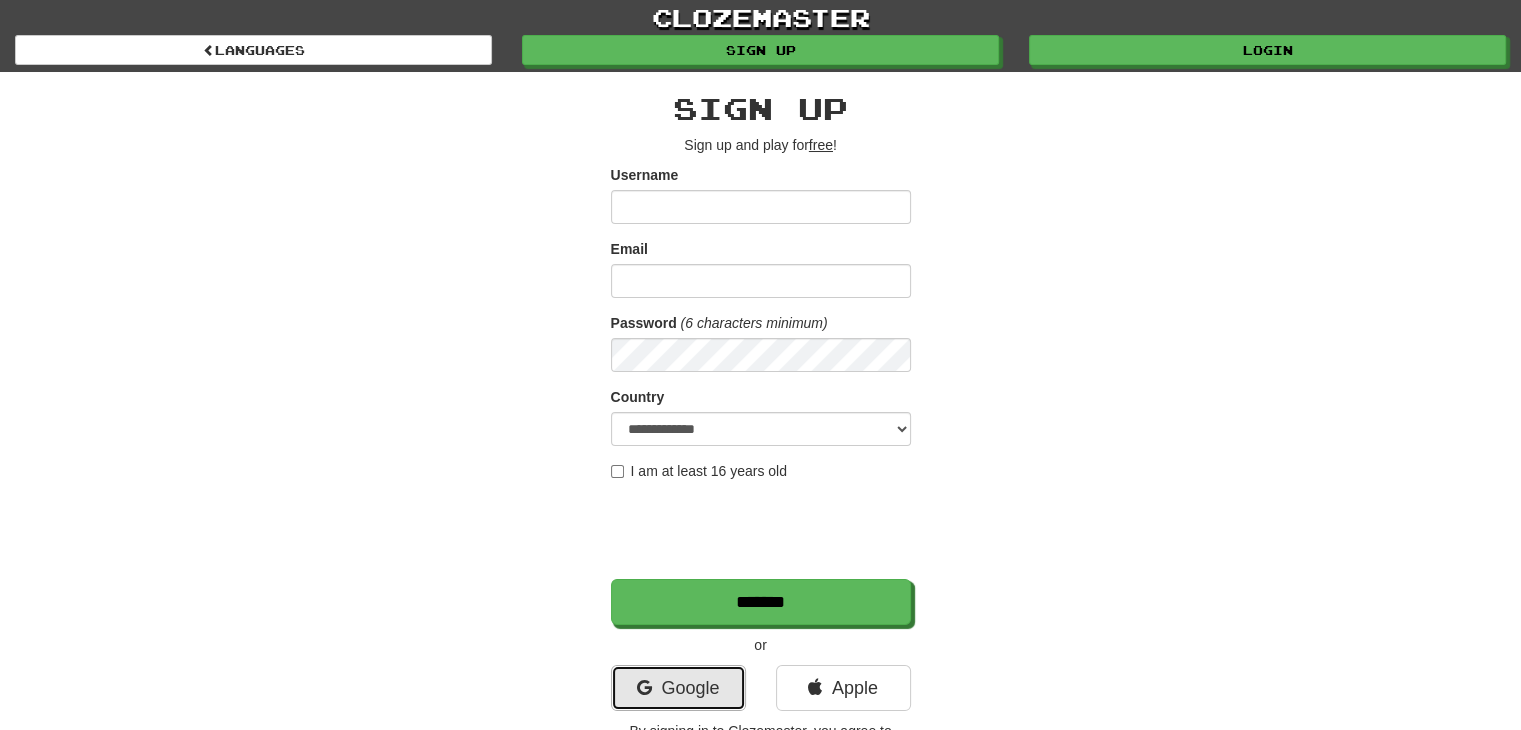 click on "Google" at bounding box center [678, 688] 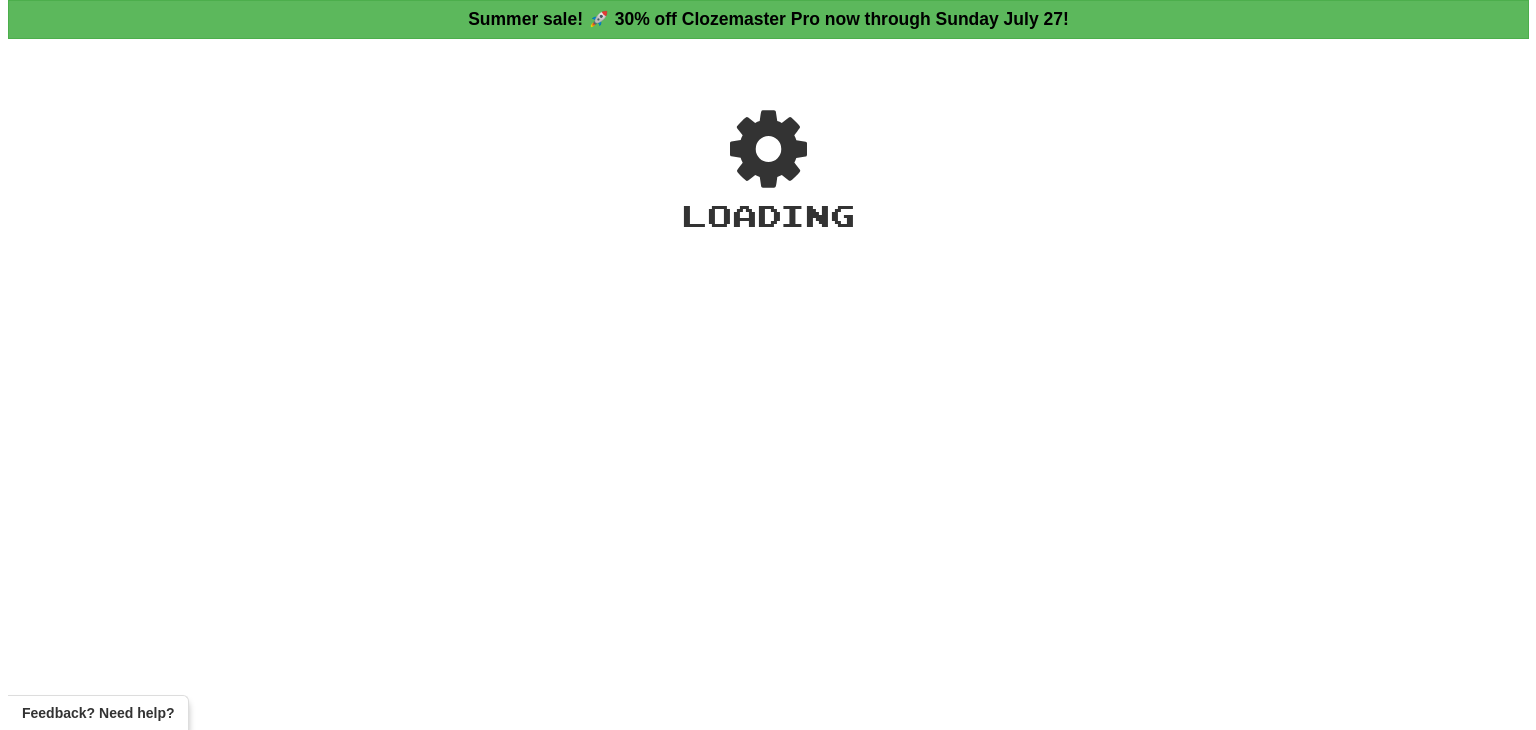 scroll, scrollTop: 0, scrollLeft: 0, axis: both 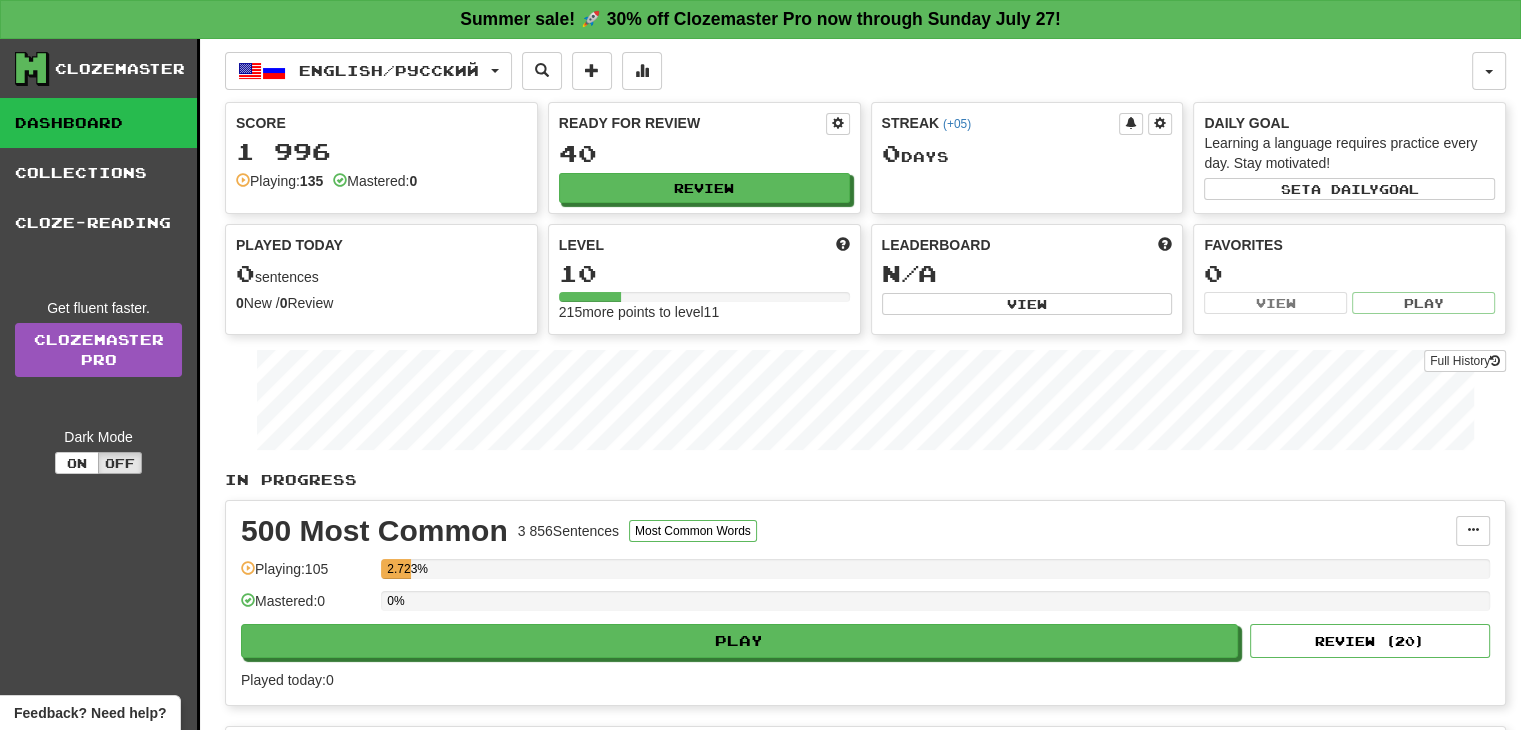 click on "0%" at bounding box center (935, 607) 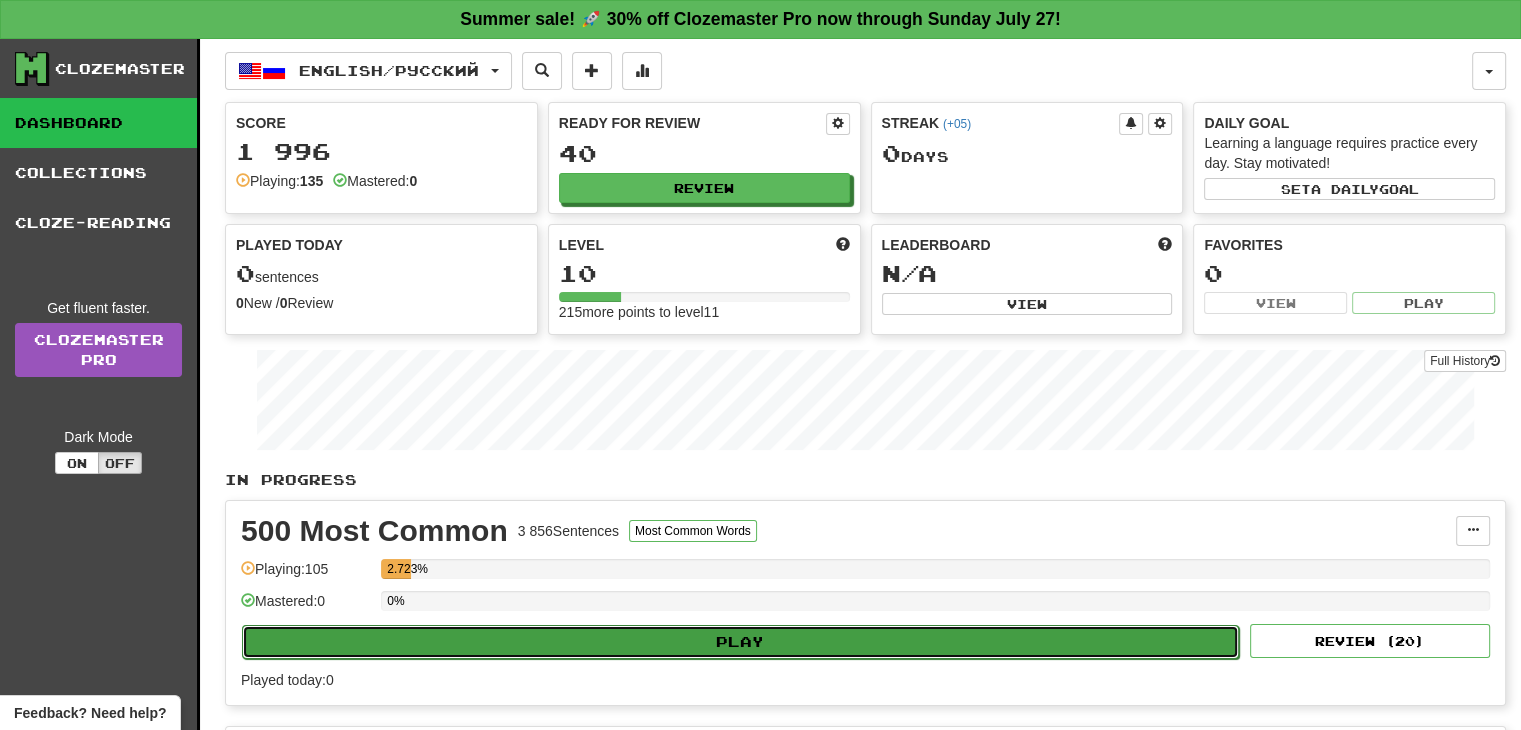 click on "Play" at bounding box center (740, 642) 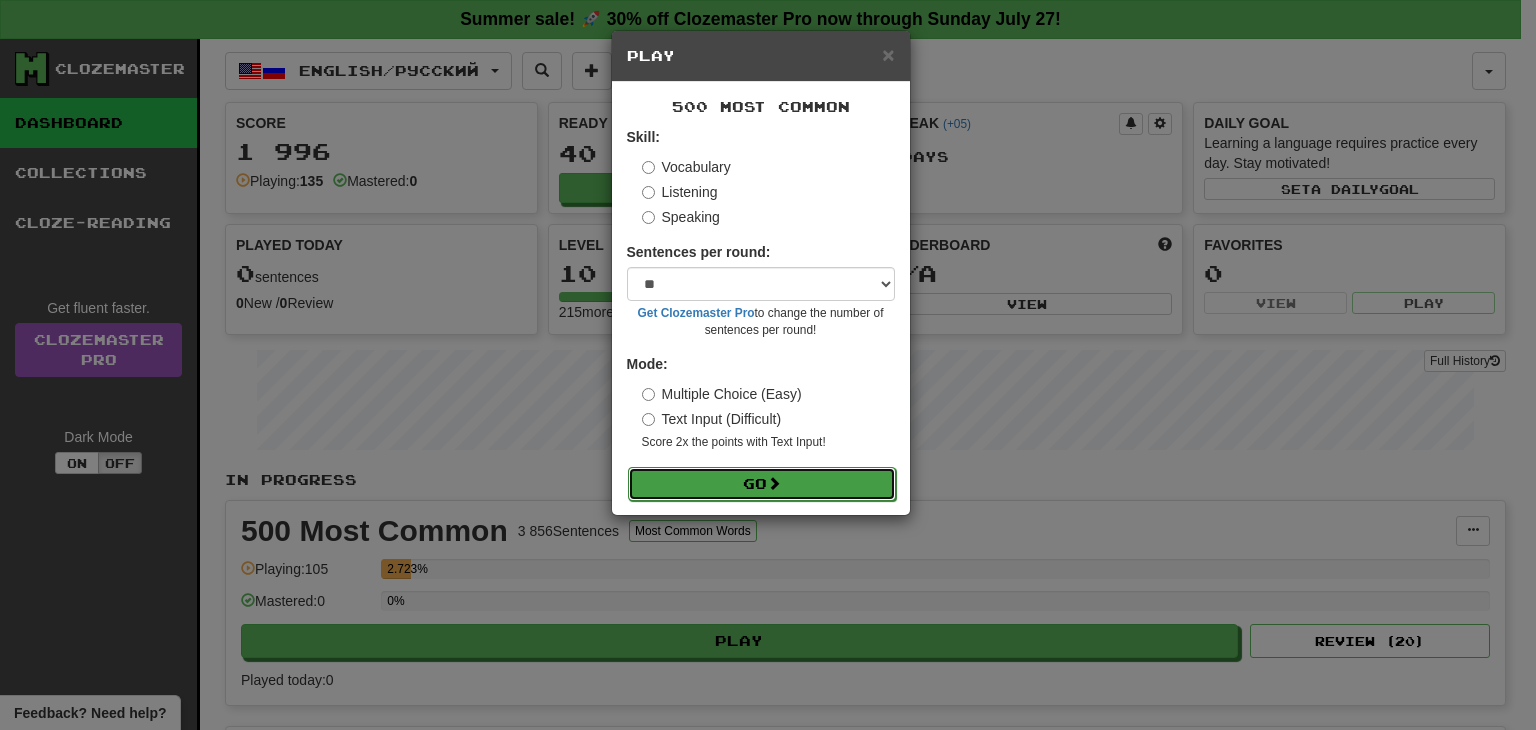 click on "Go" at bounding box center (762, 484) 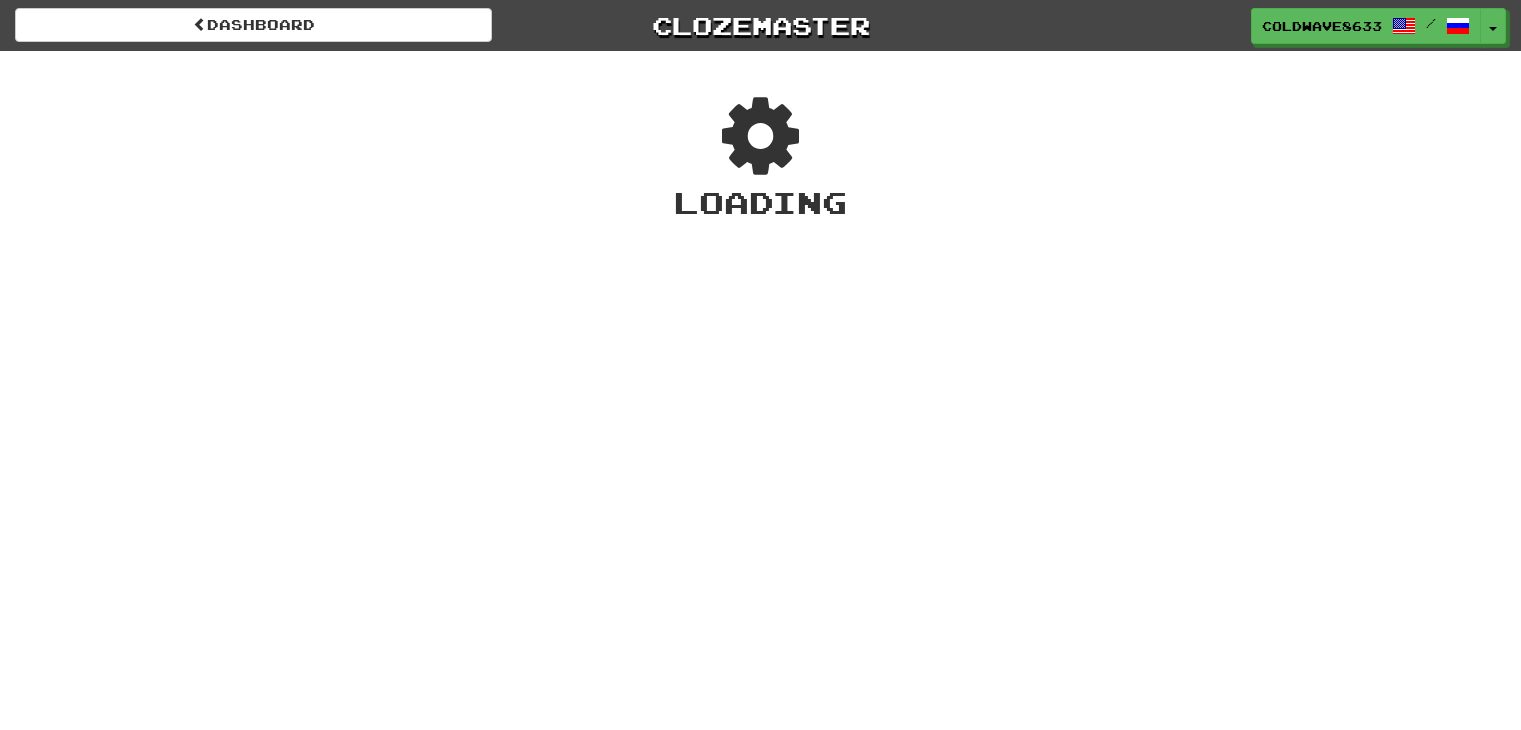 scroll, scrollTop: 0, scrollLeft: 0, axis: both 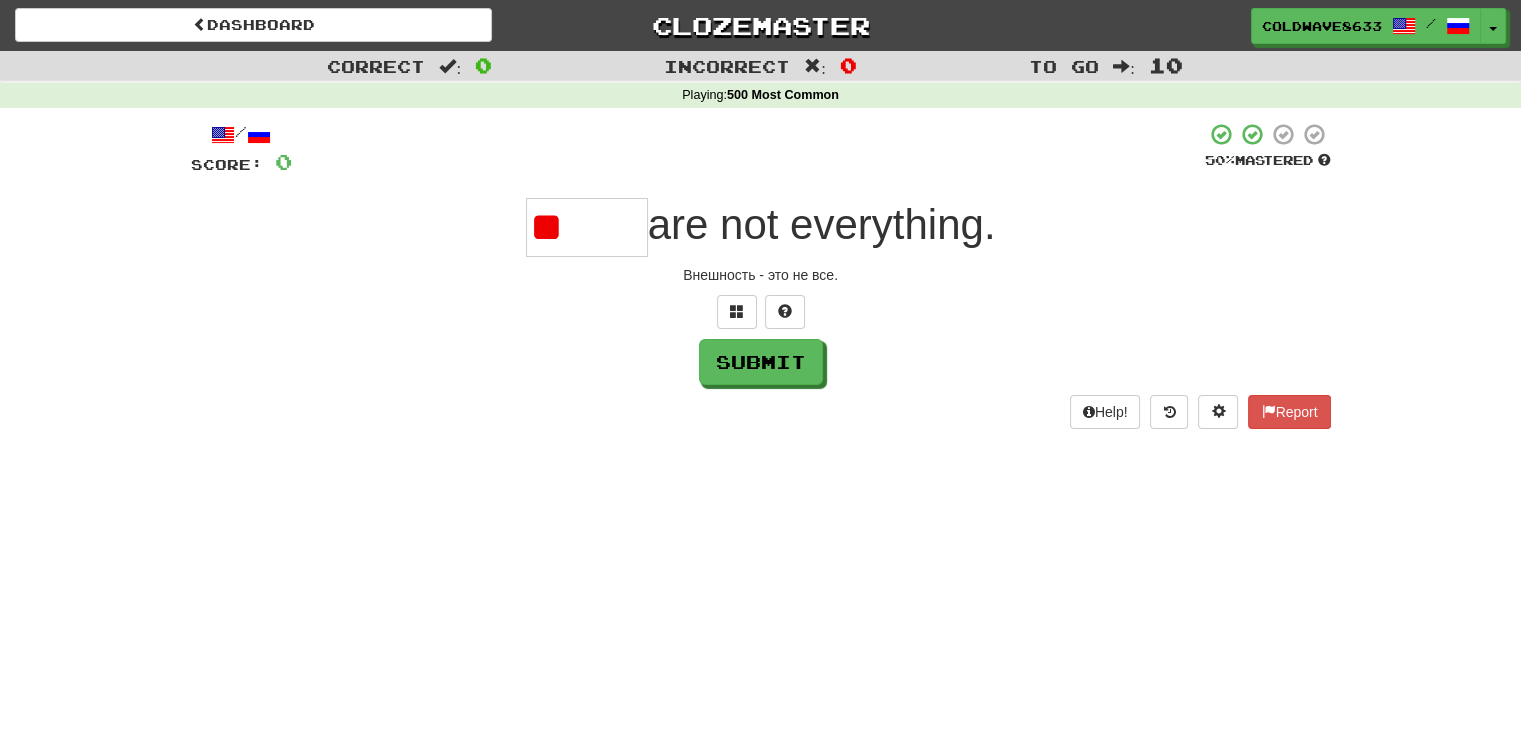 type on "*" 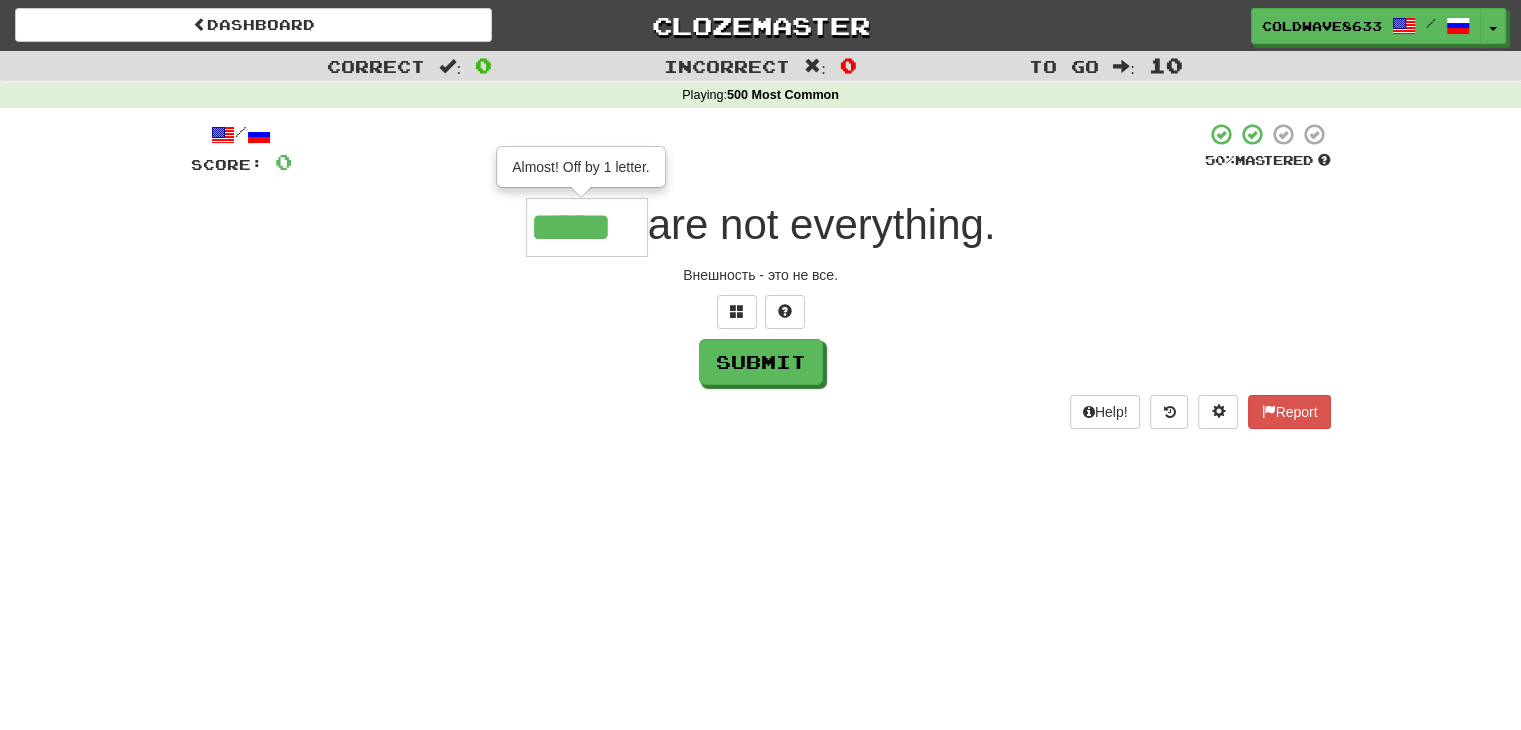 type on "*****" 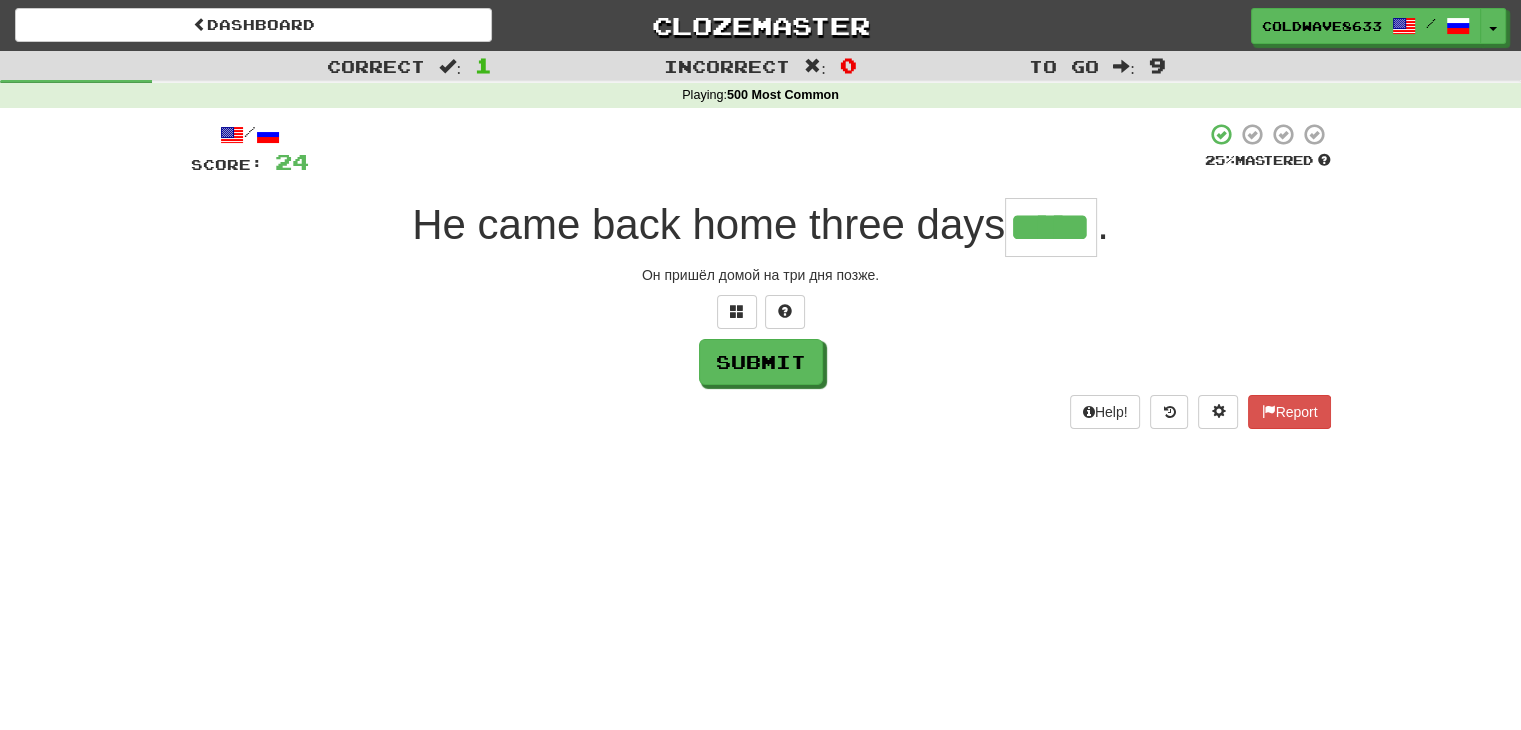 type on "*****" 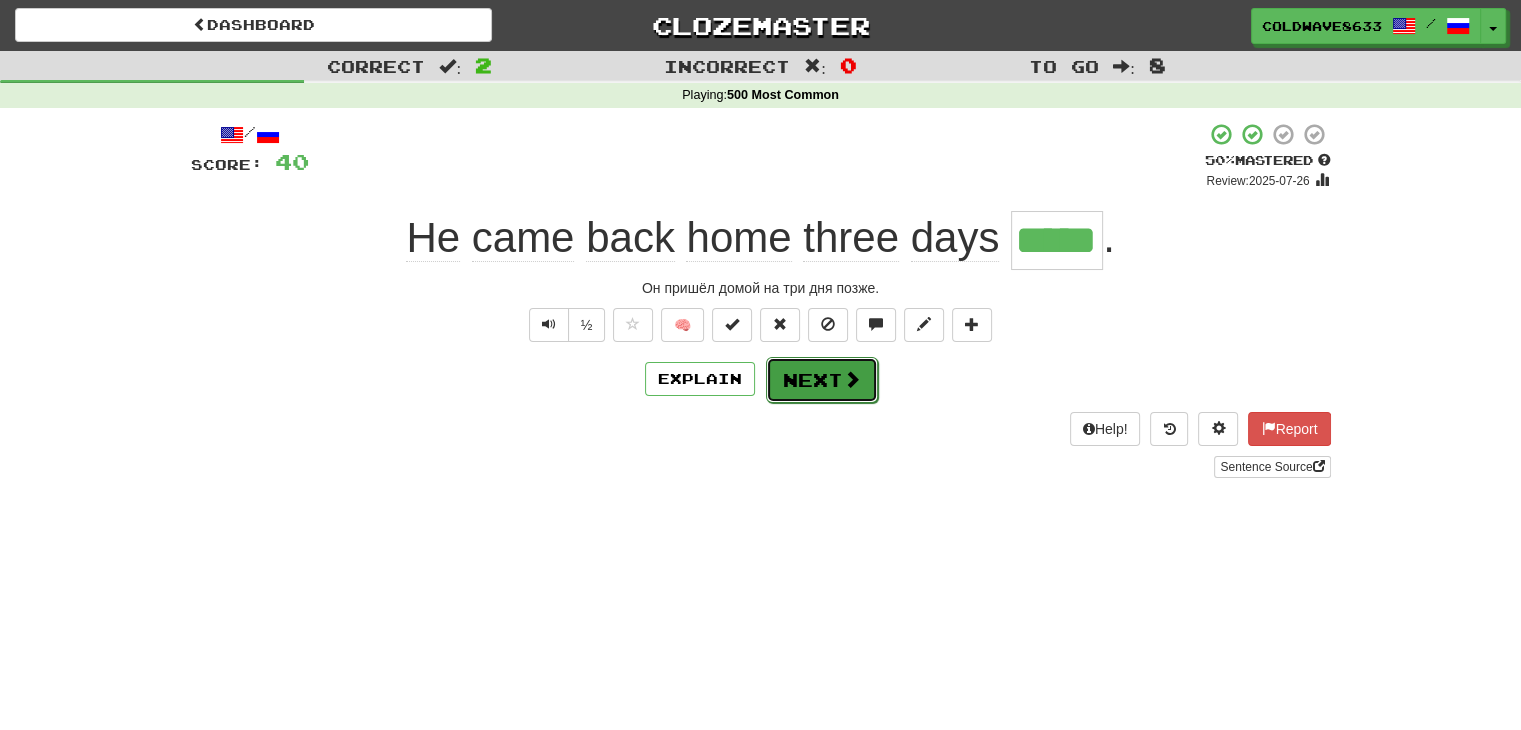 click on "Next" at bounding box center [822, 380] 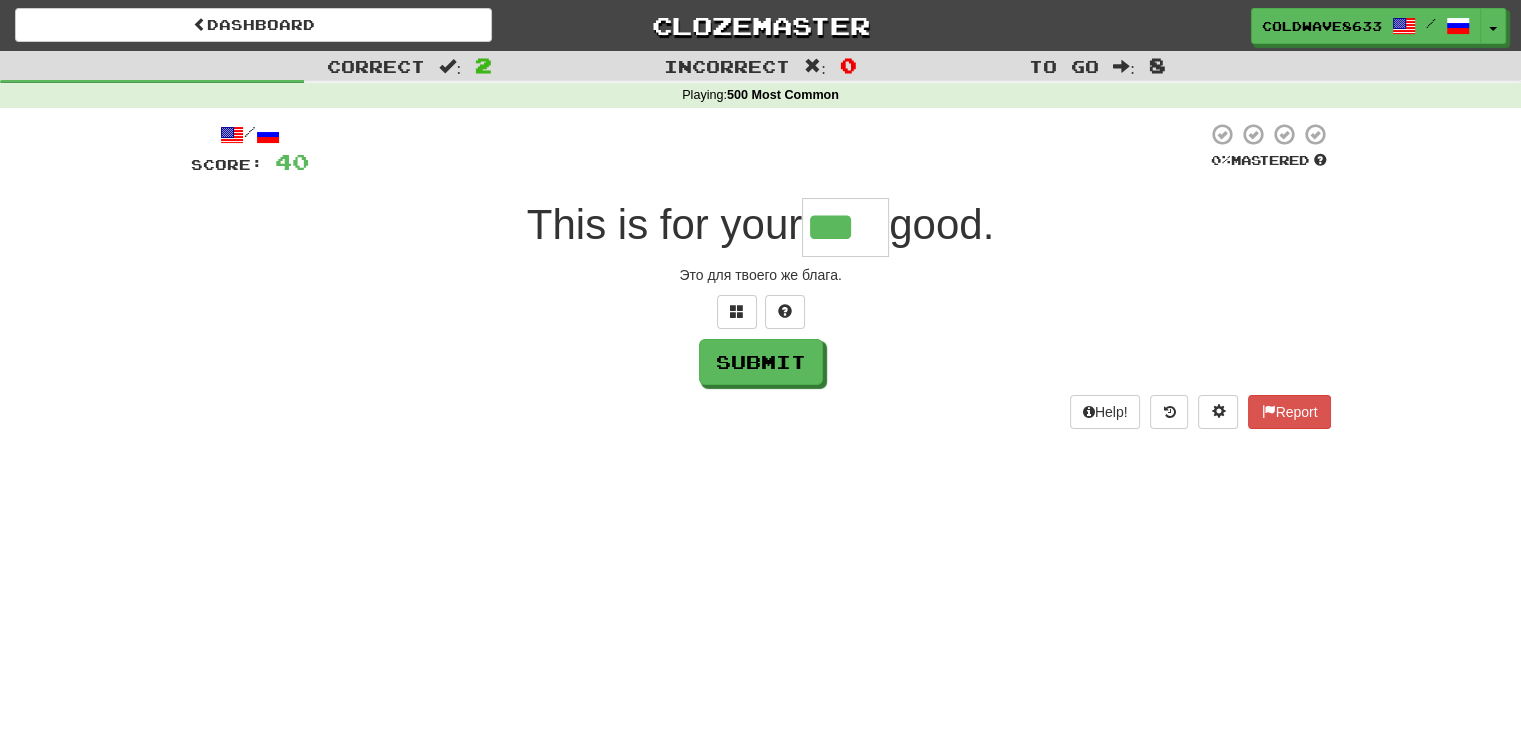 type on "***" 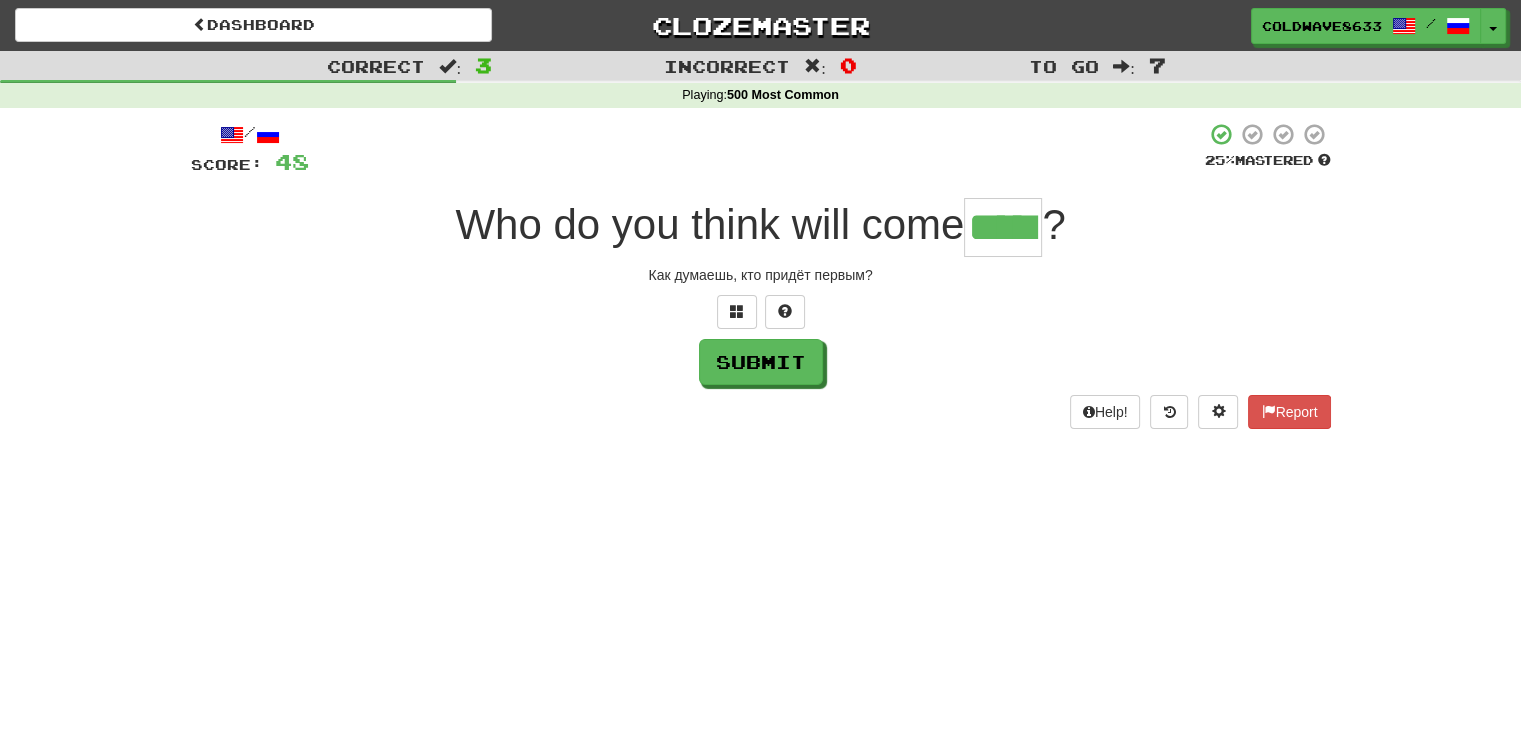 type on "*****" 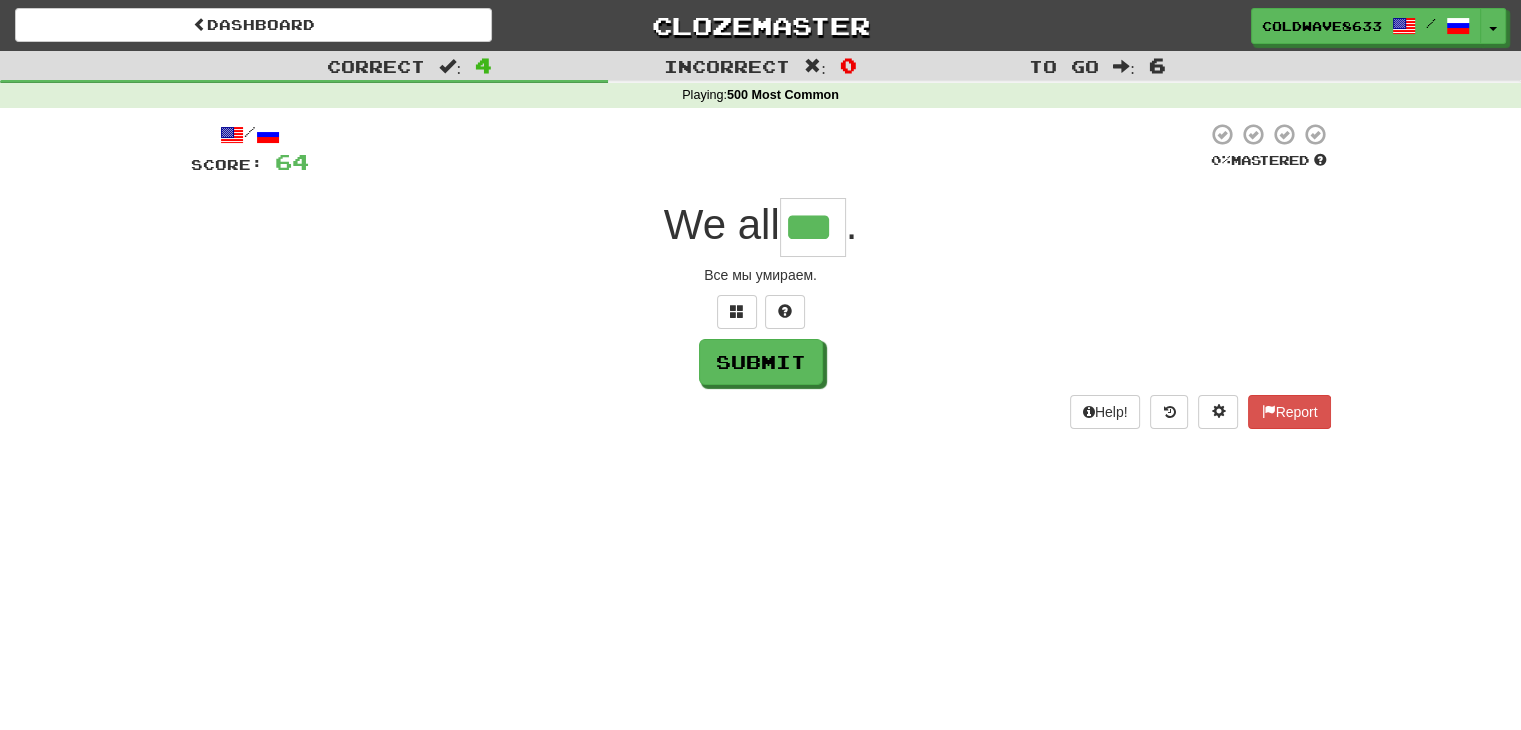 type on "***" 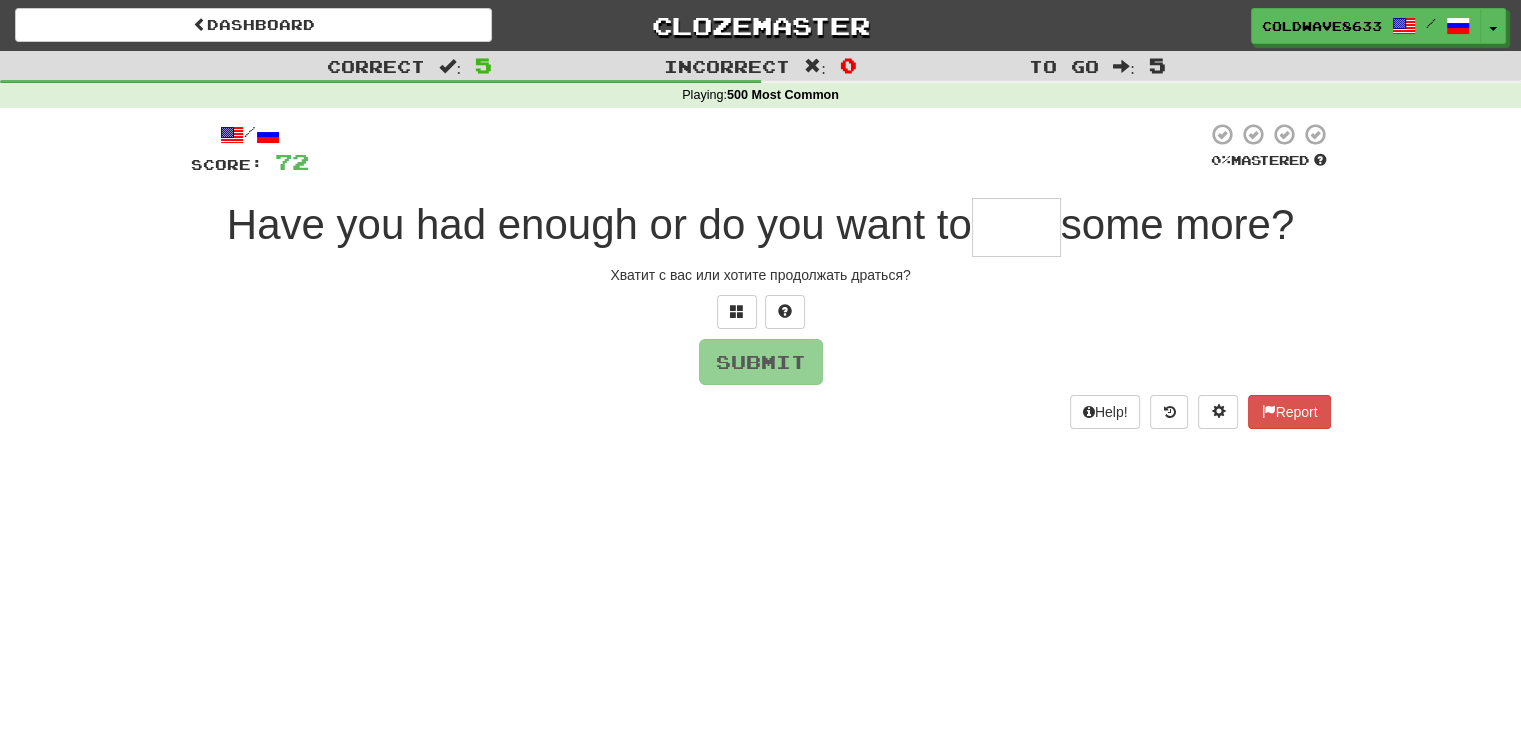 type on "*" 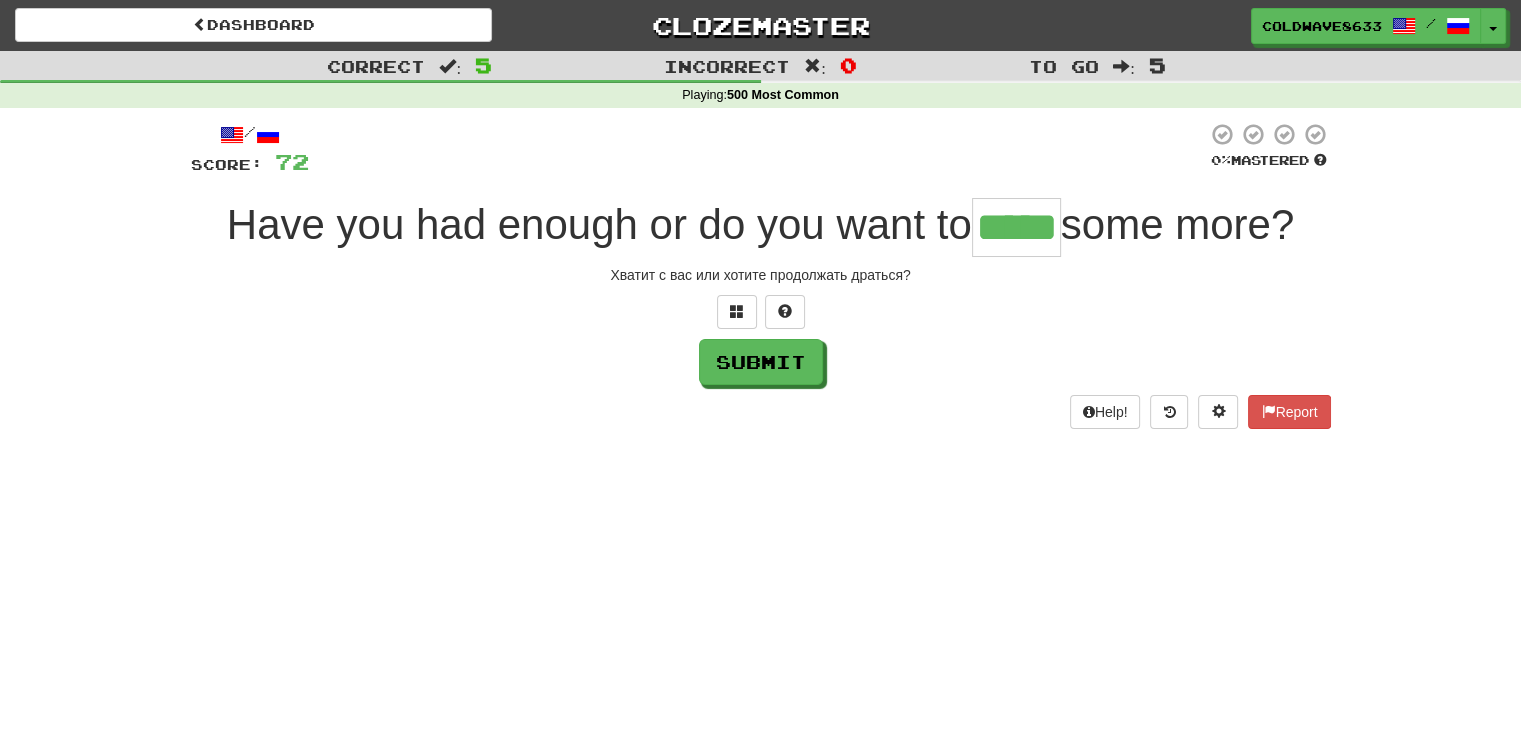 type on "*****" 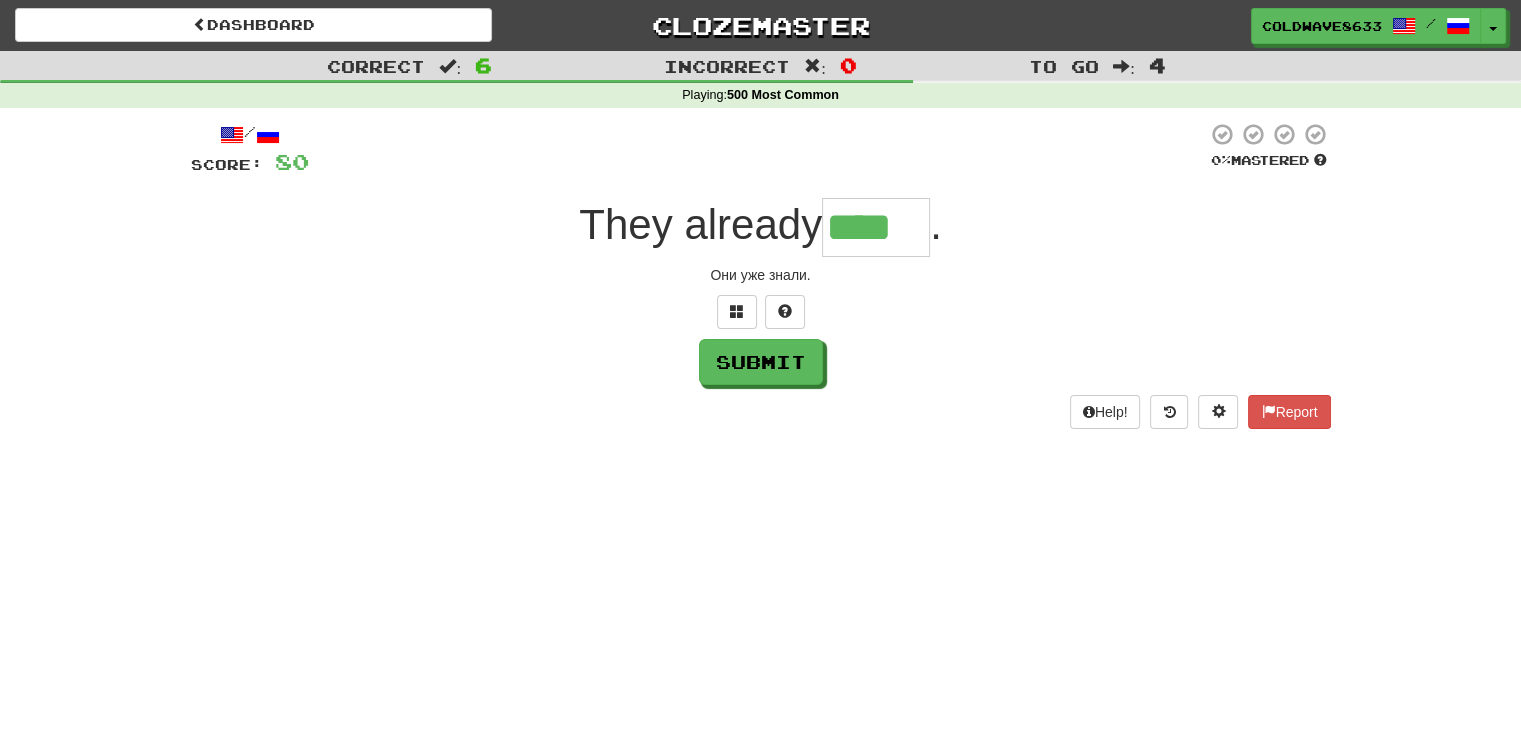 type on "****" 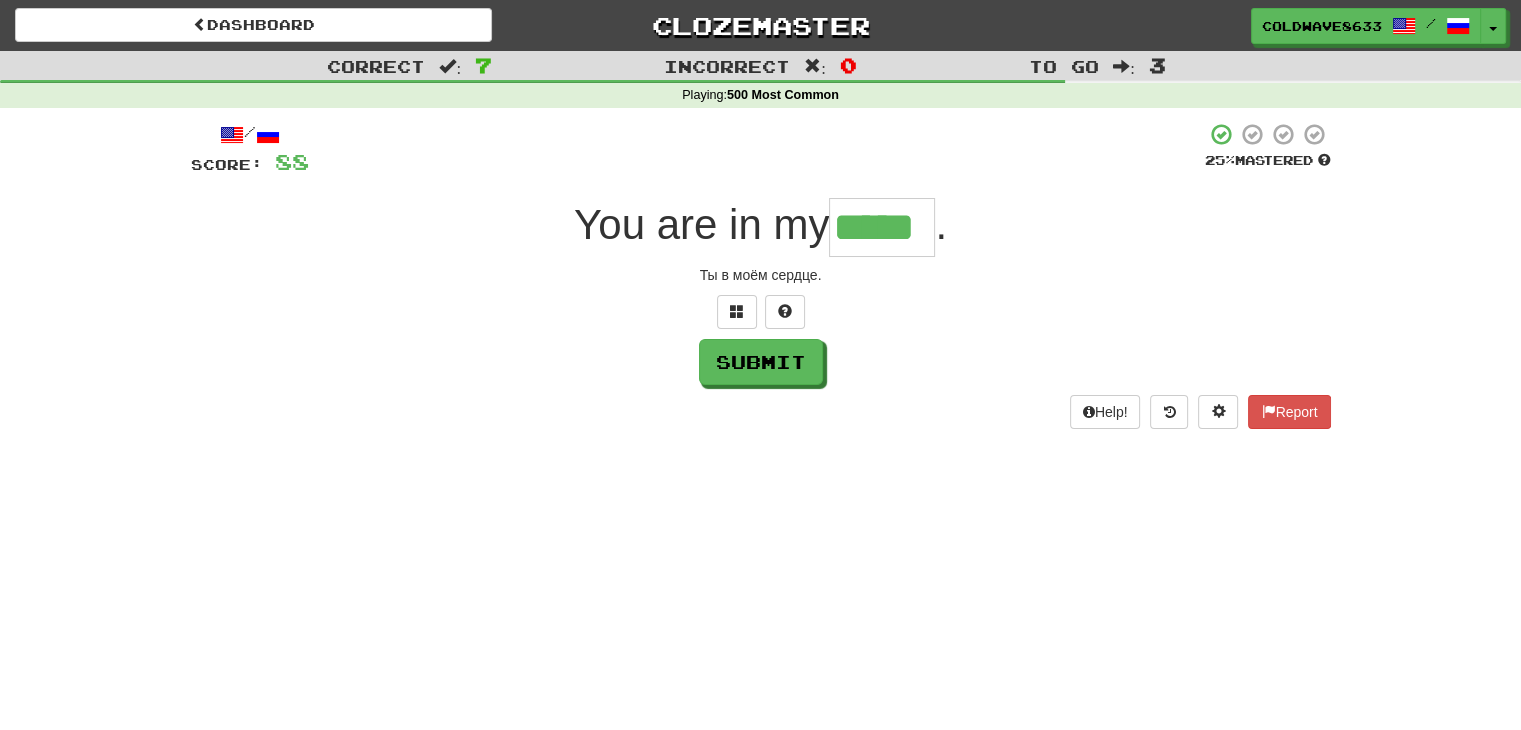 type on "*****" 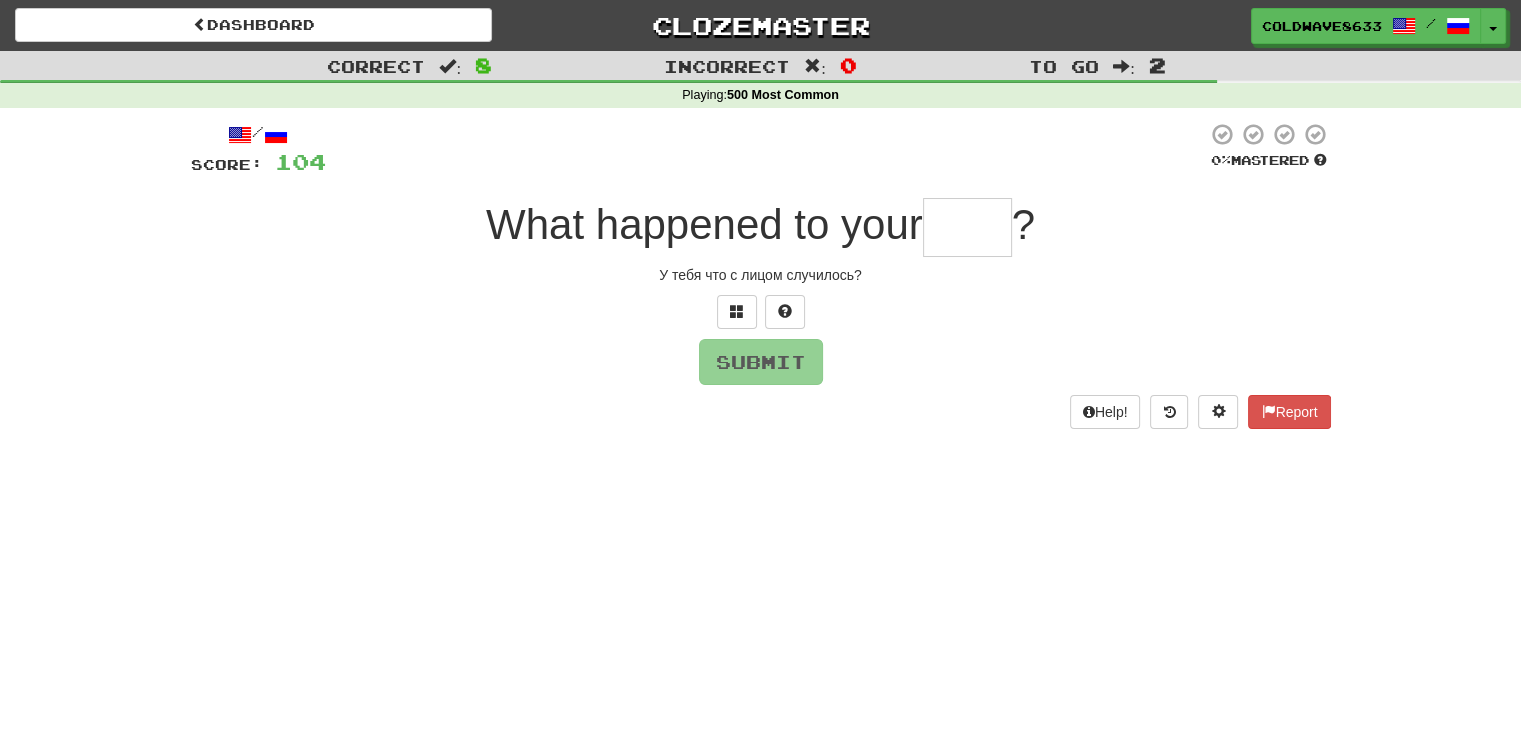 type on "*" 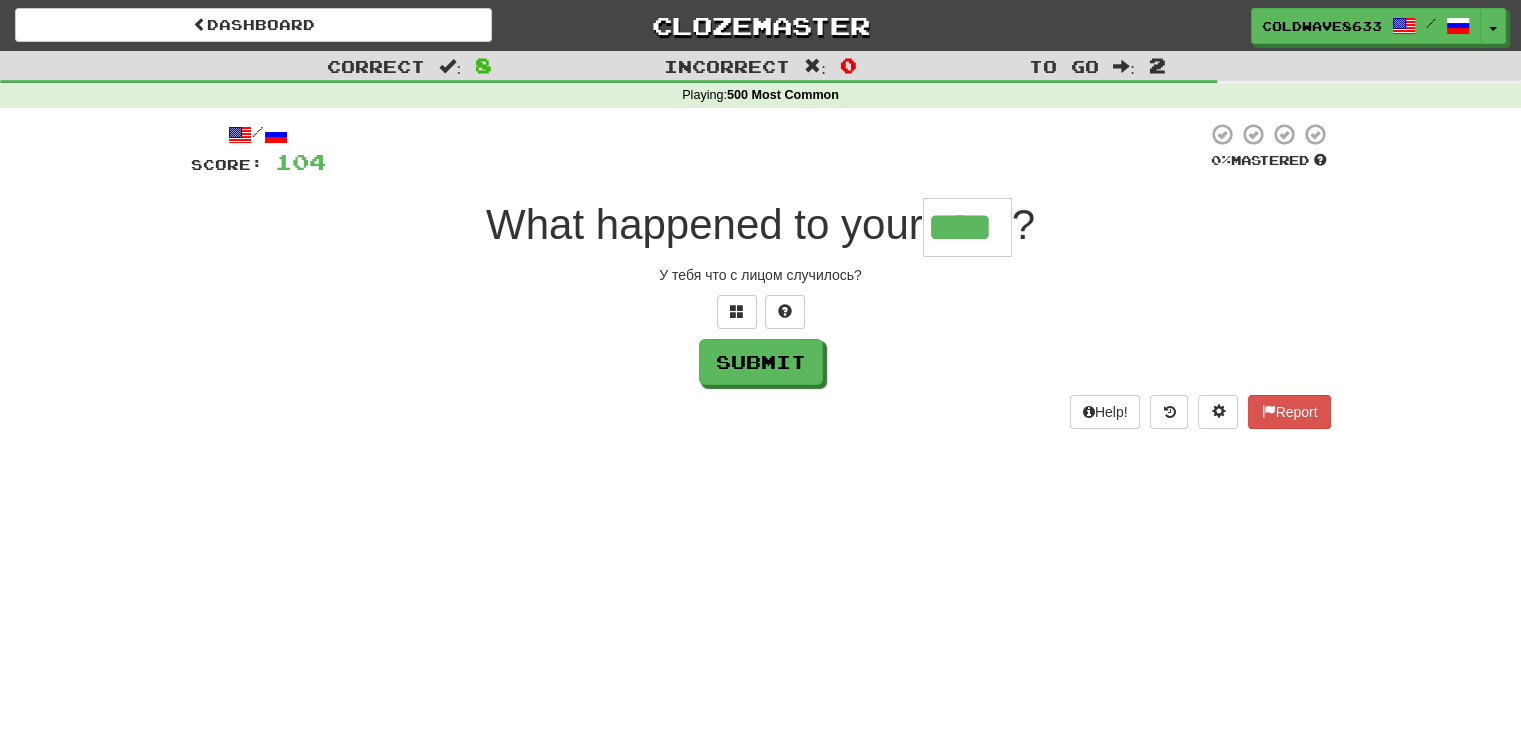 type on "****" 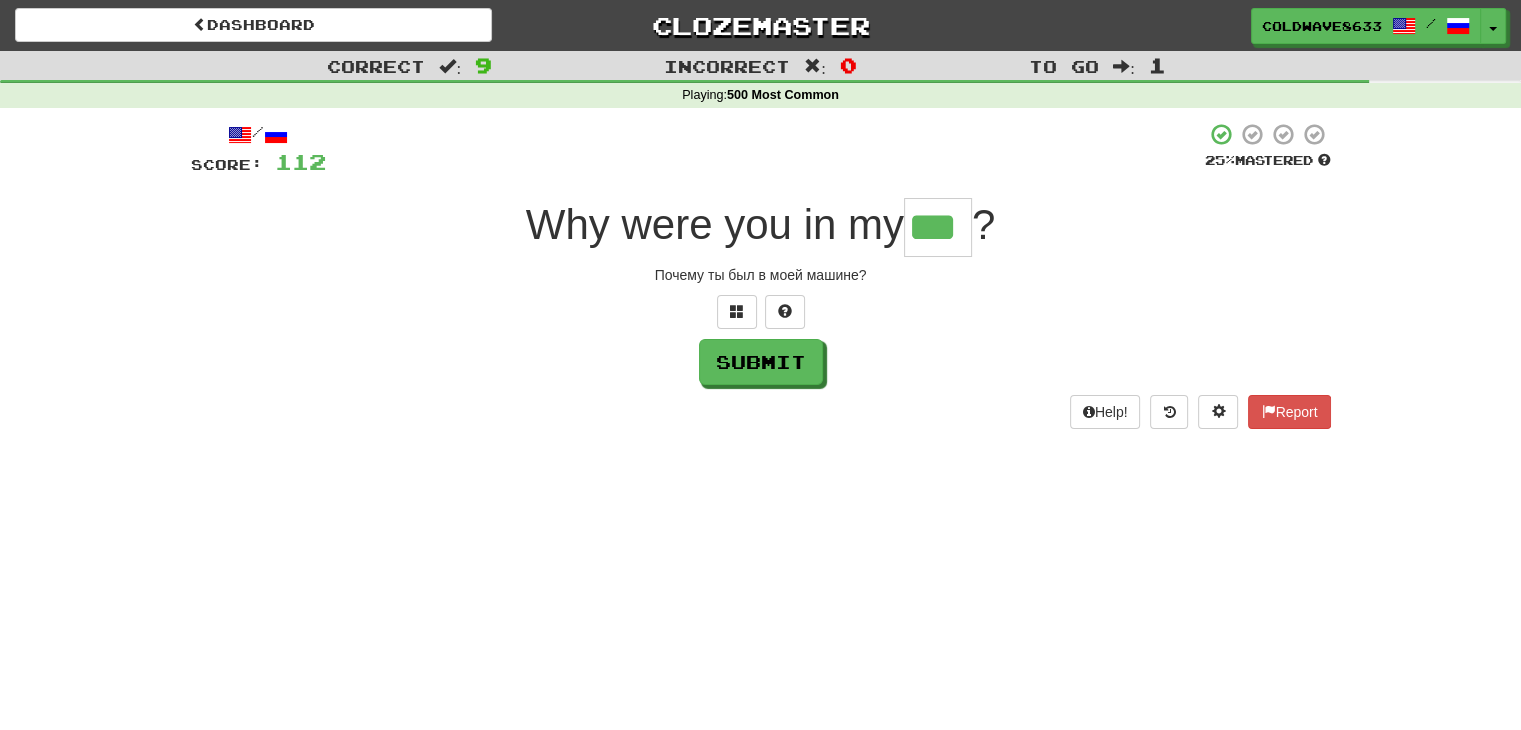 type on "***" 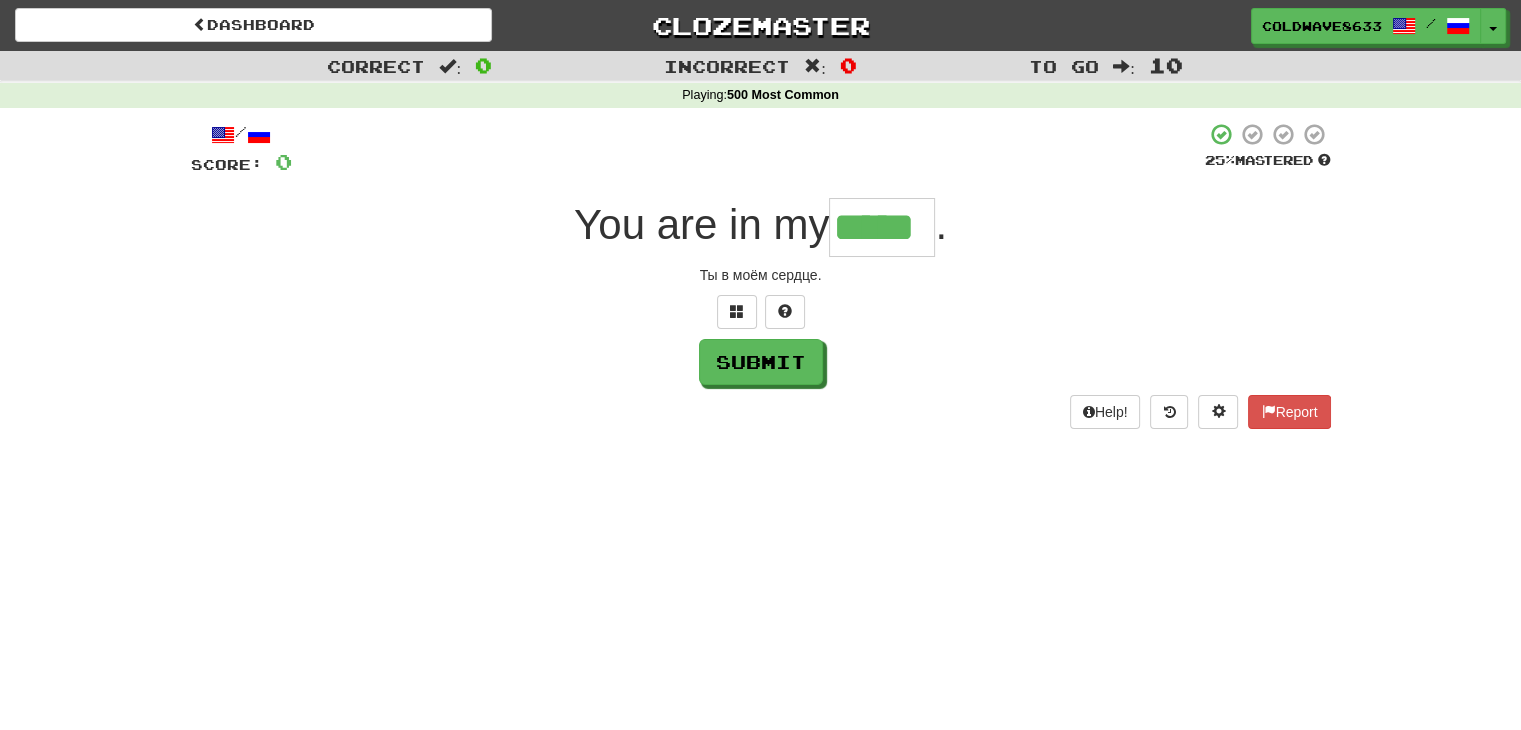 type on "*" 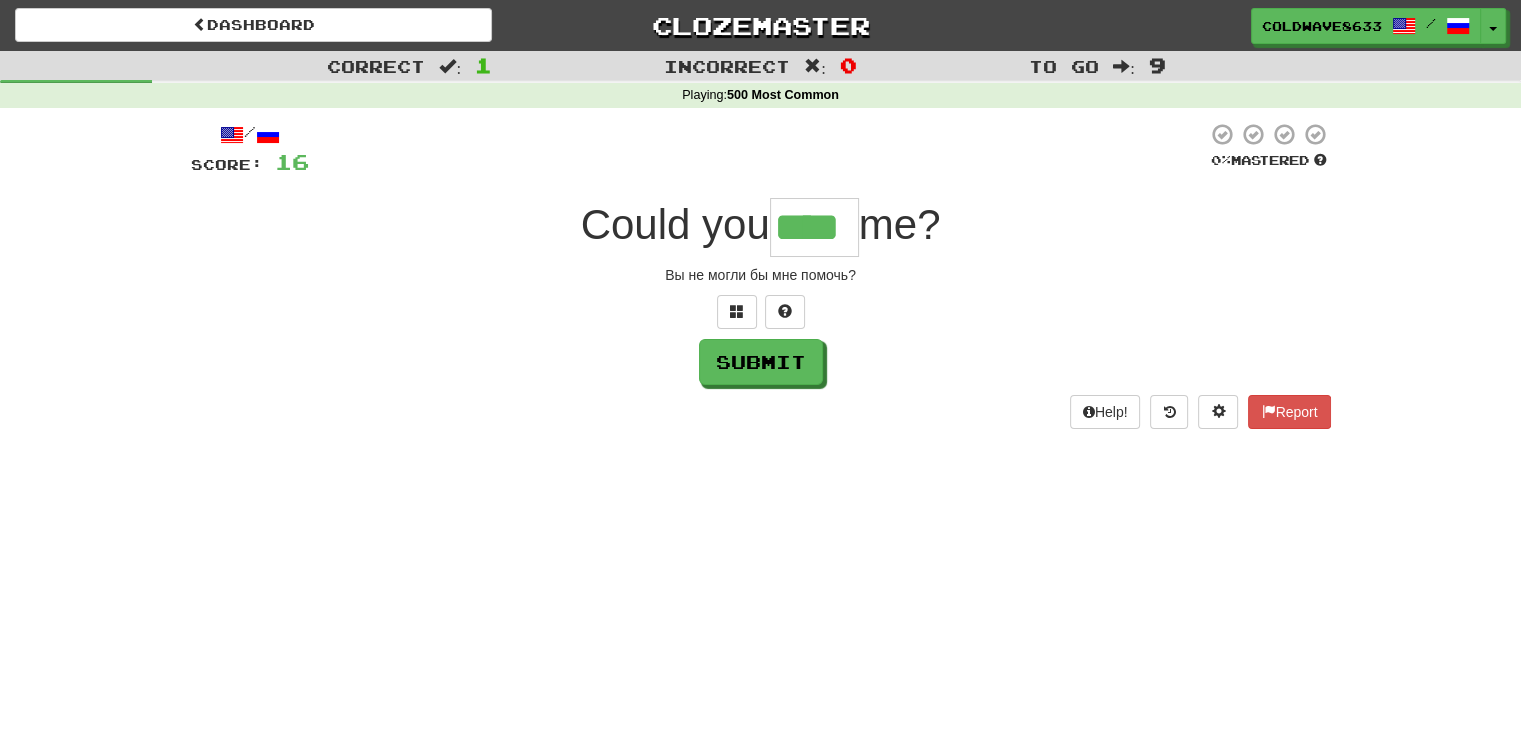 type on "****" 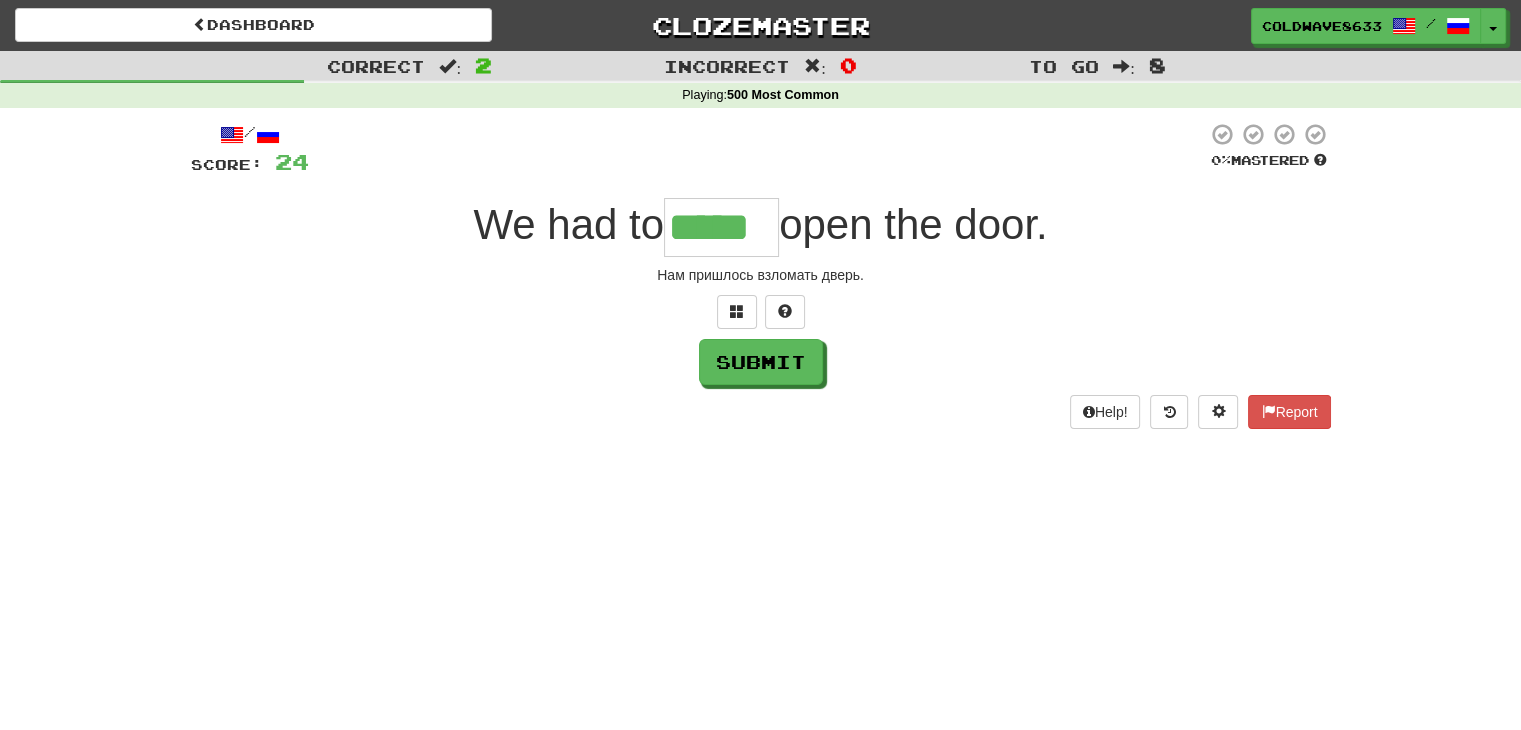 type on "*****" 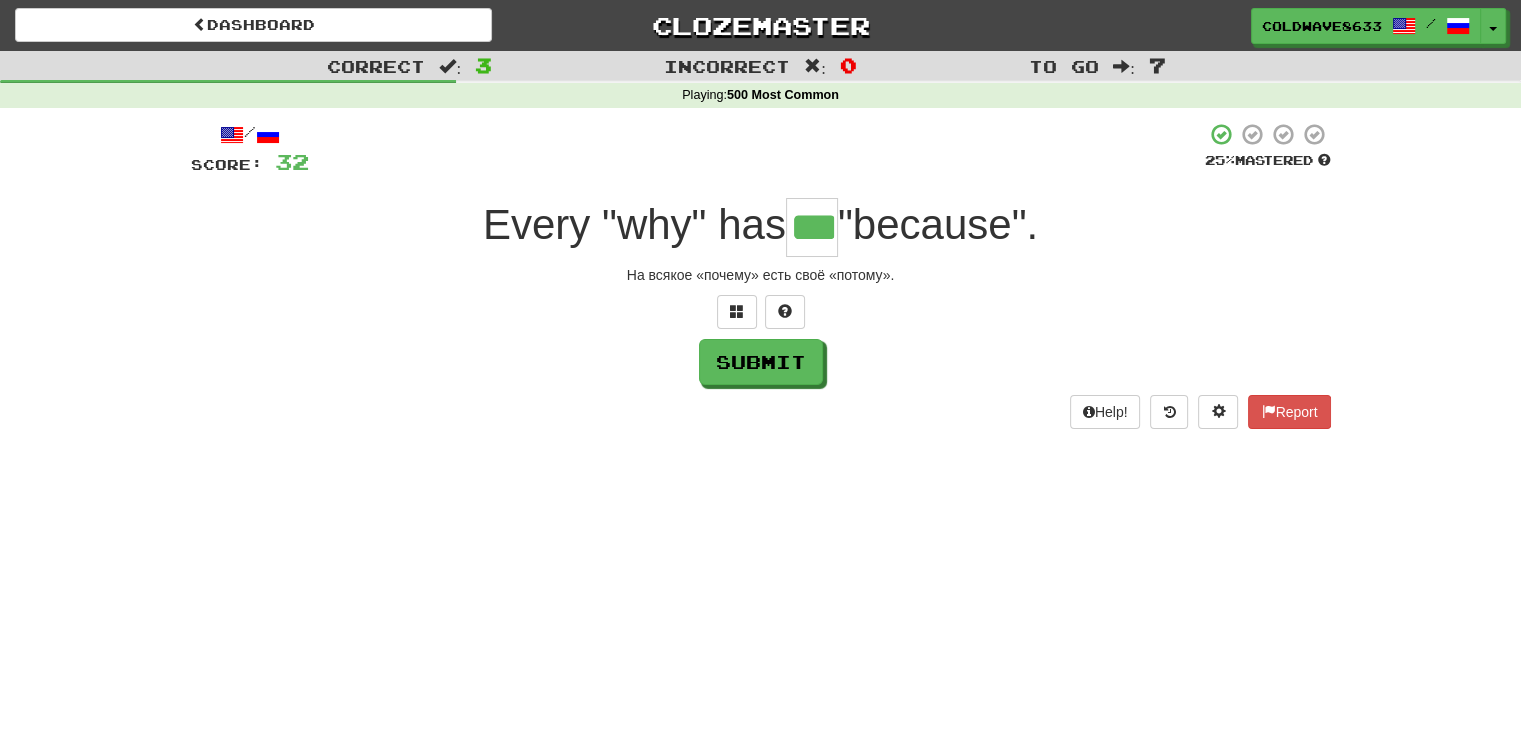 type on "***" 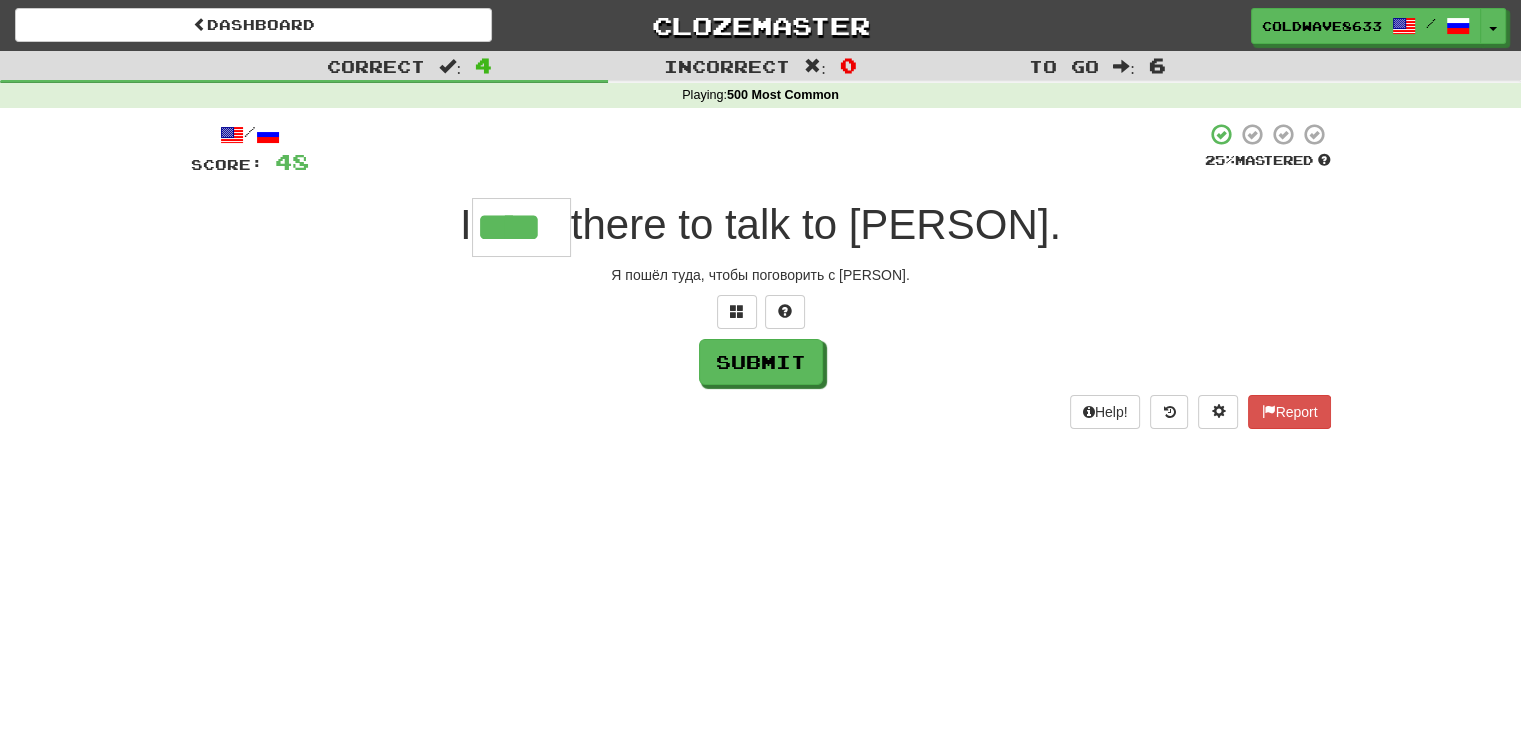 type on "****" 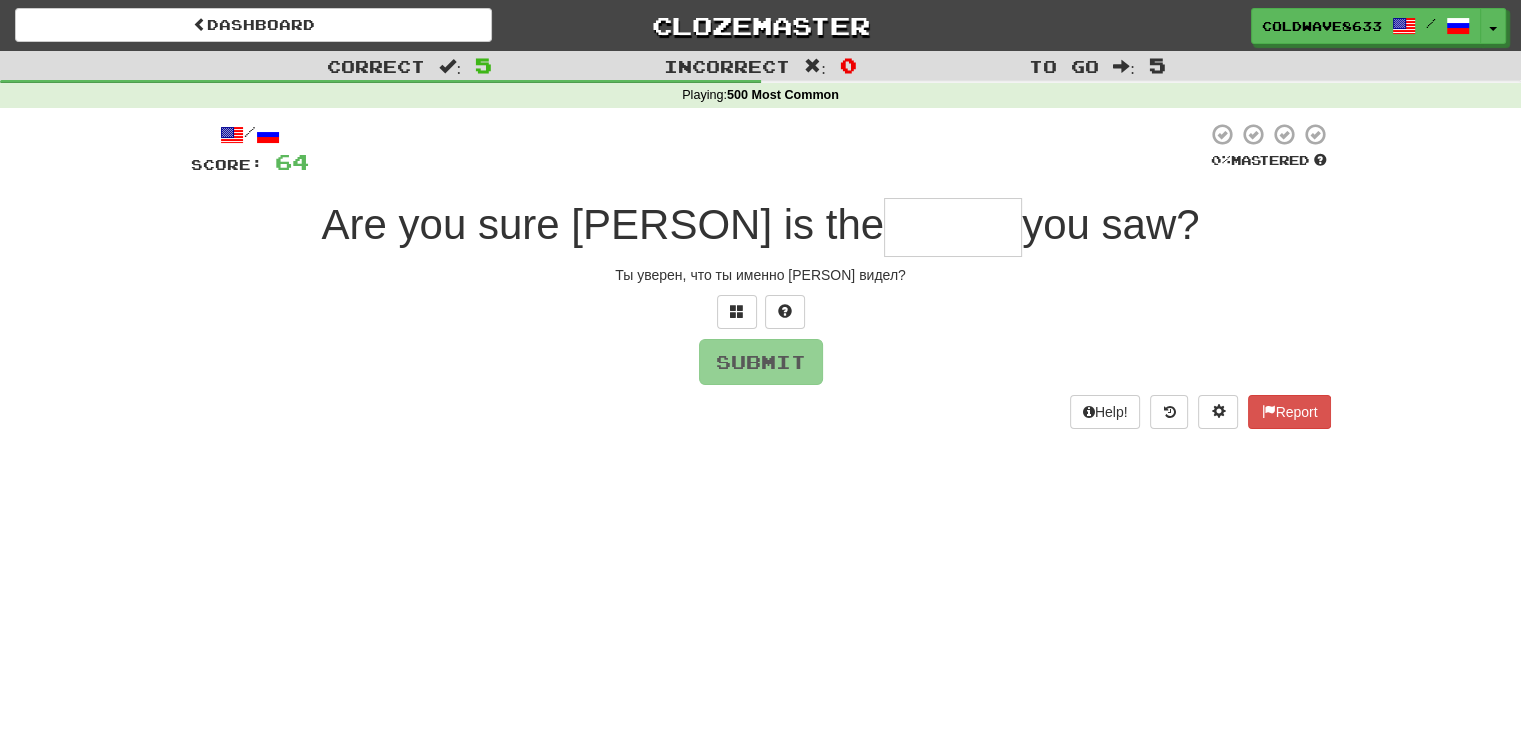 type on "*" 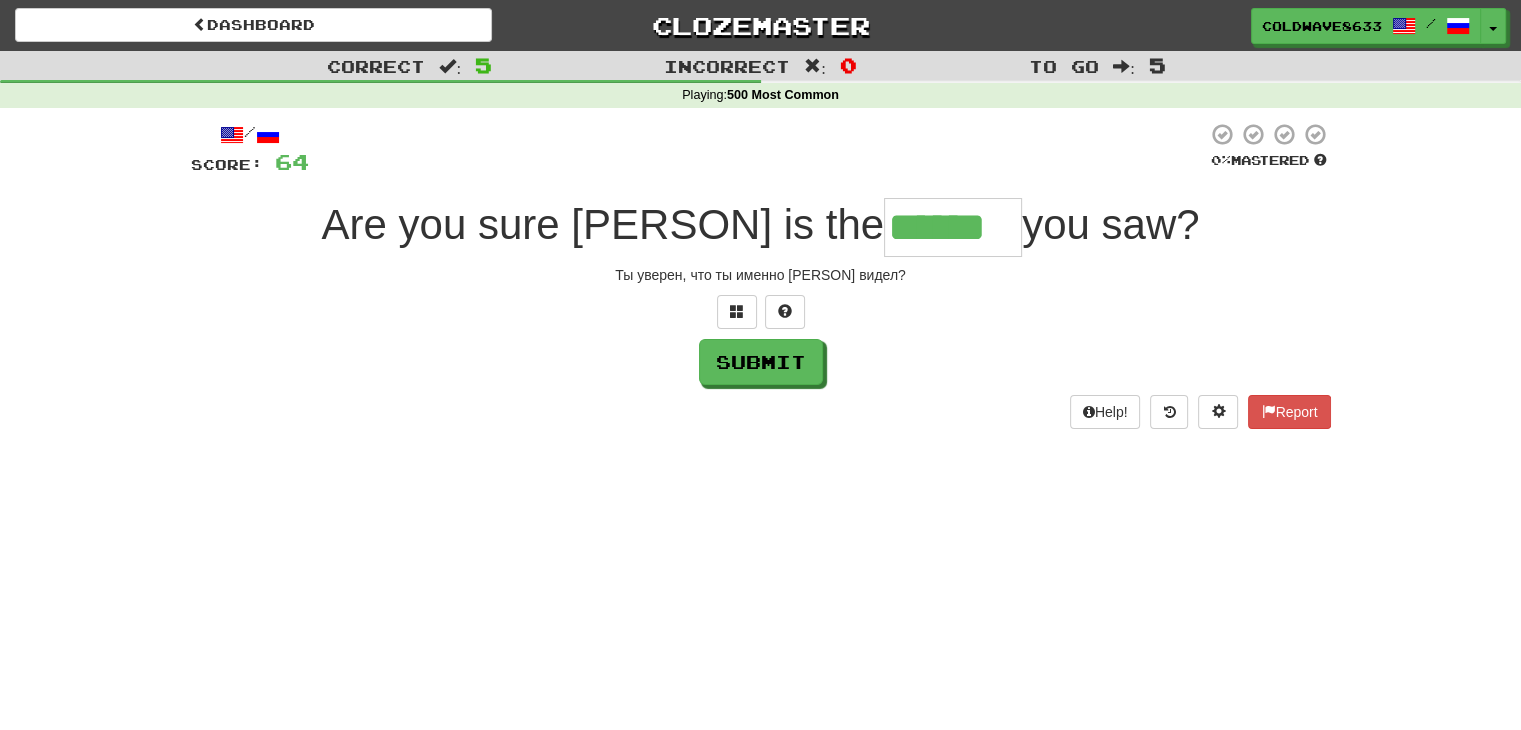type on "******" 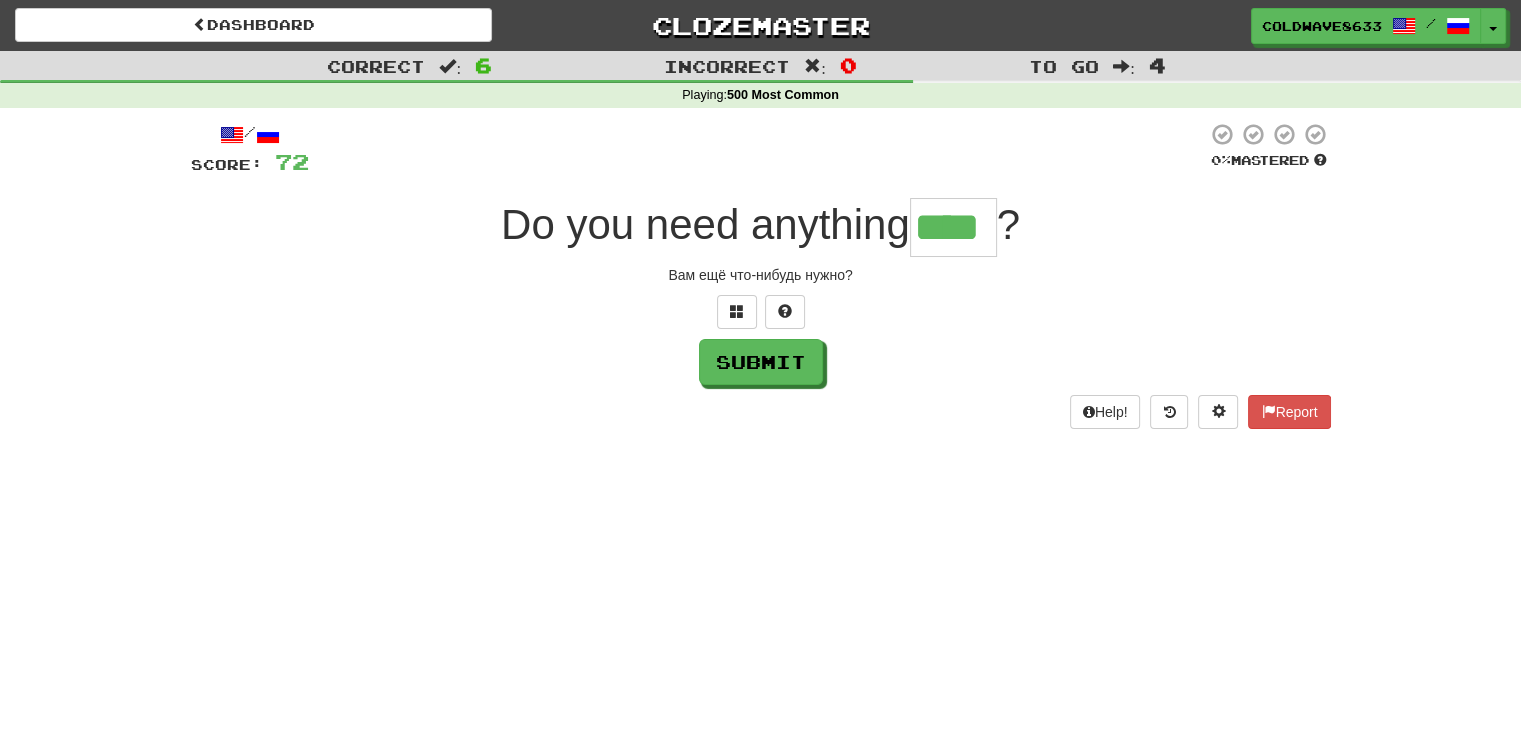 type on "****" 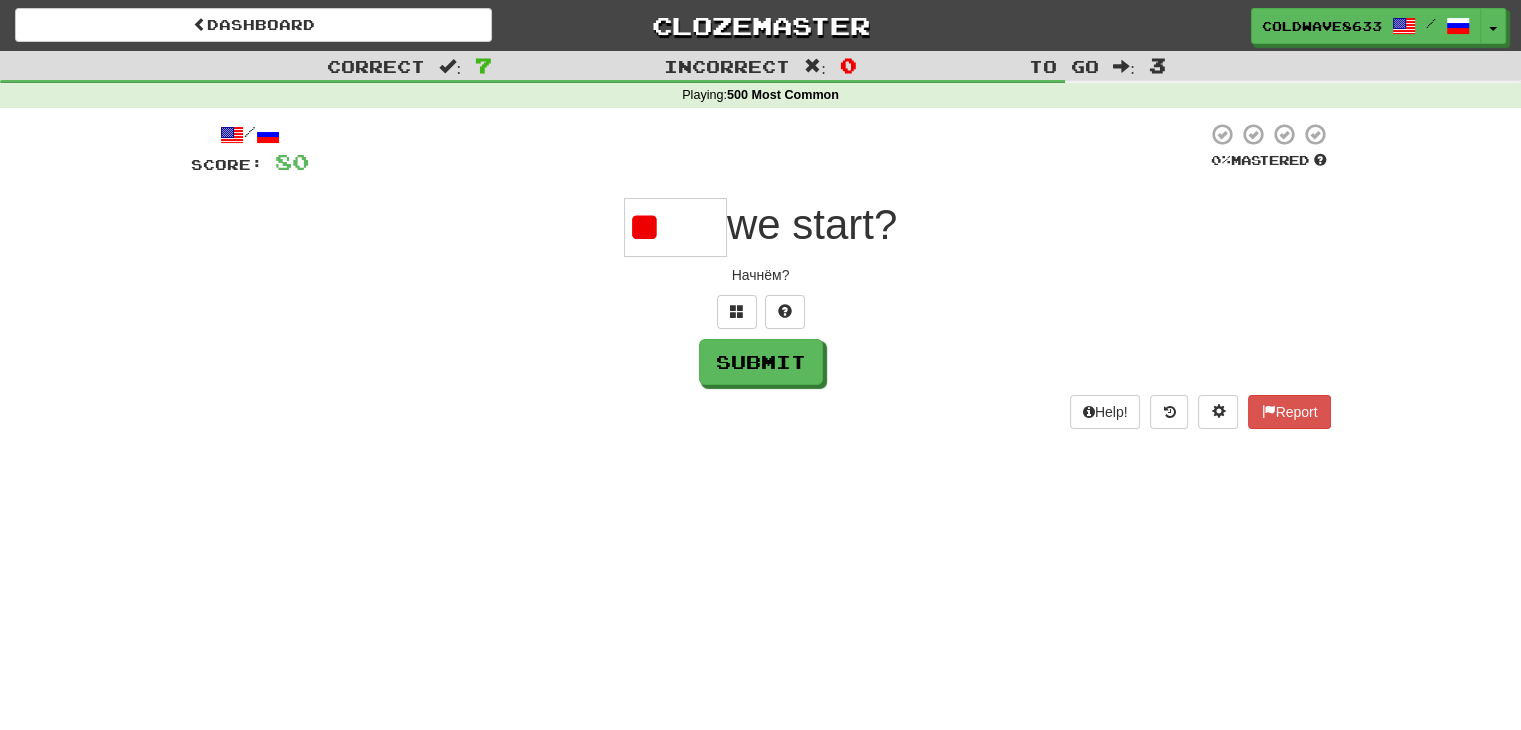 type on "*" 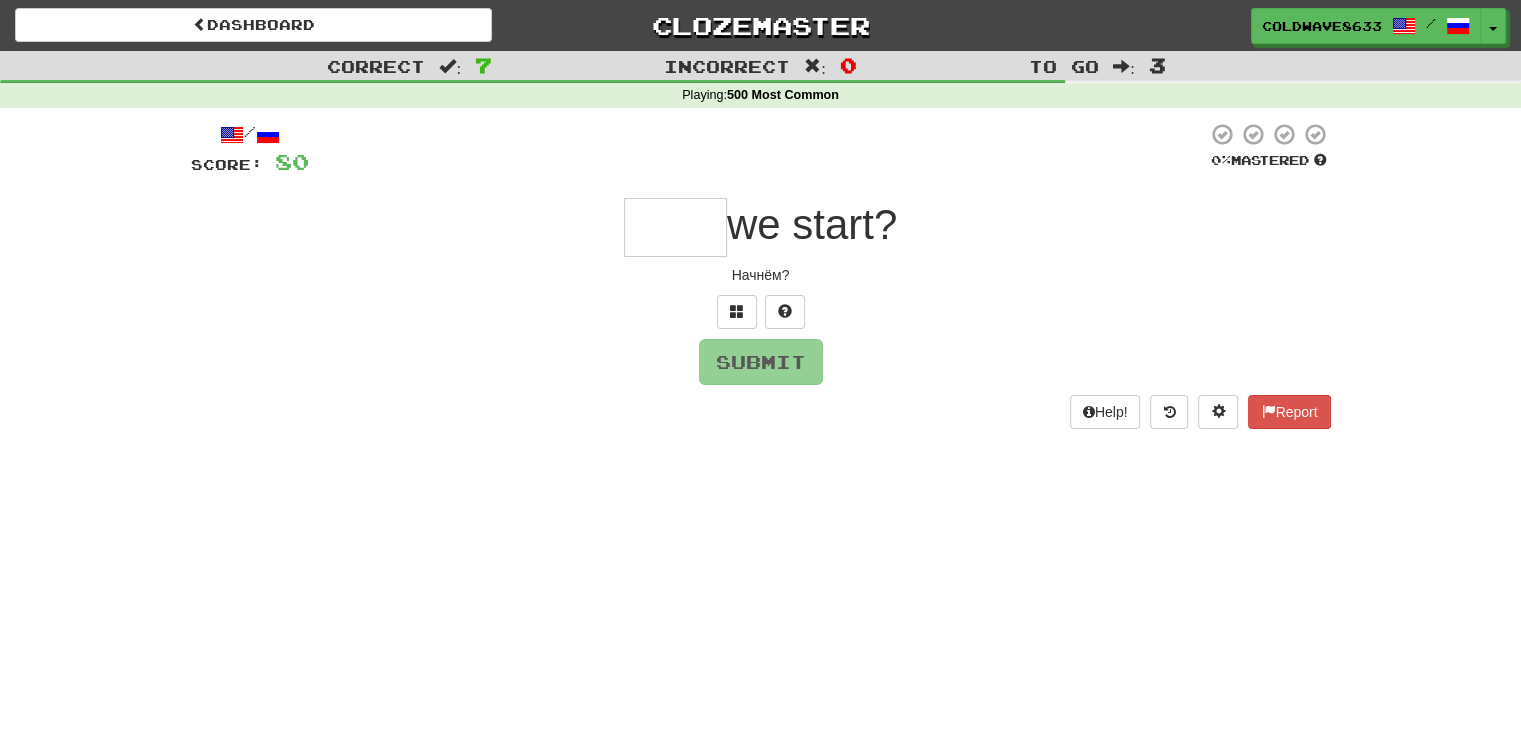 type on "*" 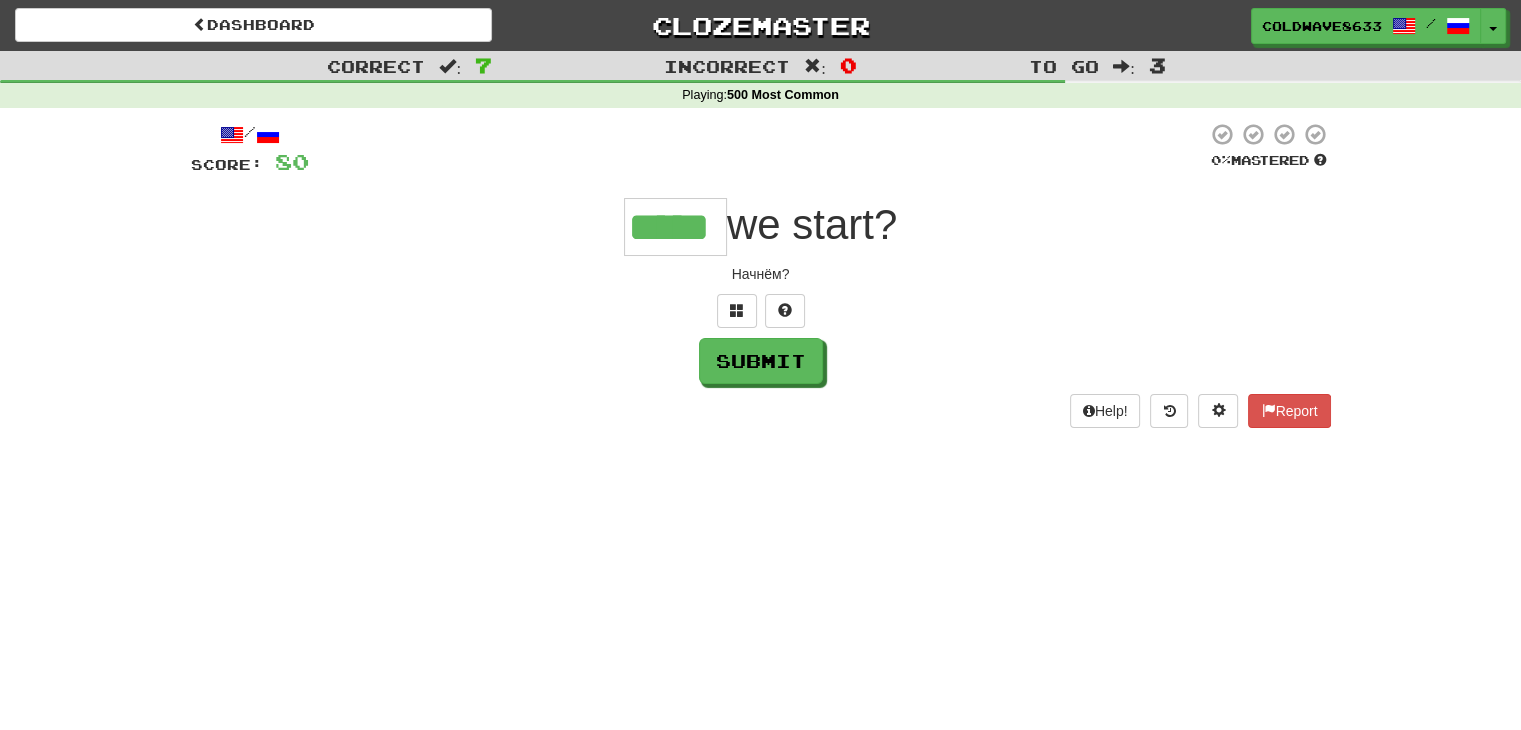 scroll, scrollTop: 0, scrollLeft: 37, axis: horizontal 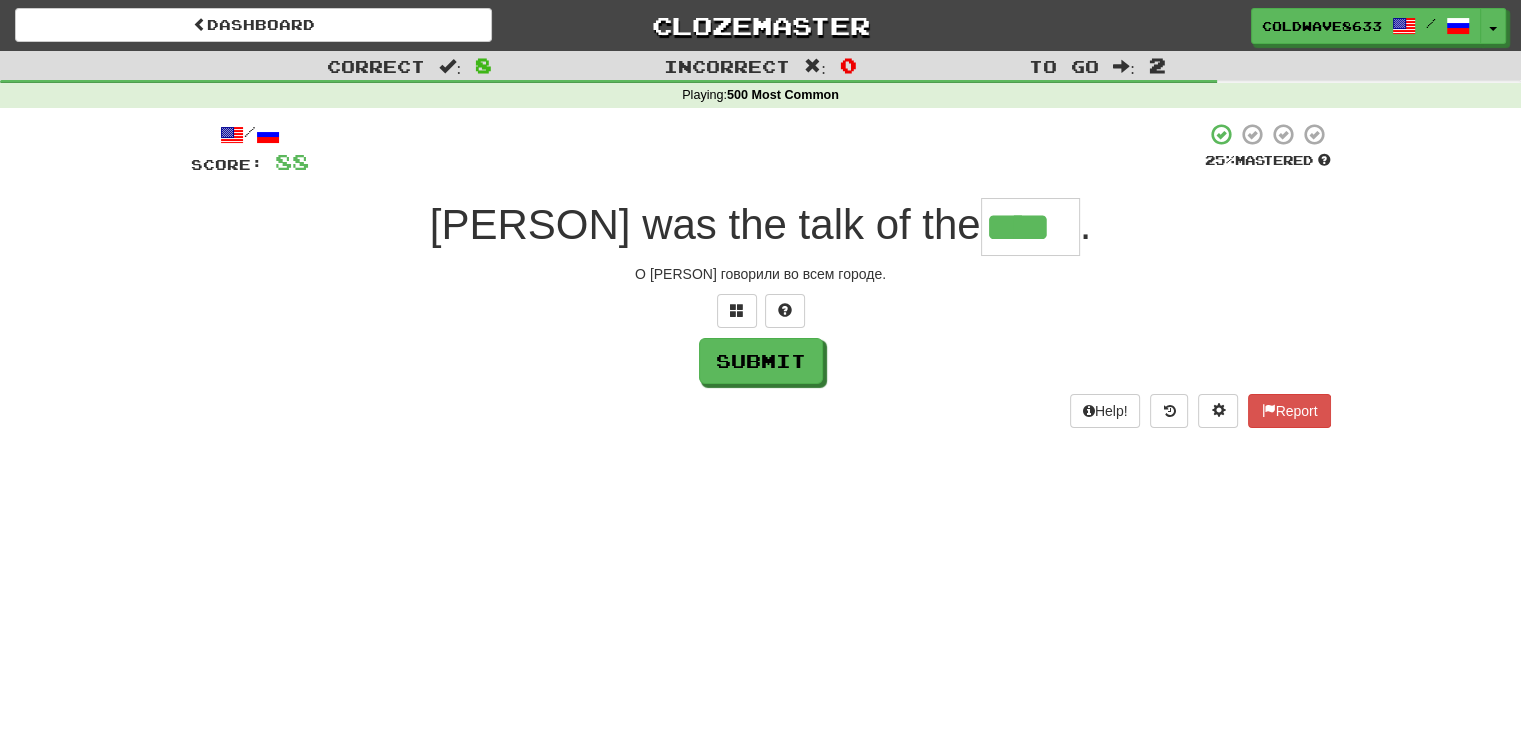 type on "****" 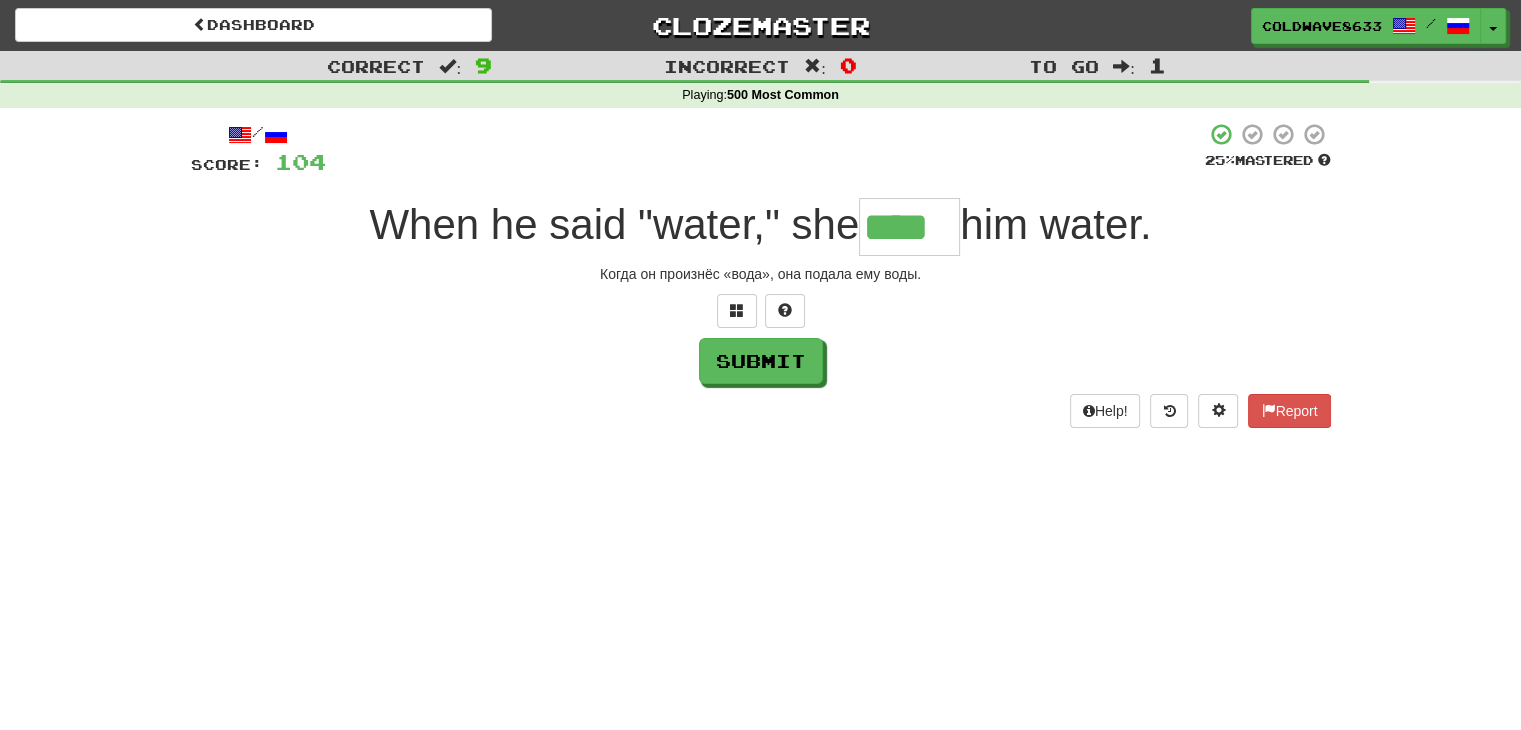 type on "****" 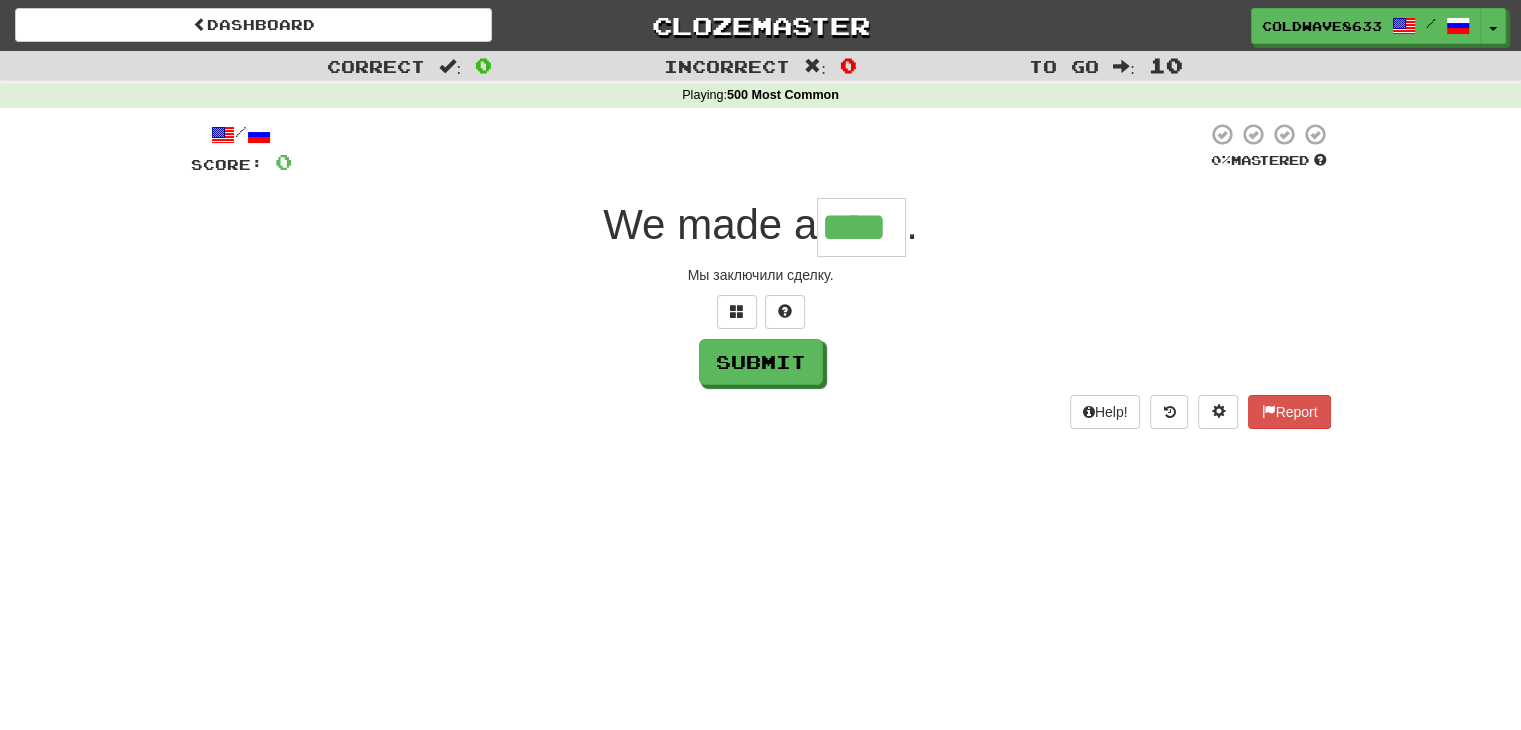 type on "****" 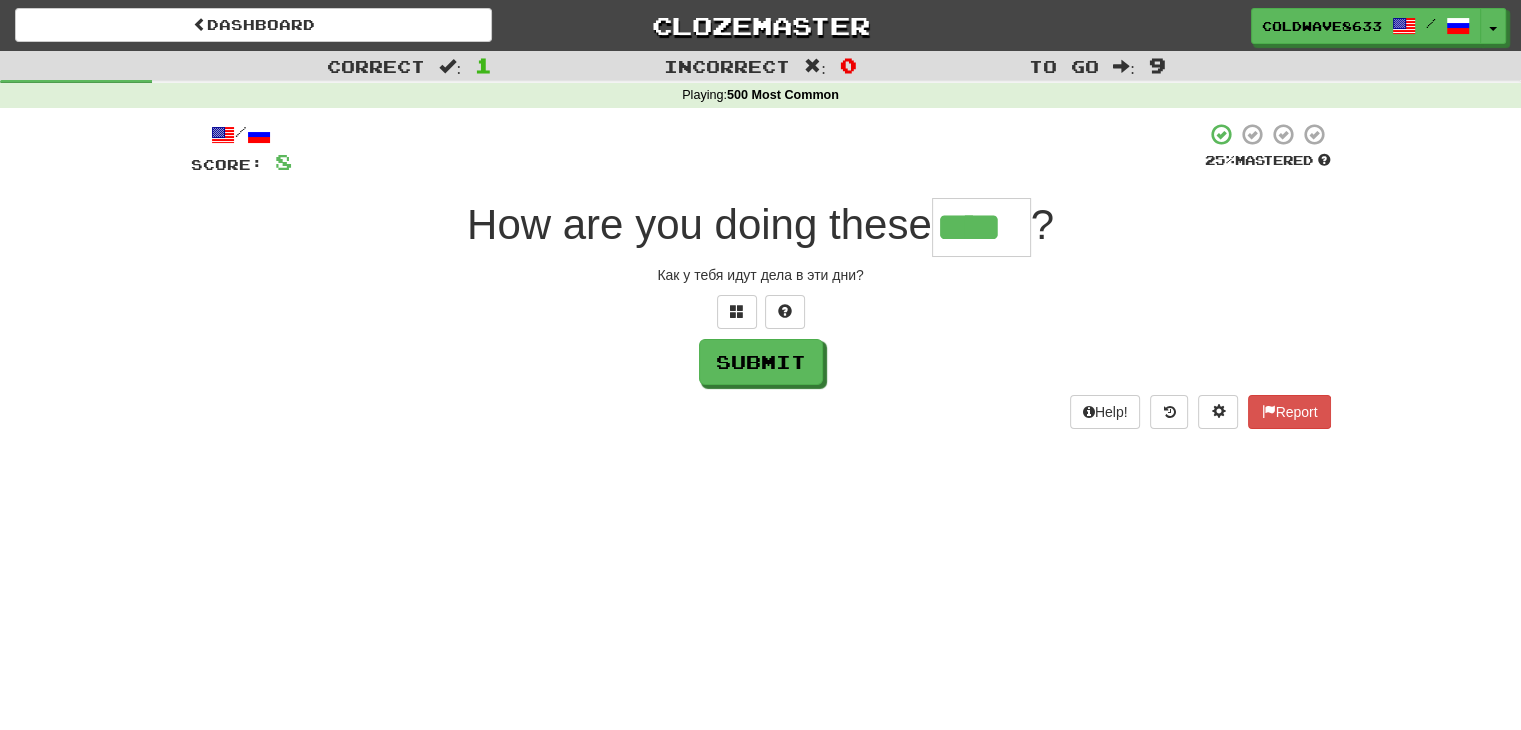 type on "****" 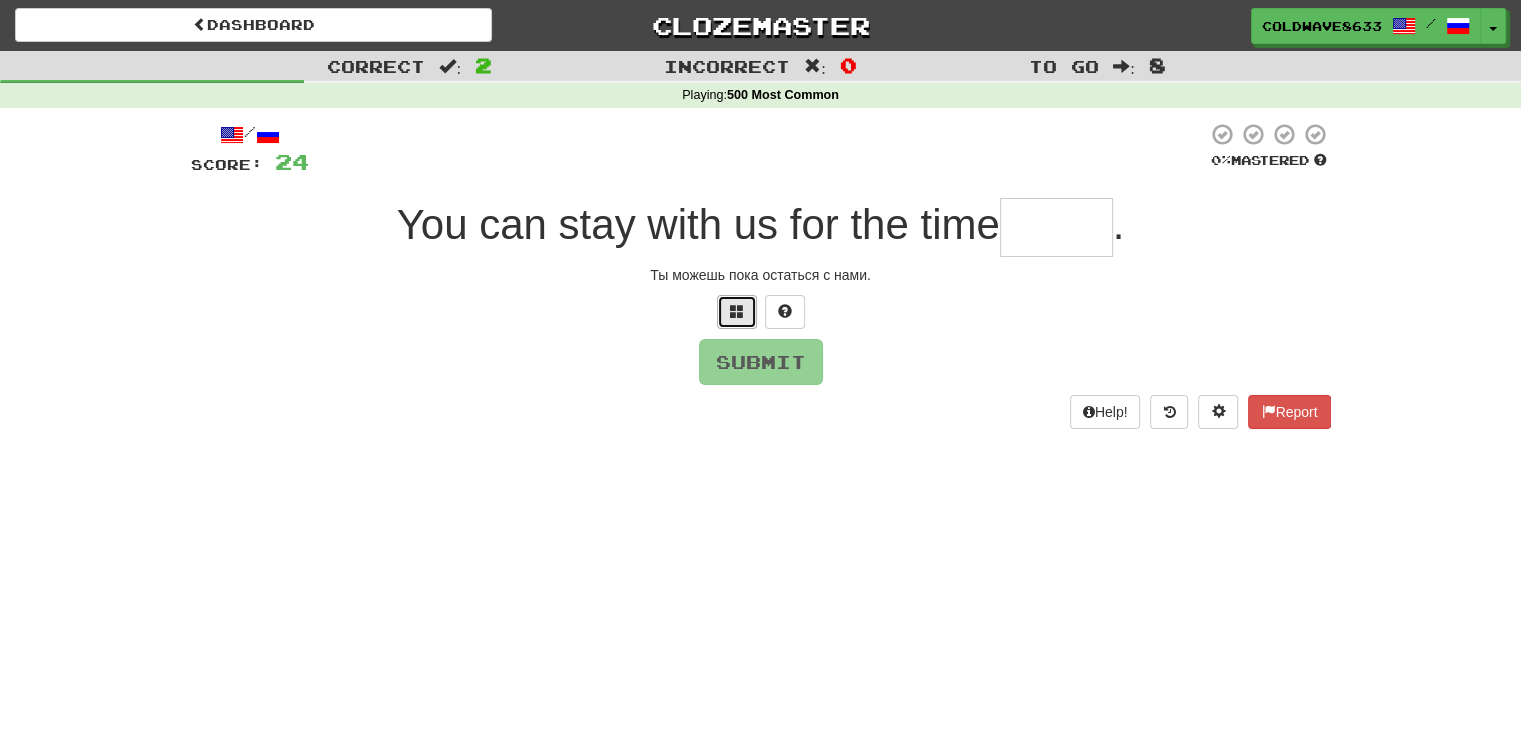 click at bounding box center (737, 312) 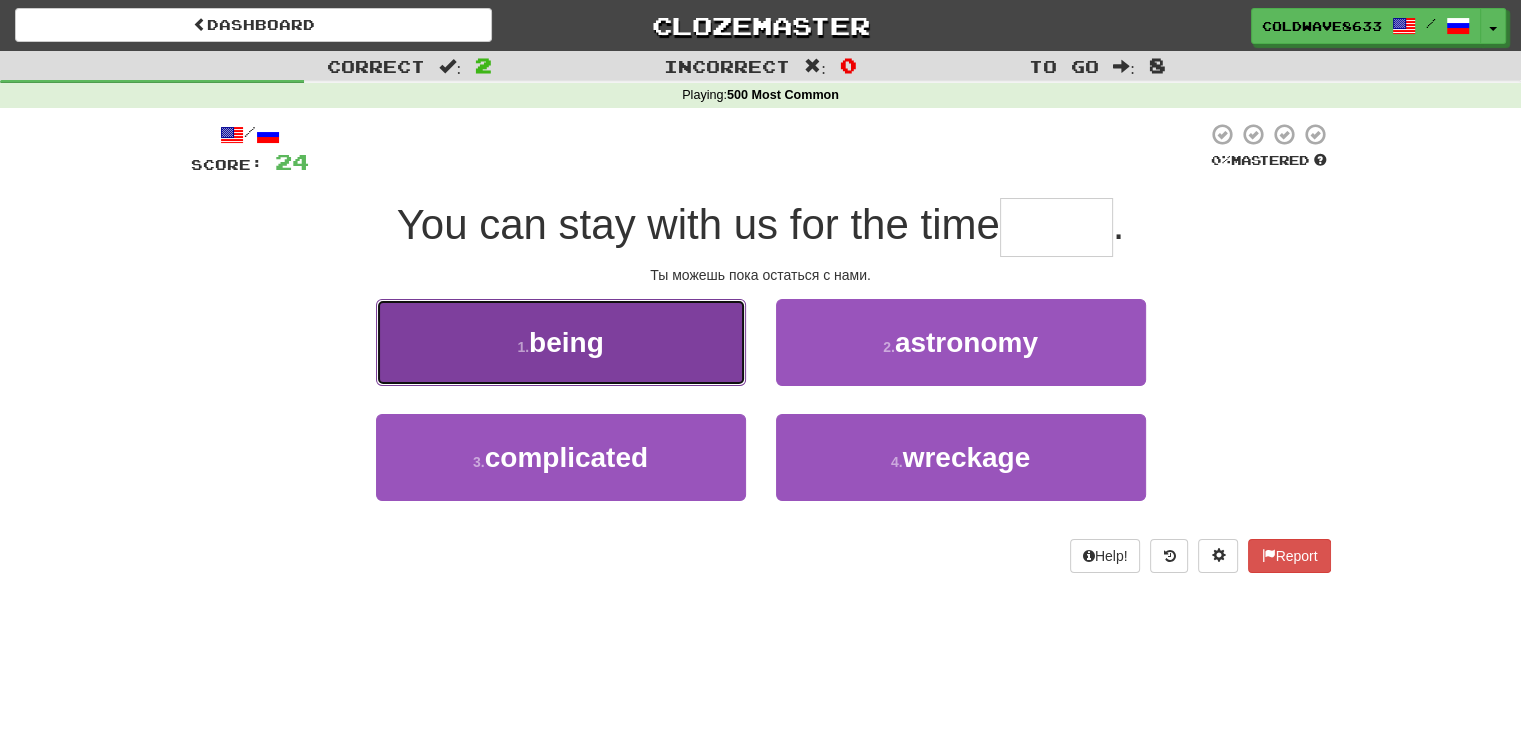 click on "1 .  being" at bounding box center [561, 342] 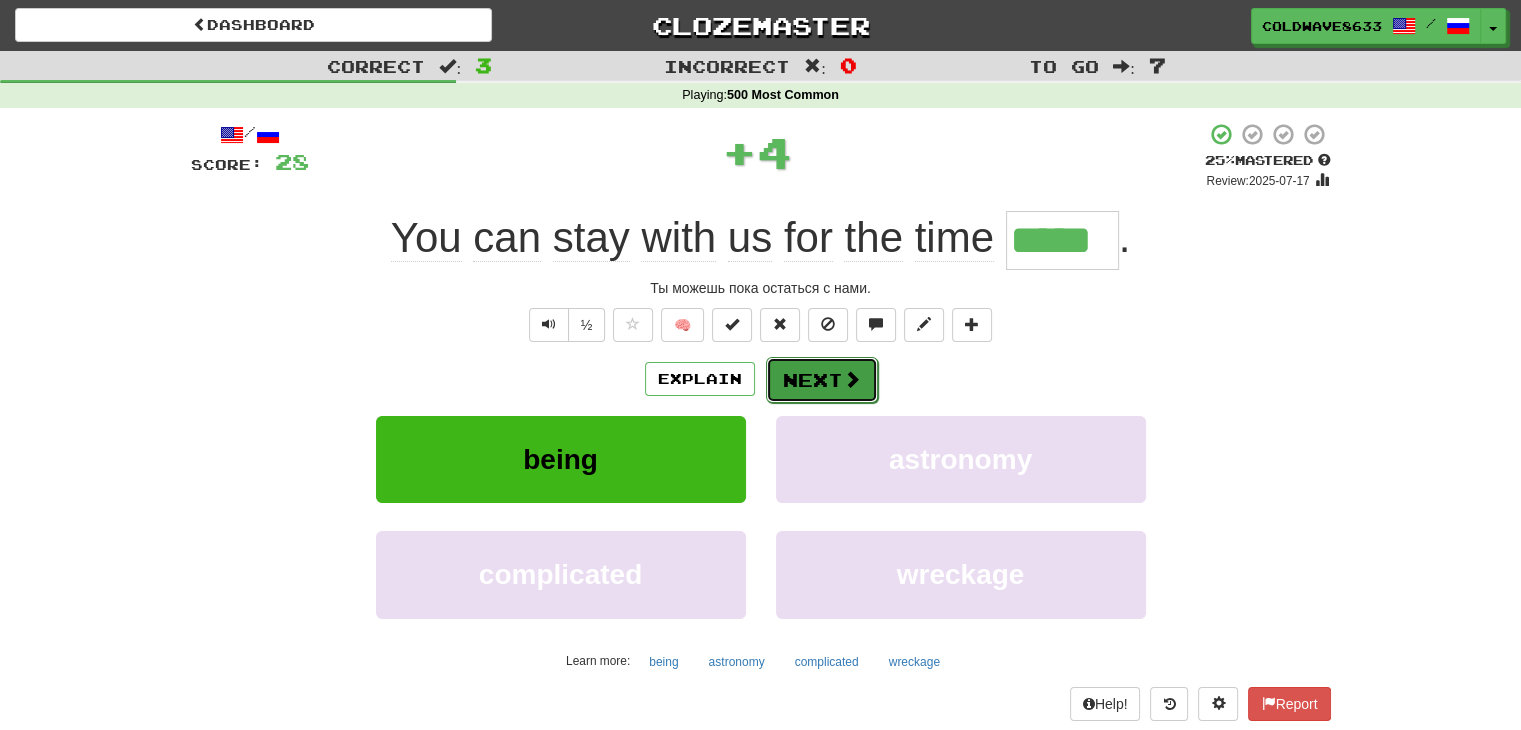 click on "Next" at bounding box center (822, 380) 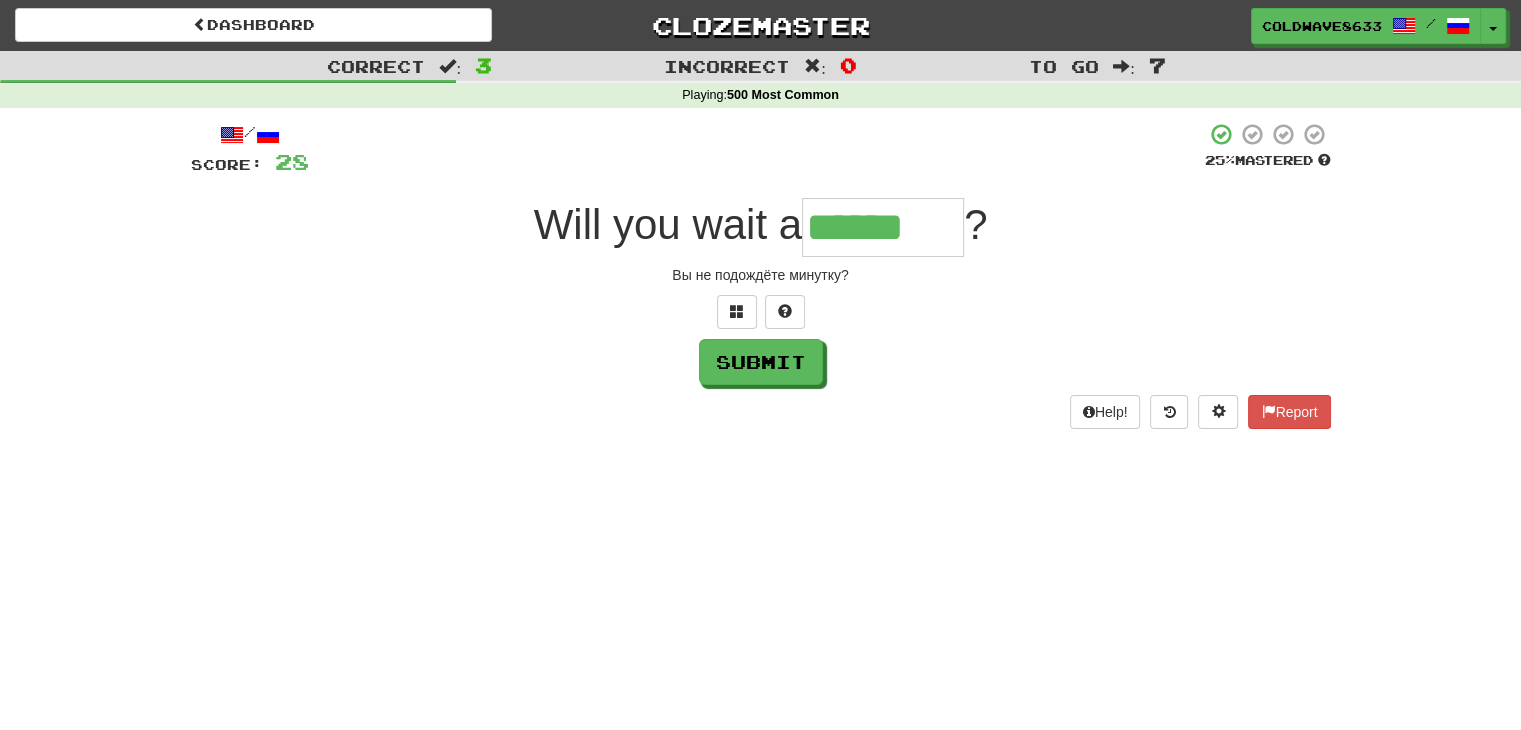 type on "******" 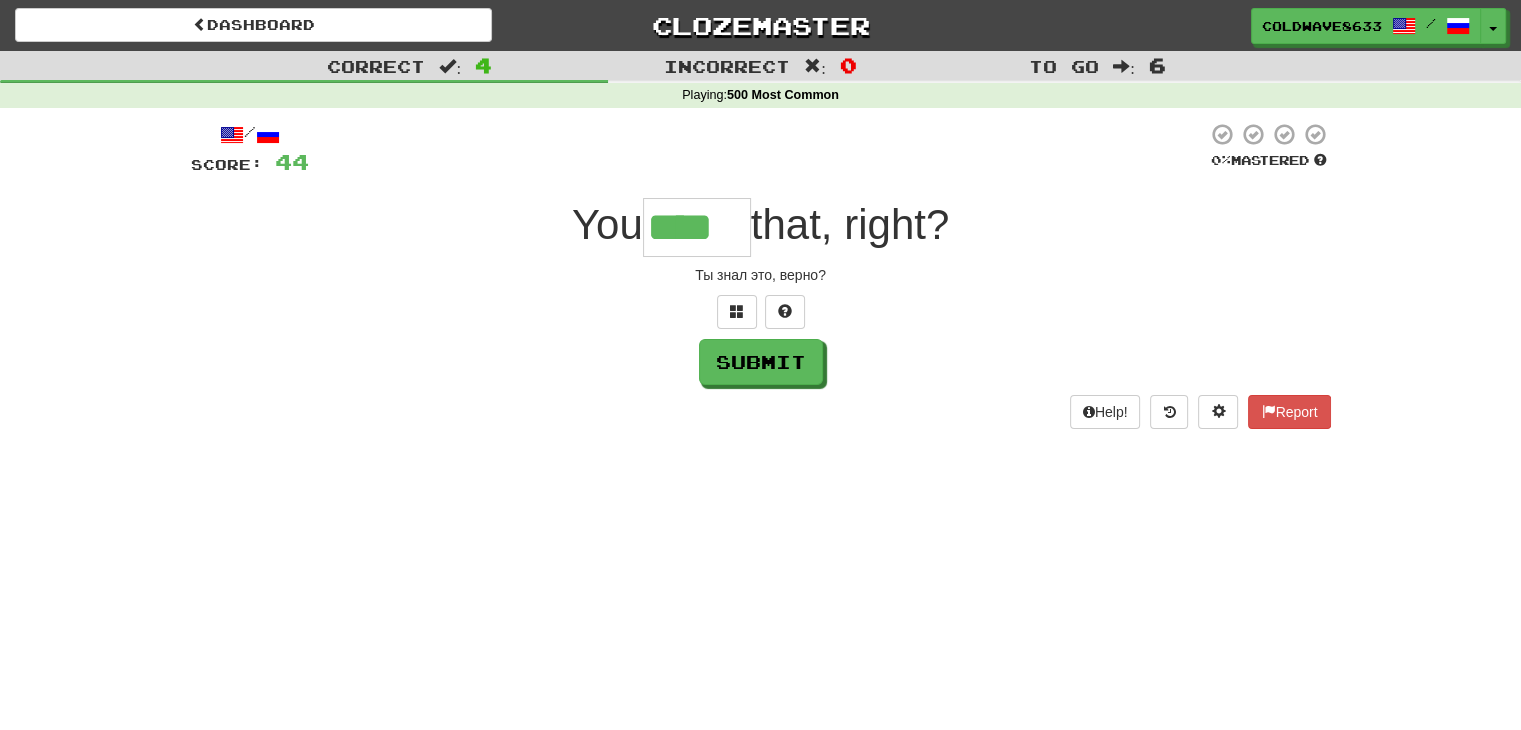 type on "****" 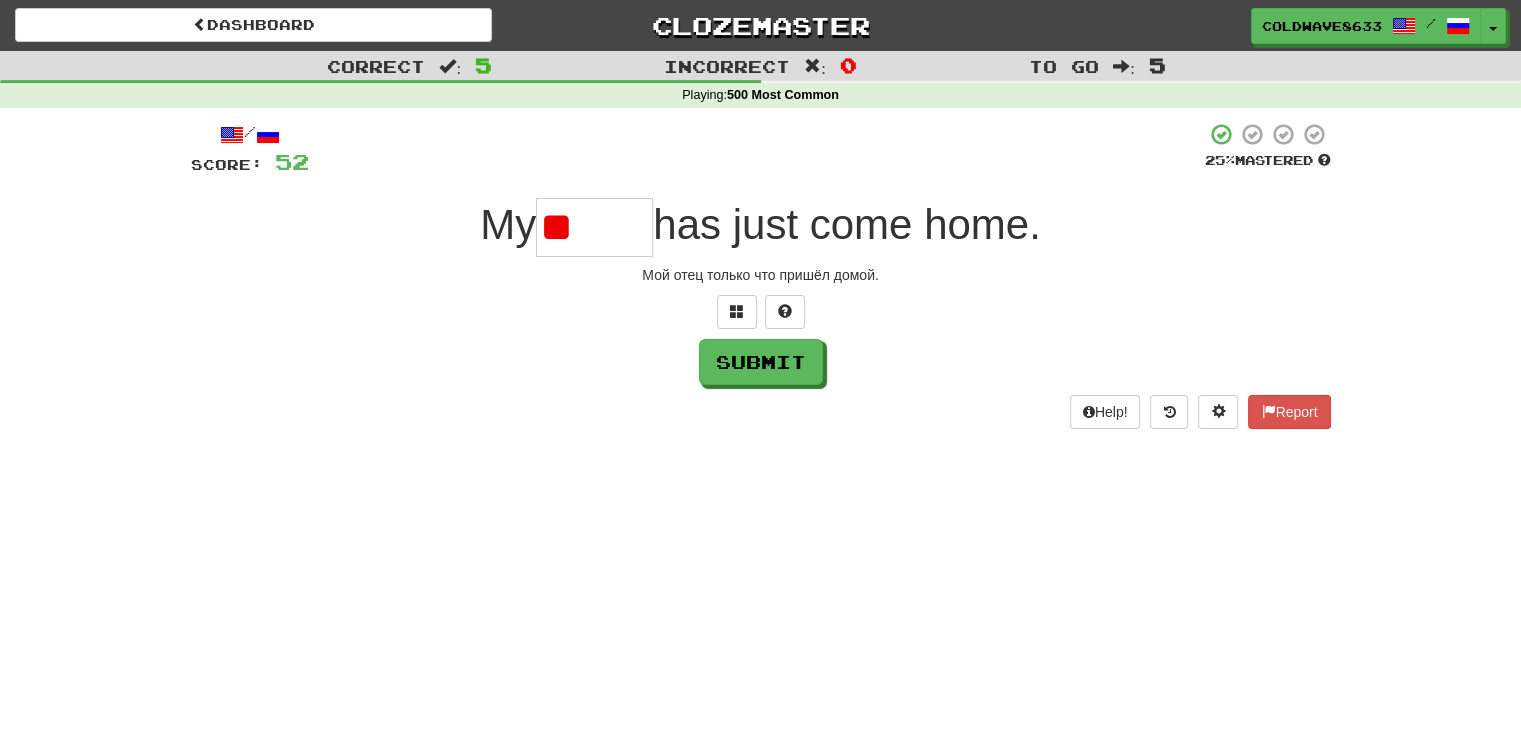 type on "*" 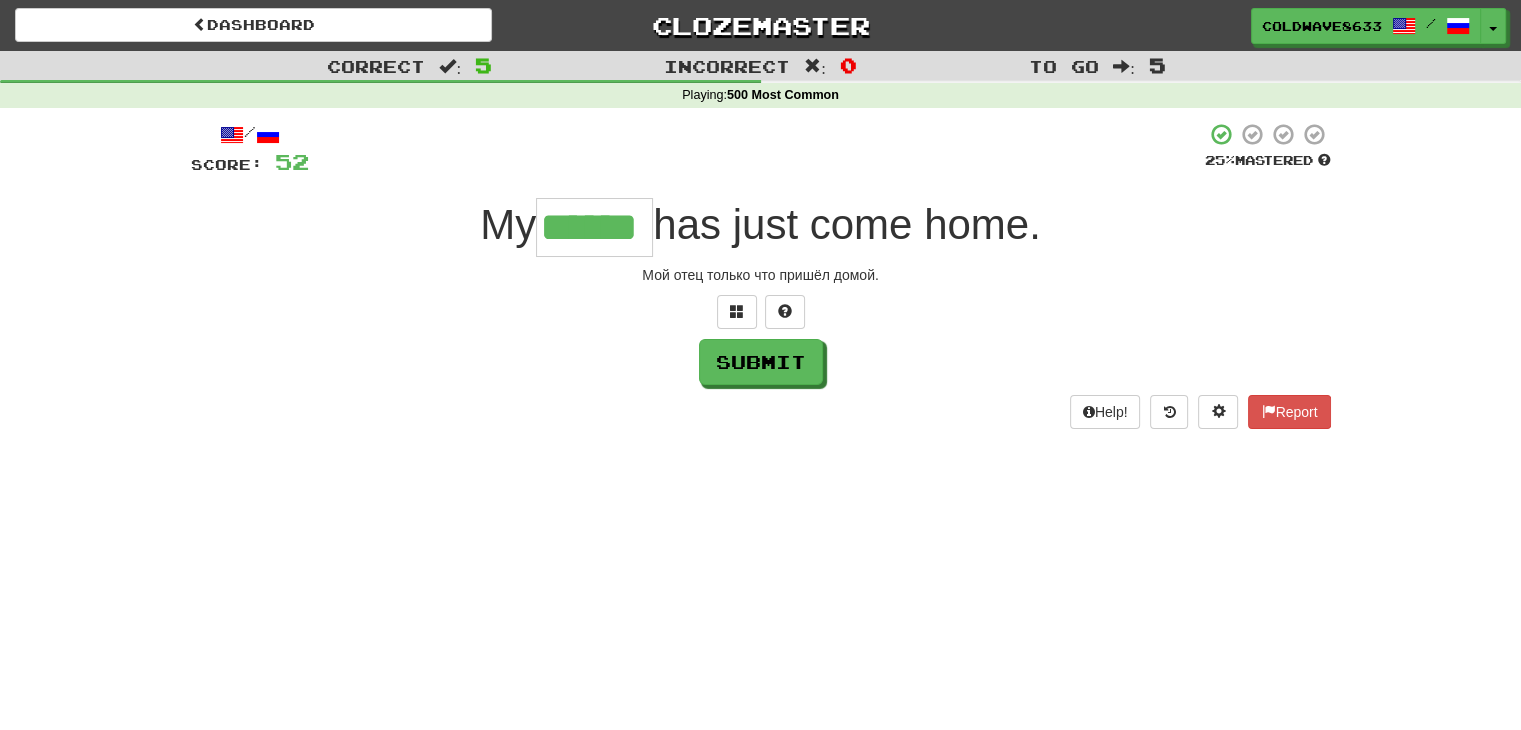 type on "******" 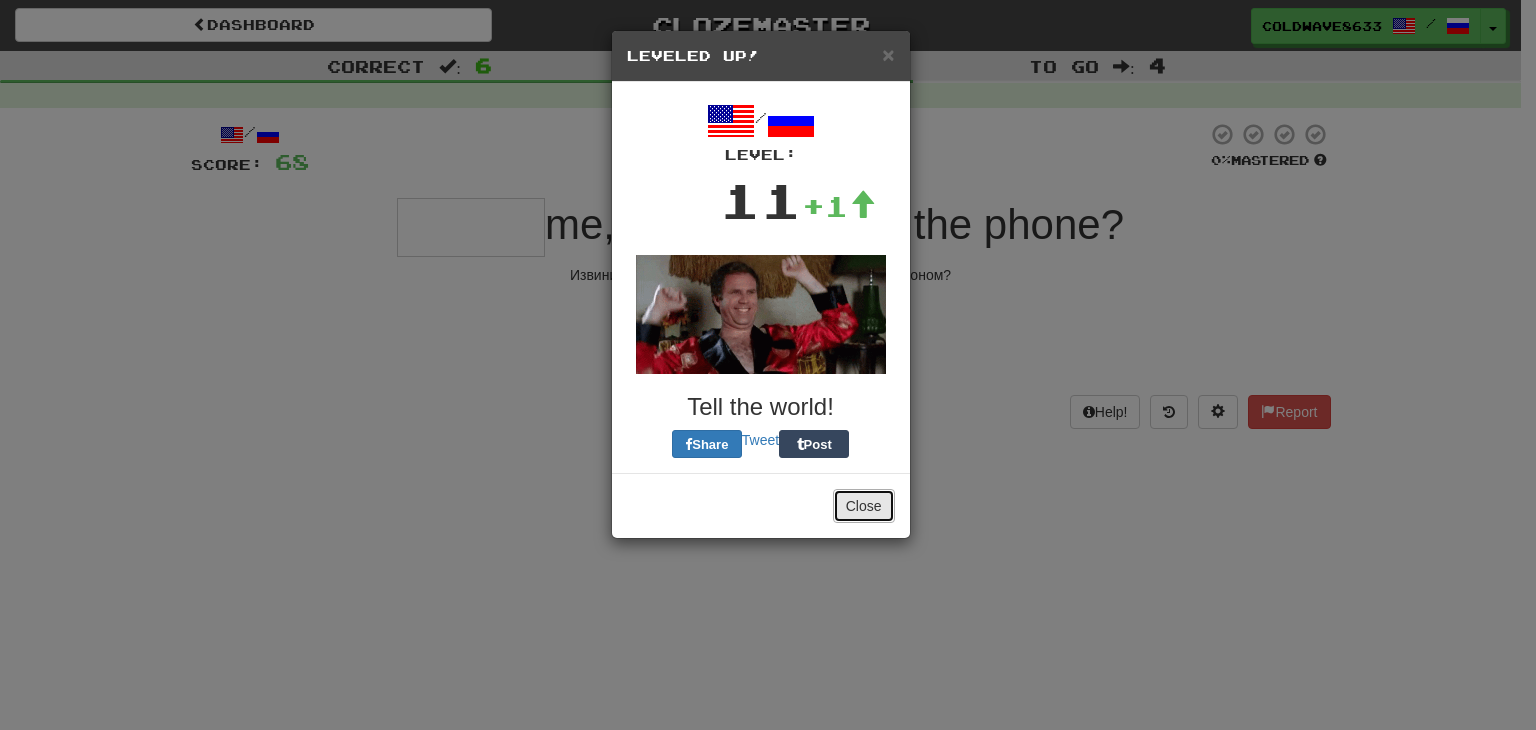 click on "Close" at bounding box center (864, 506) 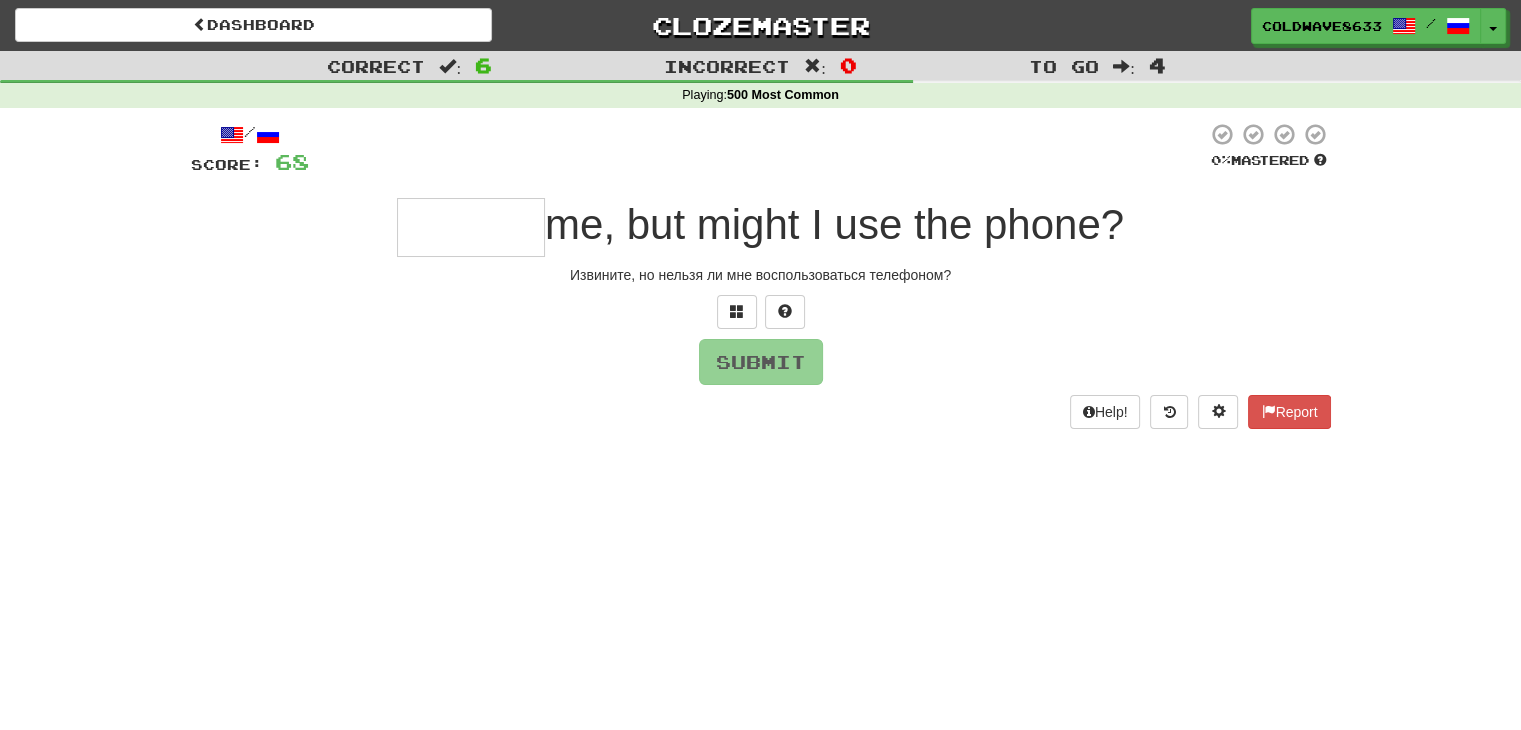 click at bounding box center [471, 227] 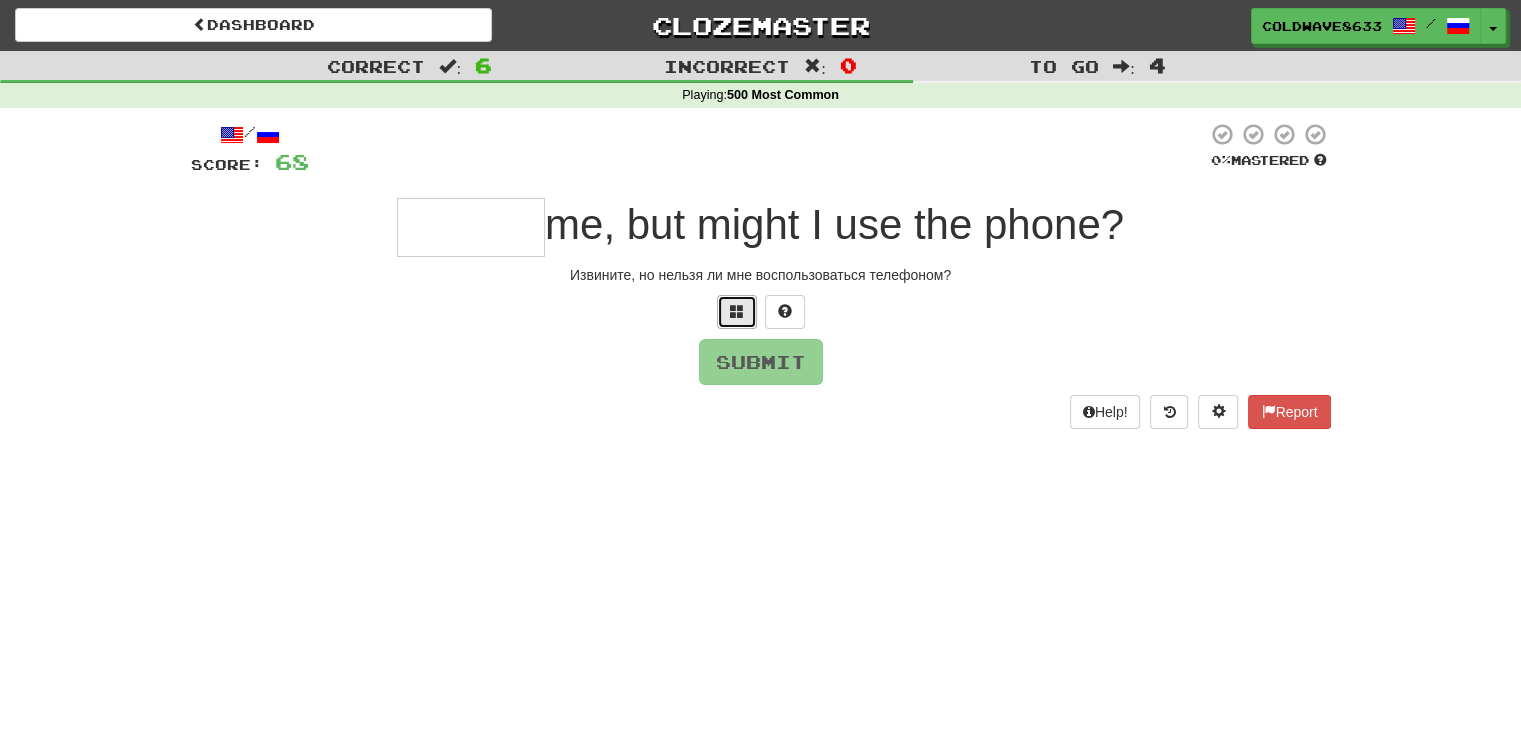 click at bounding box center (737, 312) 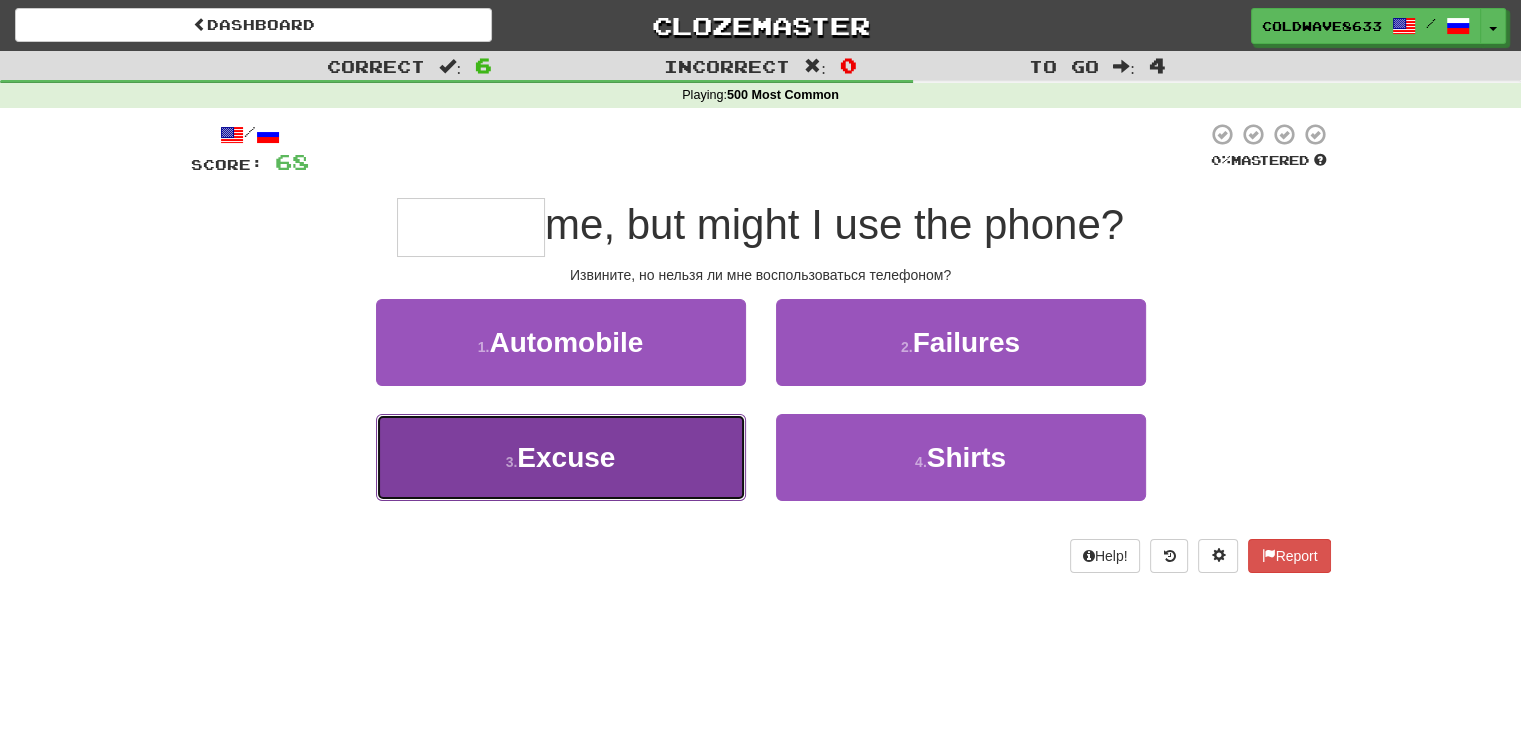 click on "3 .  Excuse" at bounding box center (561, 457) 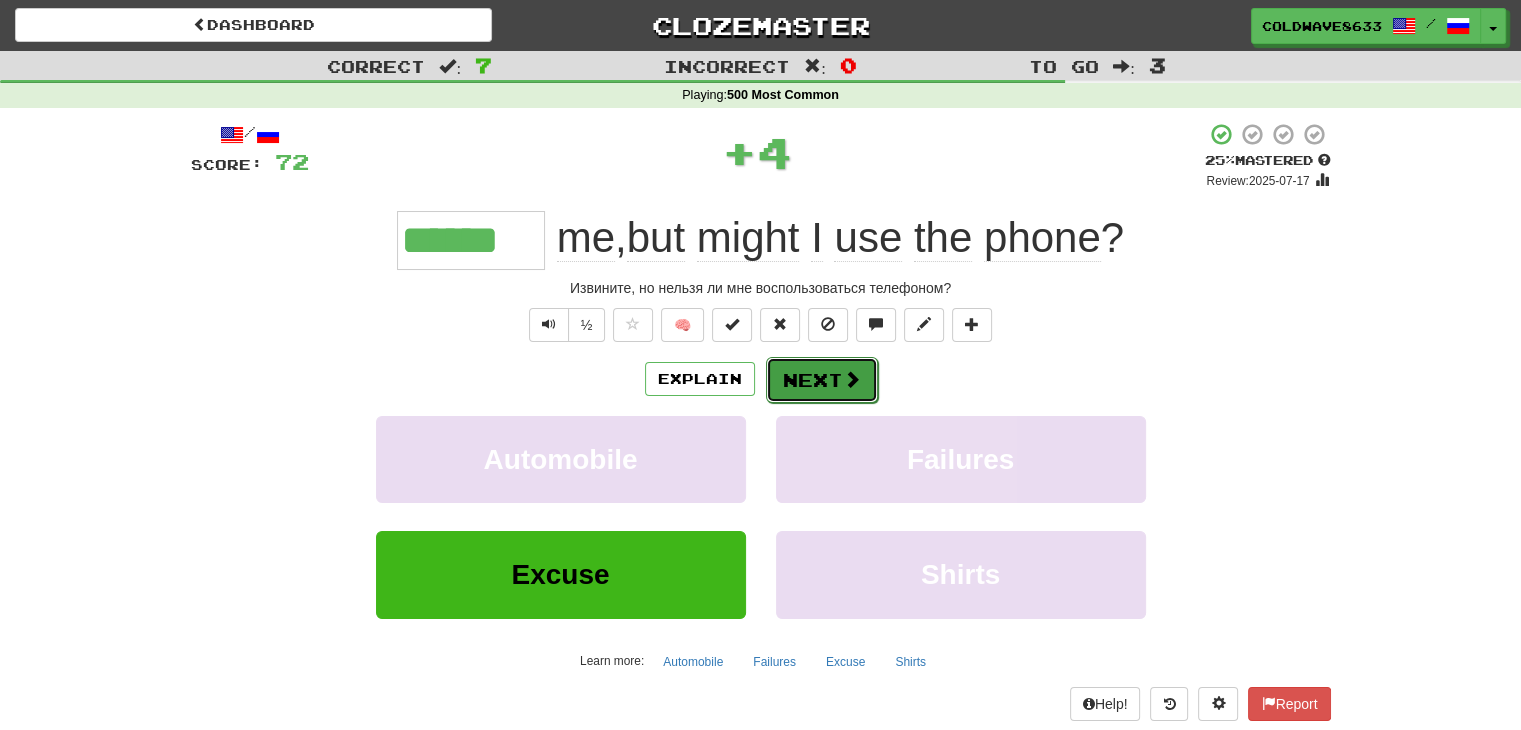 click on "Next" at bounding box center [822, 380] 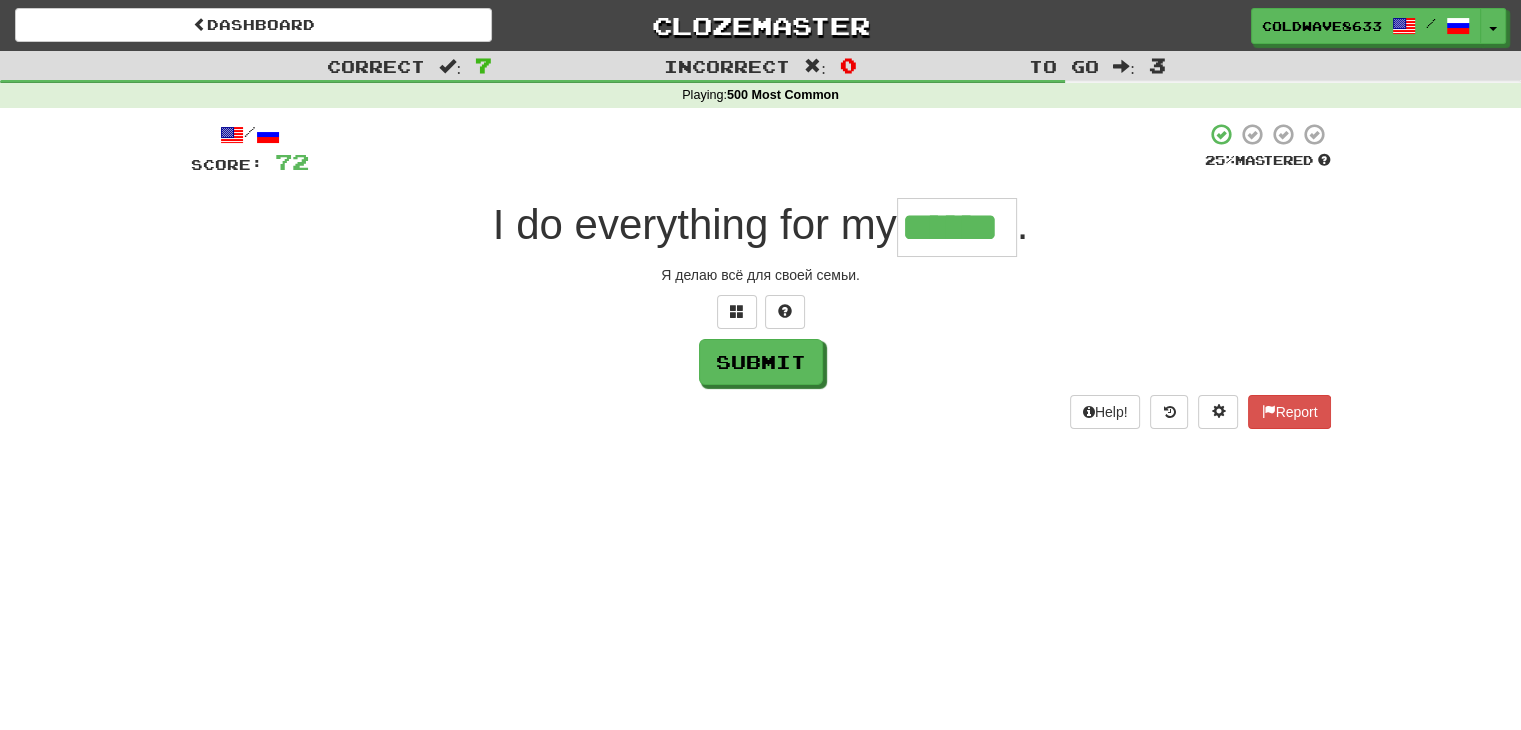 type on "******" 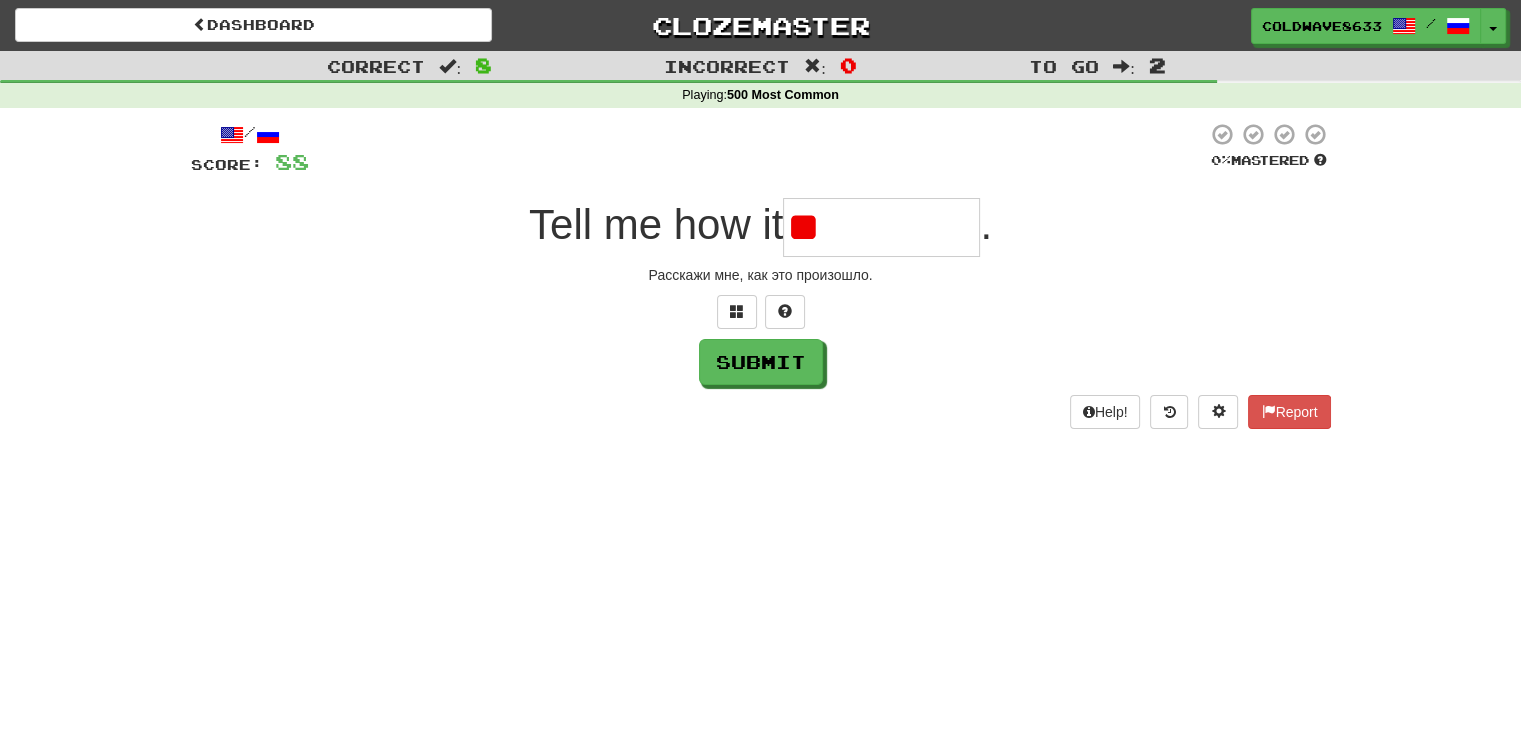 type on "*" 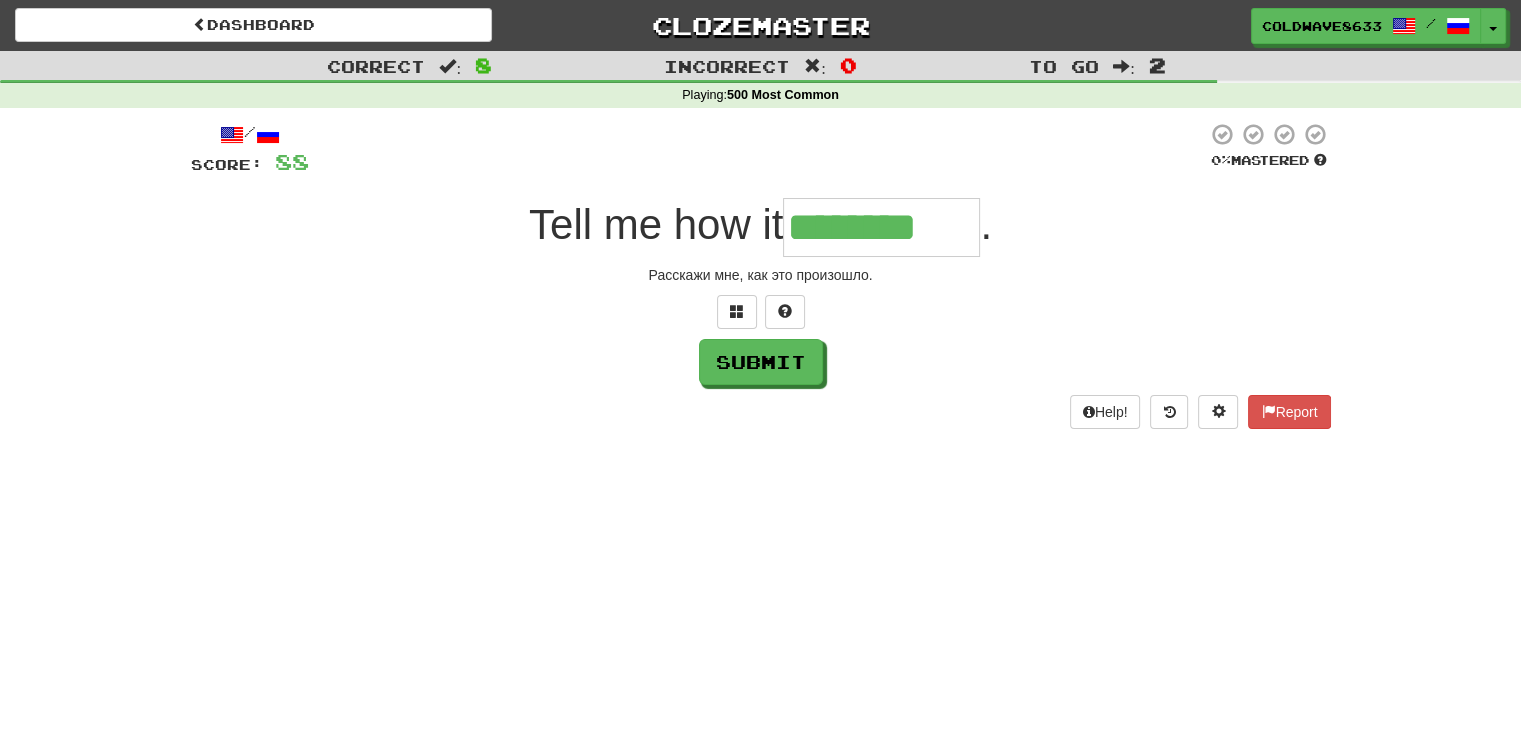 type on "********" 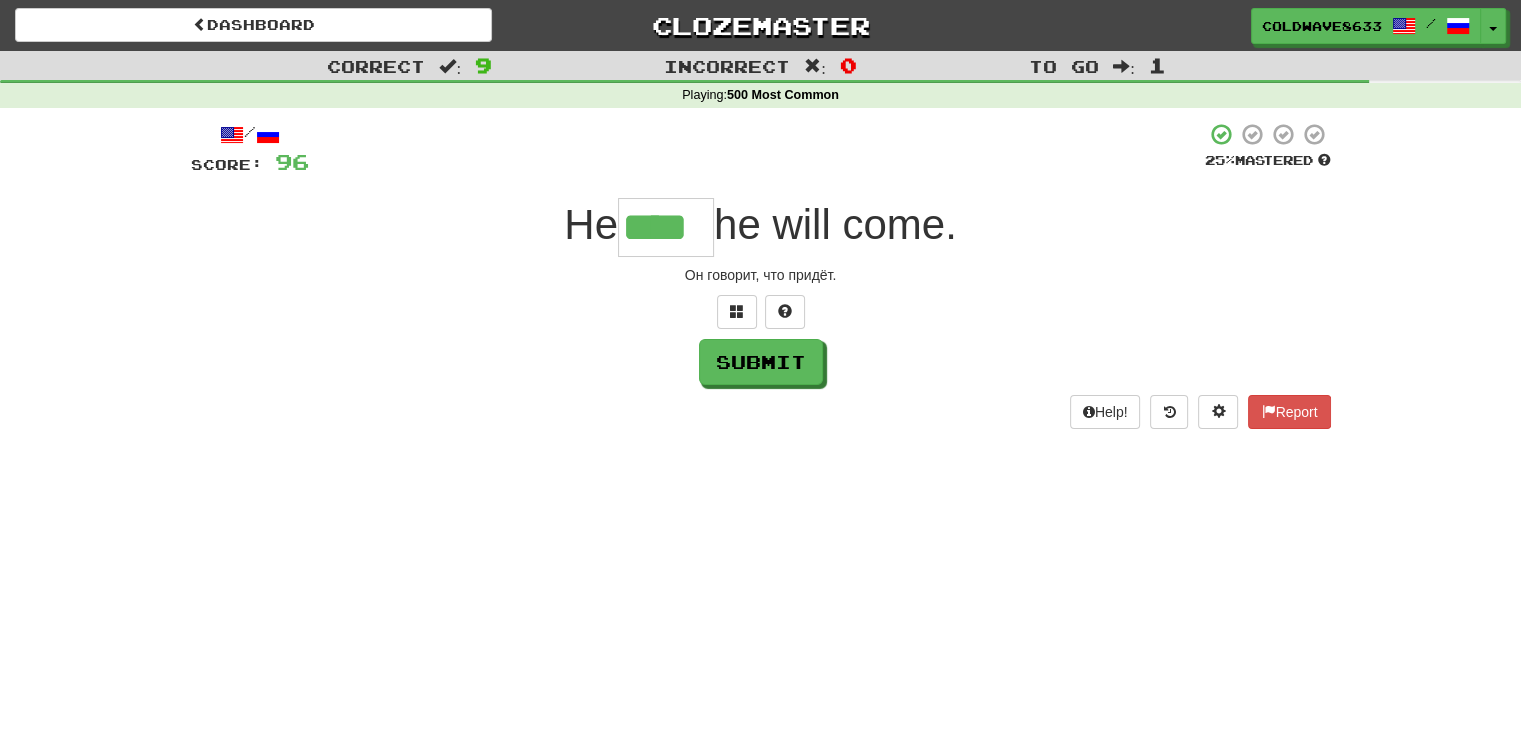 type on "****" 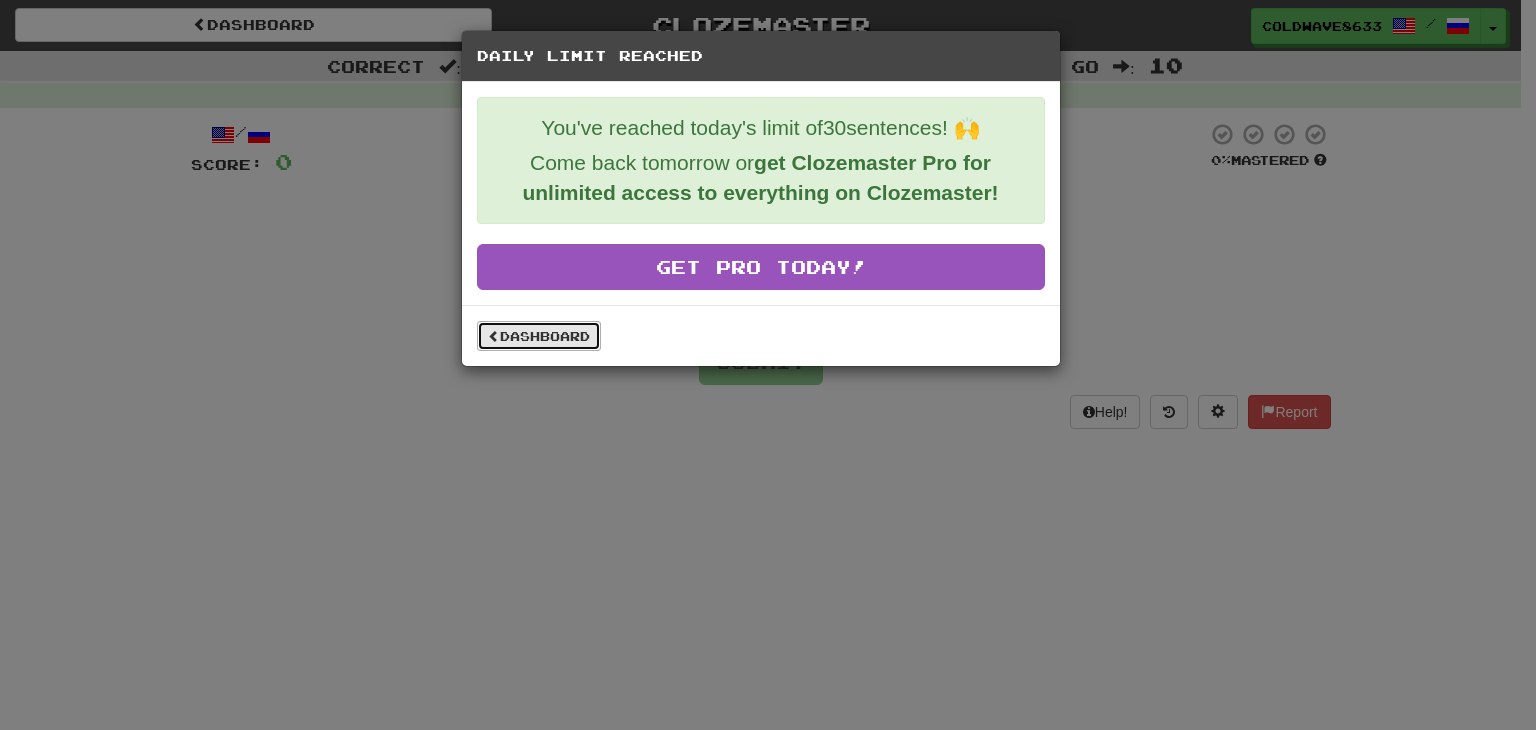 click on "Dashboard" at bounding box center (539, 336) 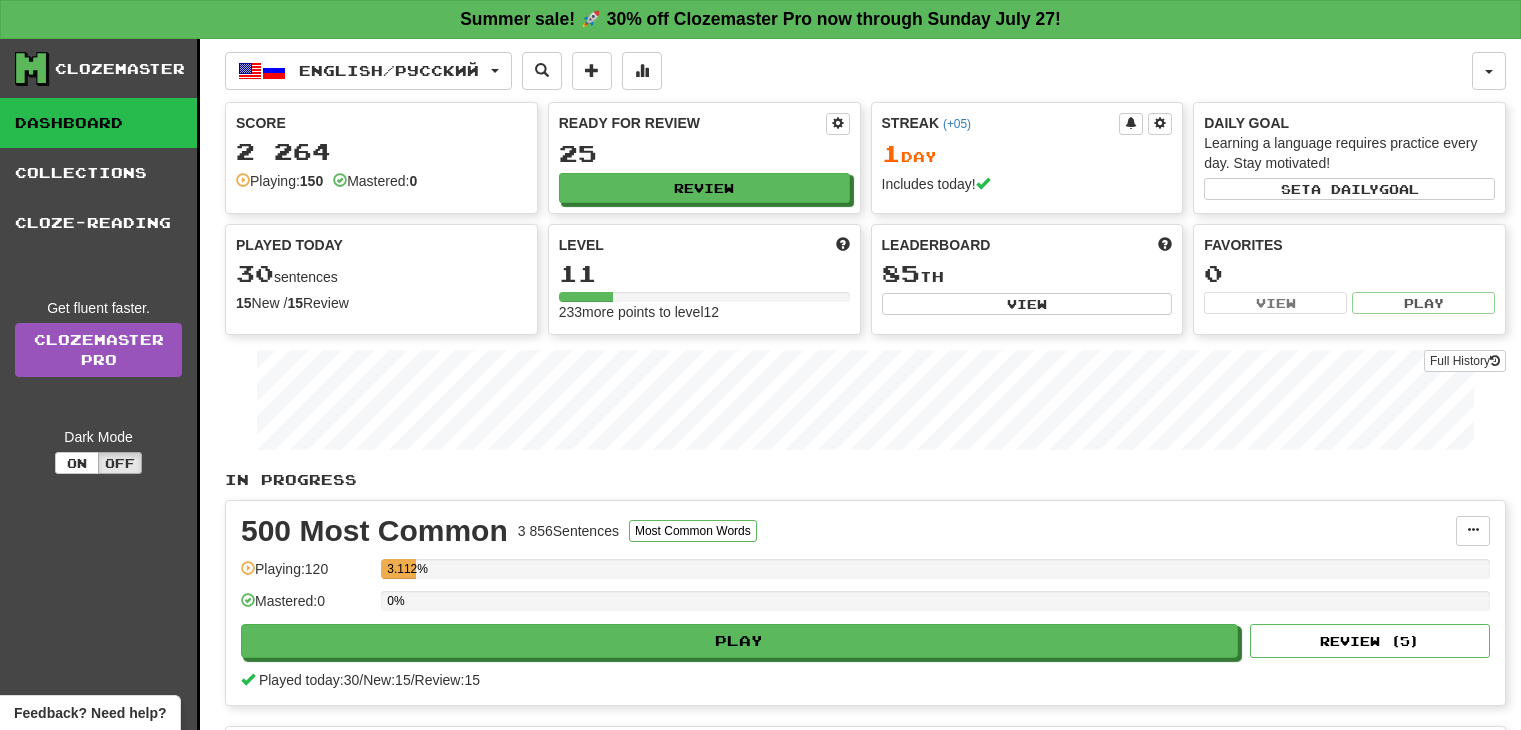 scroll, scrollTop: 0, scrollLeft: 0, axis: both 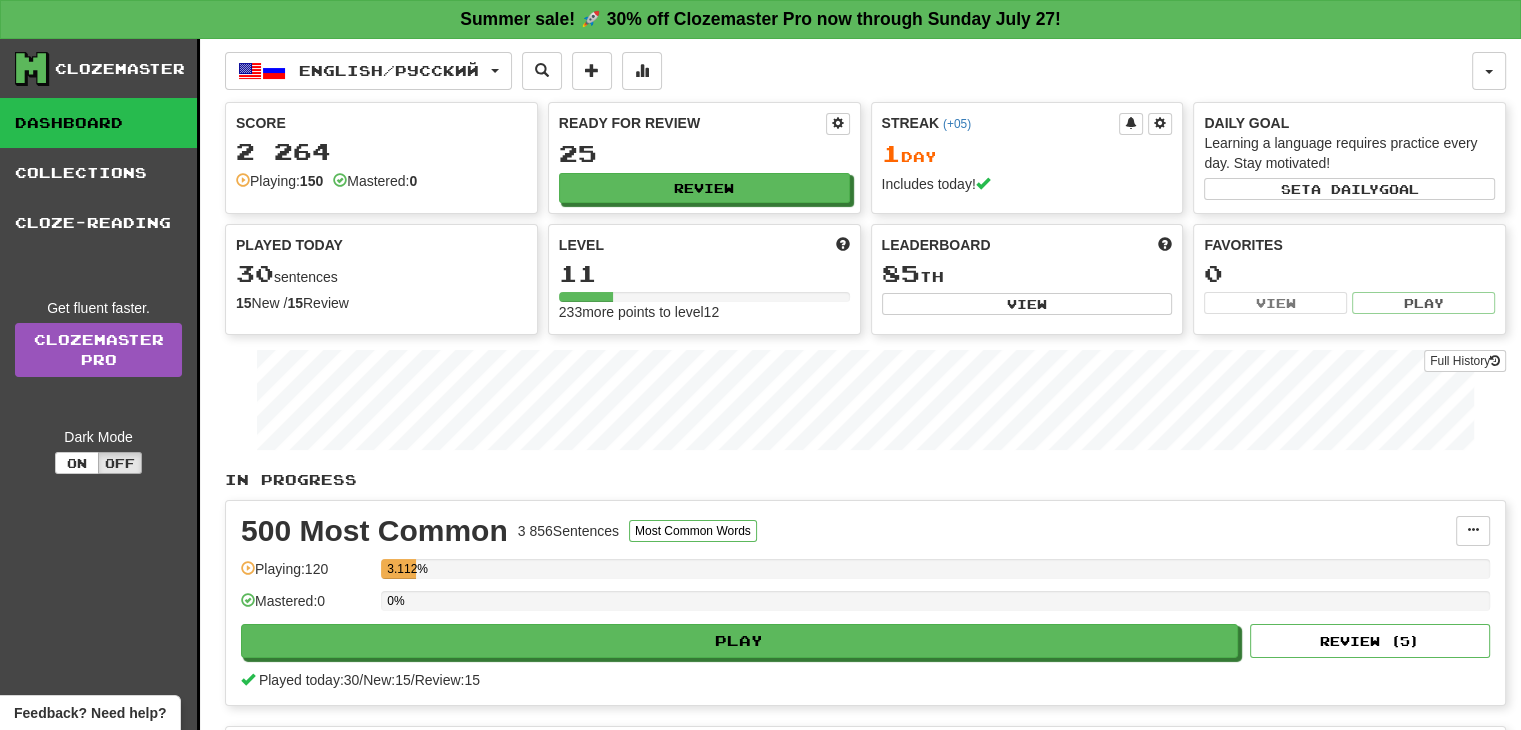 click on "English  /  Русский English  /  Русский Streak:  1   Review:  25 Points today:  268 العربية  /  English Streak:  0   Review:  0 Points today:  0 Русский  /  English Streak:  0   Review:  40 Points today:  0  Language Pairing Username: [USERNAME] Edit  Account  Notifications  Activity Feed  Profile  Leaderboard  Forum  Logout Score 2 264  Playing:  150  Mastered:  0 Ready for Review 25   Review Streak   ( +05 ) 1  Day Includes today!  Daily Goal Learning a language requires practice every day. Stay motivated! Set  a daily  goal Played Today 30  sentences 15  New /  15  Review Full History  Level 11 233  more points to level  12 Leaderboard 85 th View Favorites 0 View Play Full History  In Progress 500 Most Common 3 856  Sentences Most Common Words Manage Sentences Unpin from Dashboard  Playing:  120 3.112%  Mastered:  0 0% Play Review ( 5 )   Played today:  30  /  New:  15  /  Review:  15 Fast Track Level 1 1 000  Sentences Fluency Fast Track Manage Sentences  Playing:  30 3% 0" at bounding box center [865, 543] 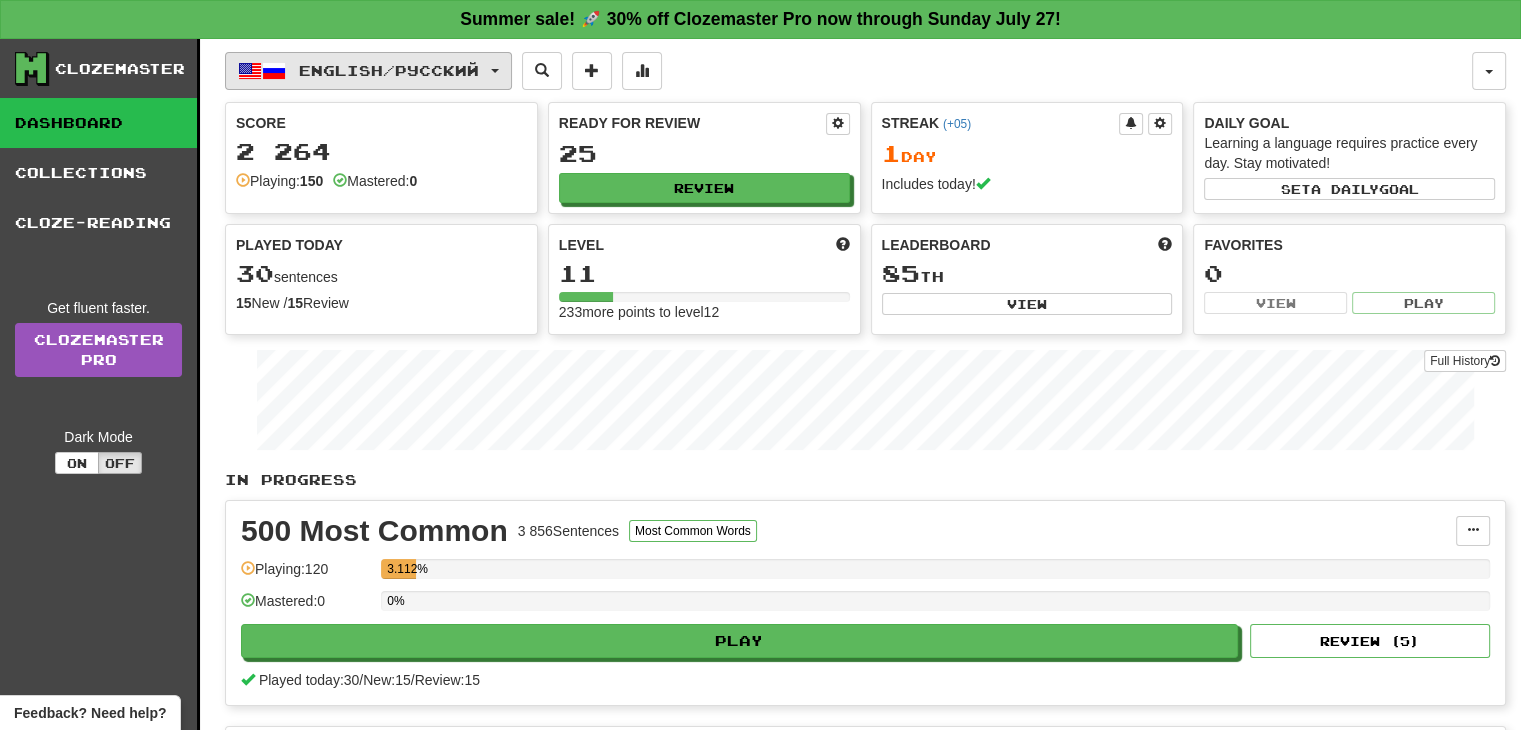 click on "English  /  Русский" at bounding box center [389, 70] 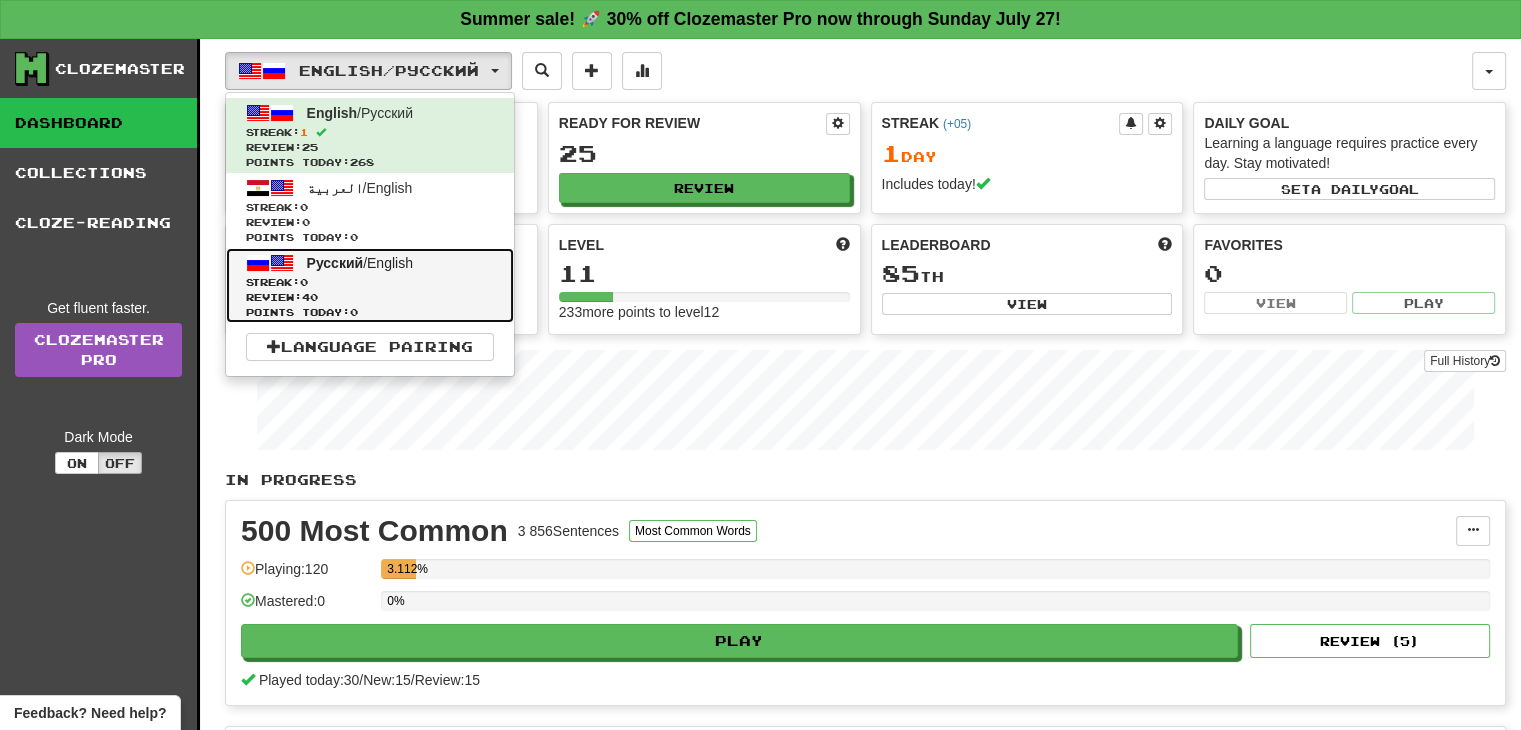 click on "Streak:  0" at bounding box center (370, 282) 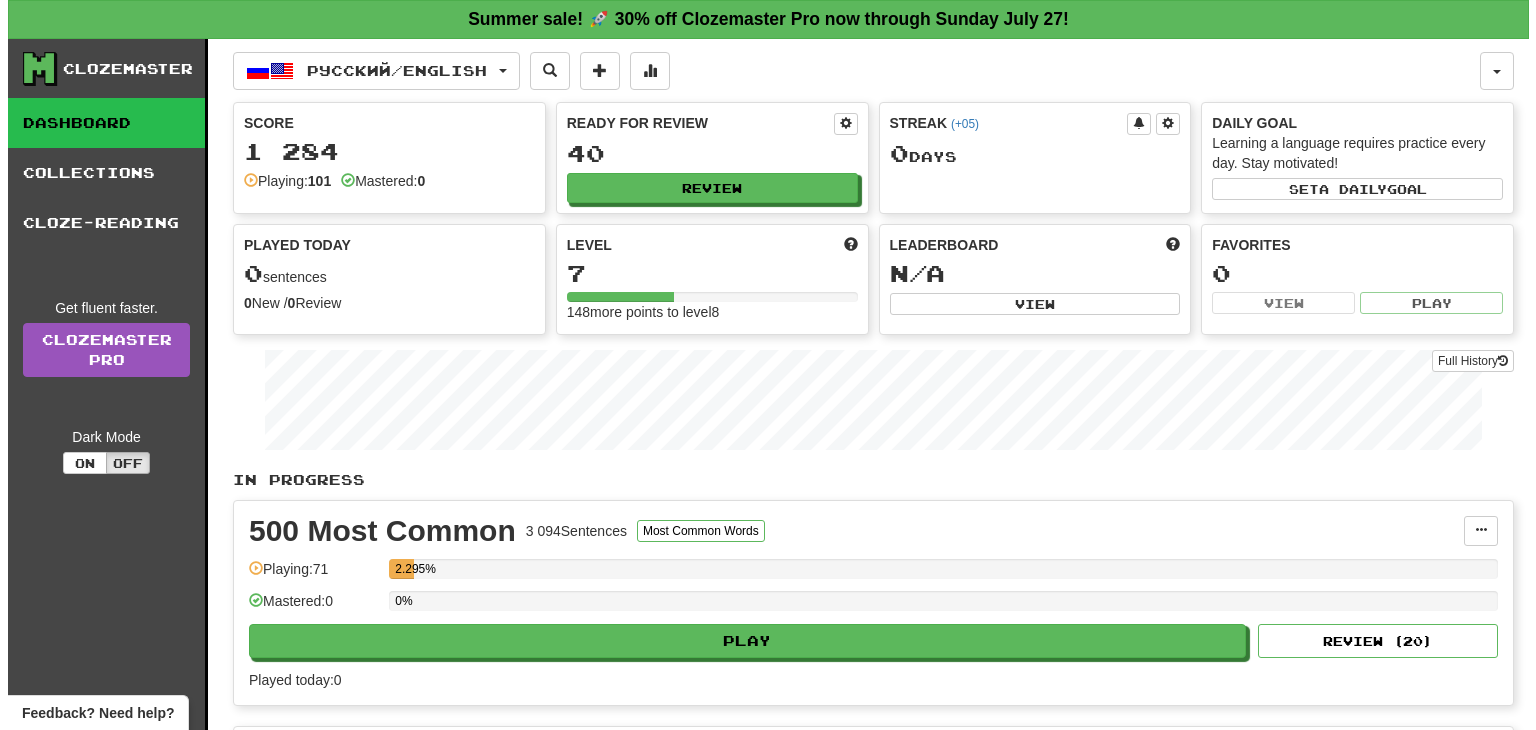 scroll, scrollTop: 0, scrollLeft: 0, axis: both 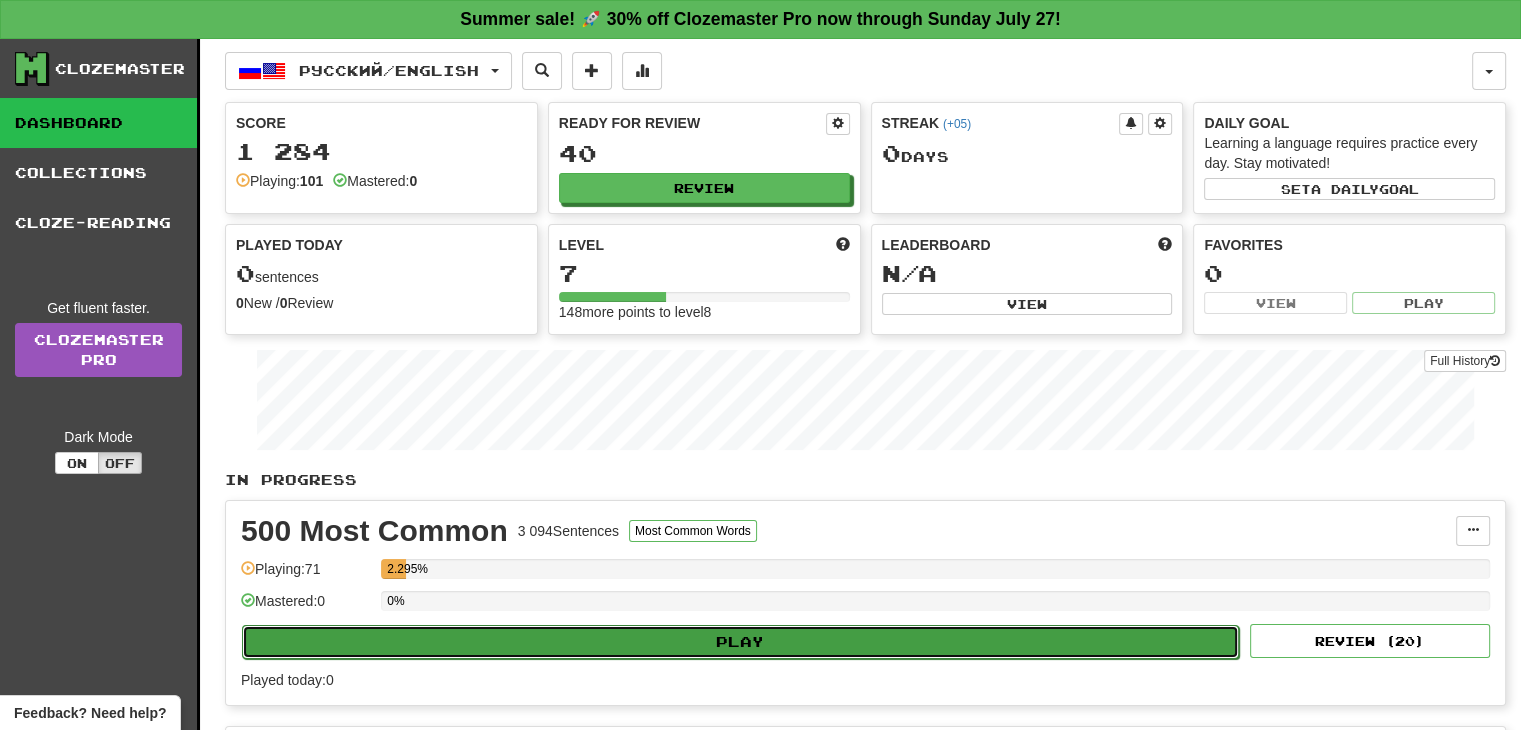 click on "Play" at bounding box center [740, 642] 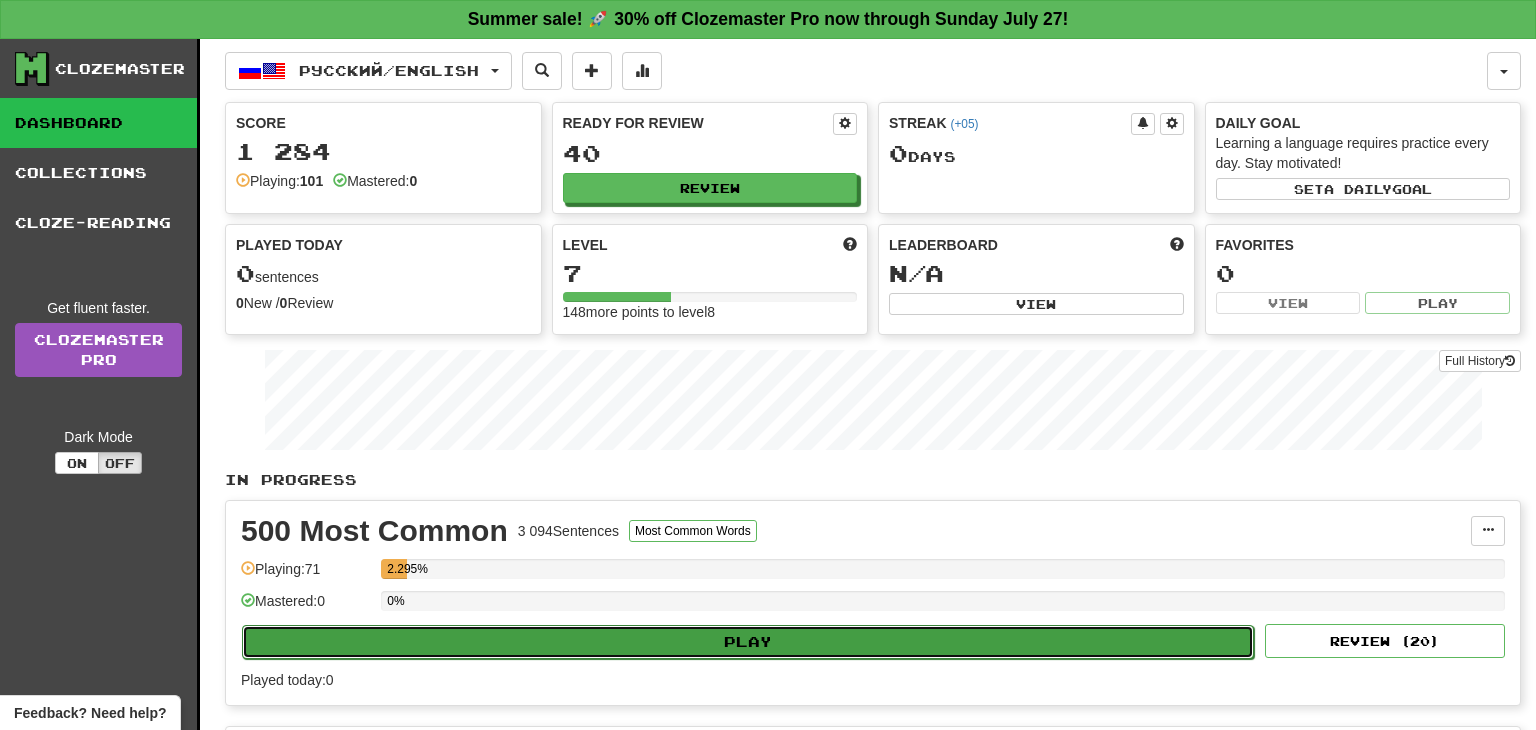 select on "**" 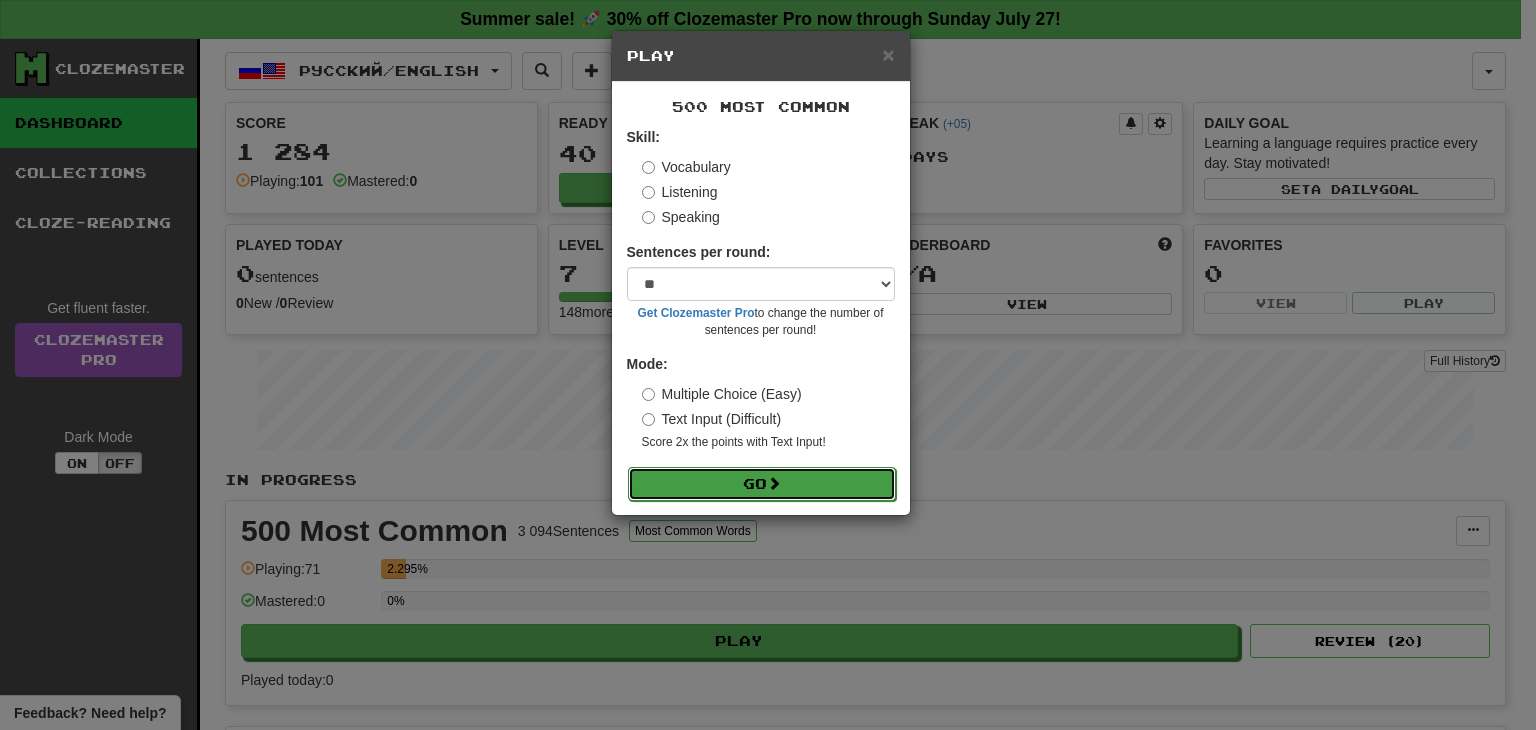 click on "Go" at bounding box center [762, 484] 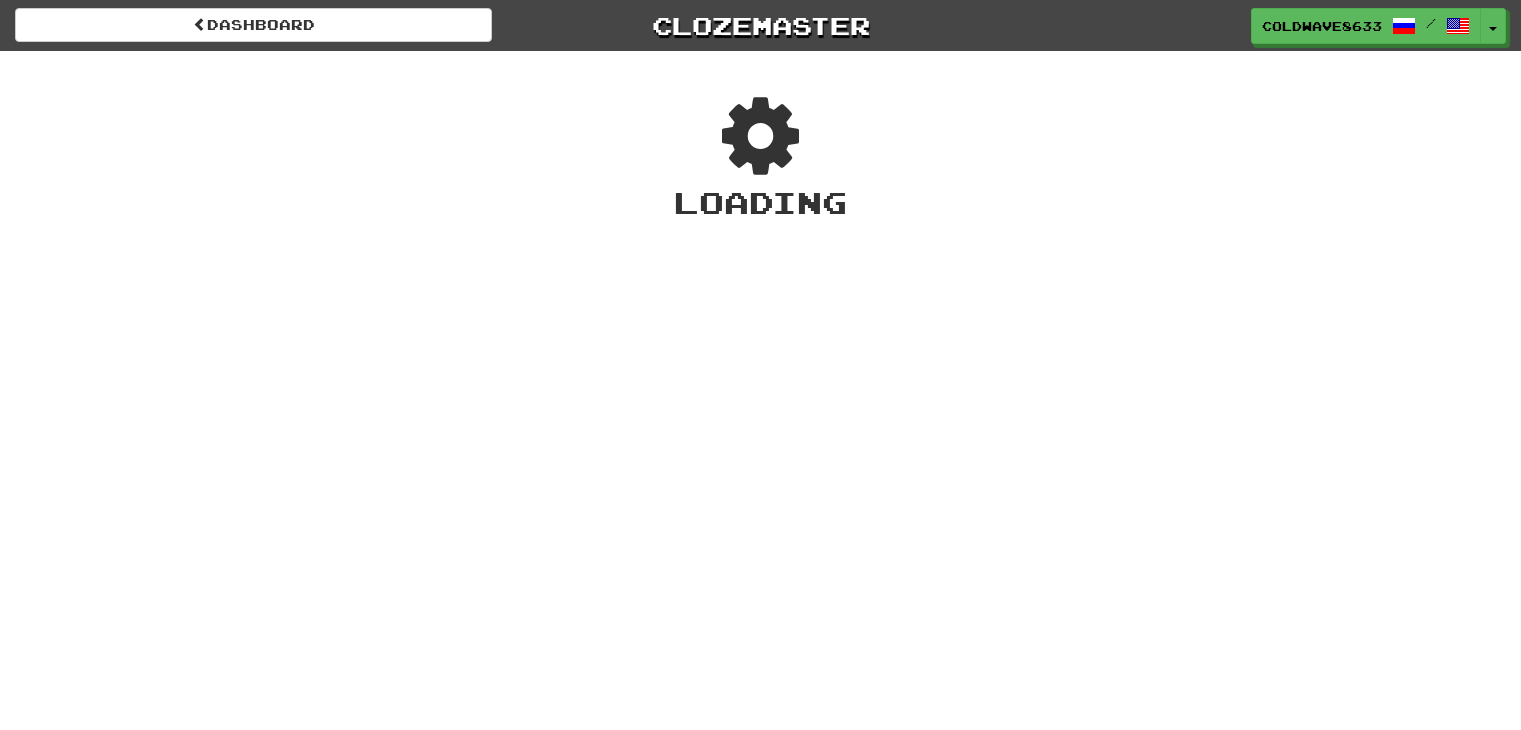 scroll, scrollTop: 0, scrollLeft: 0, axis: both 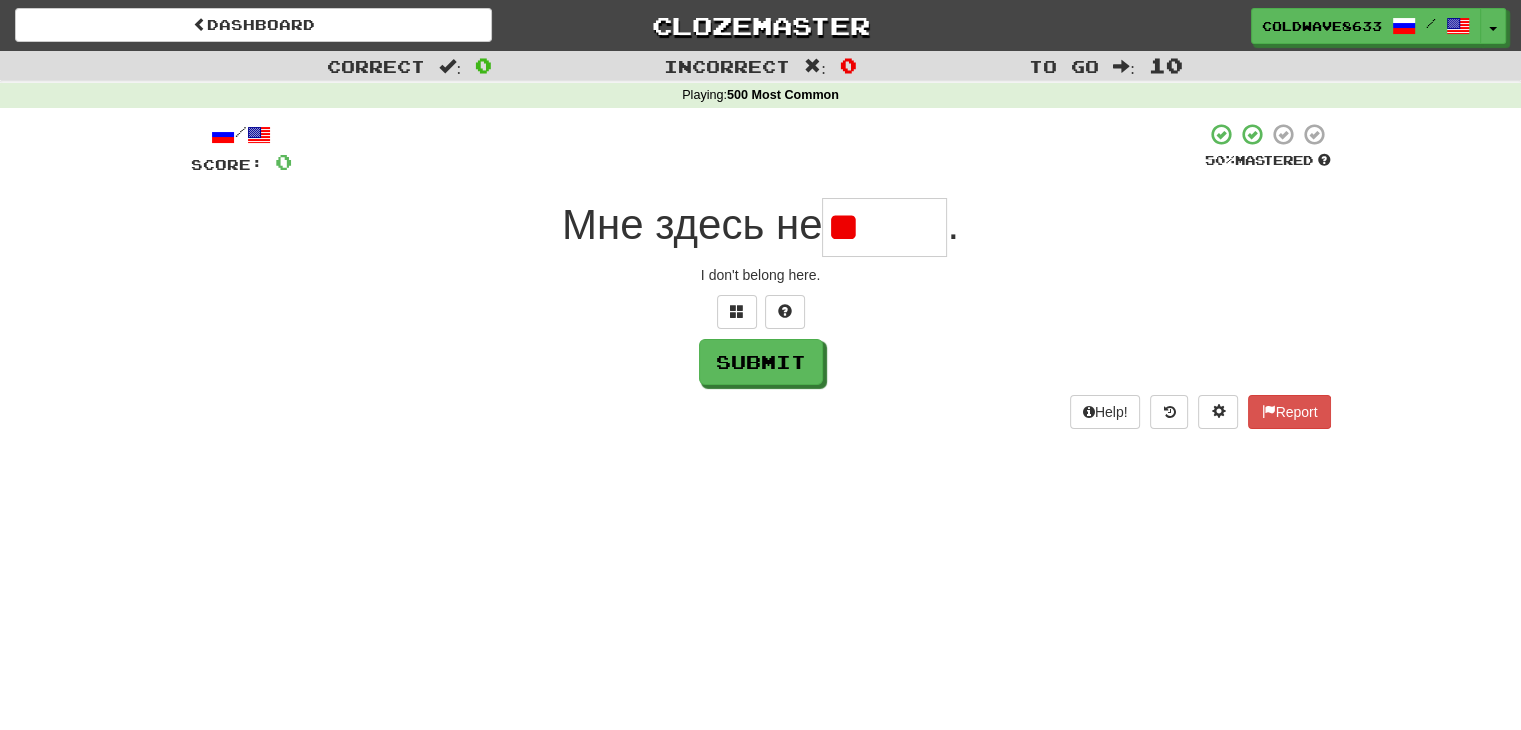 type on "*" 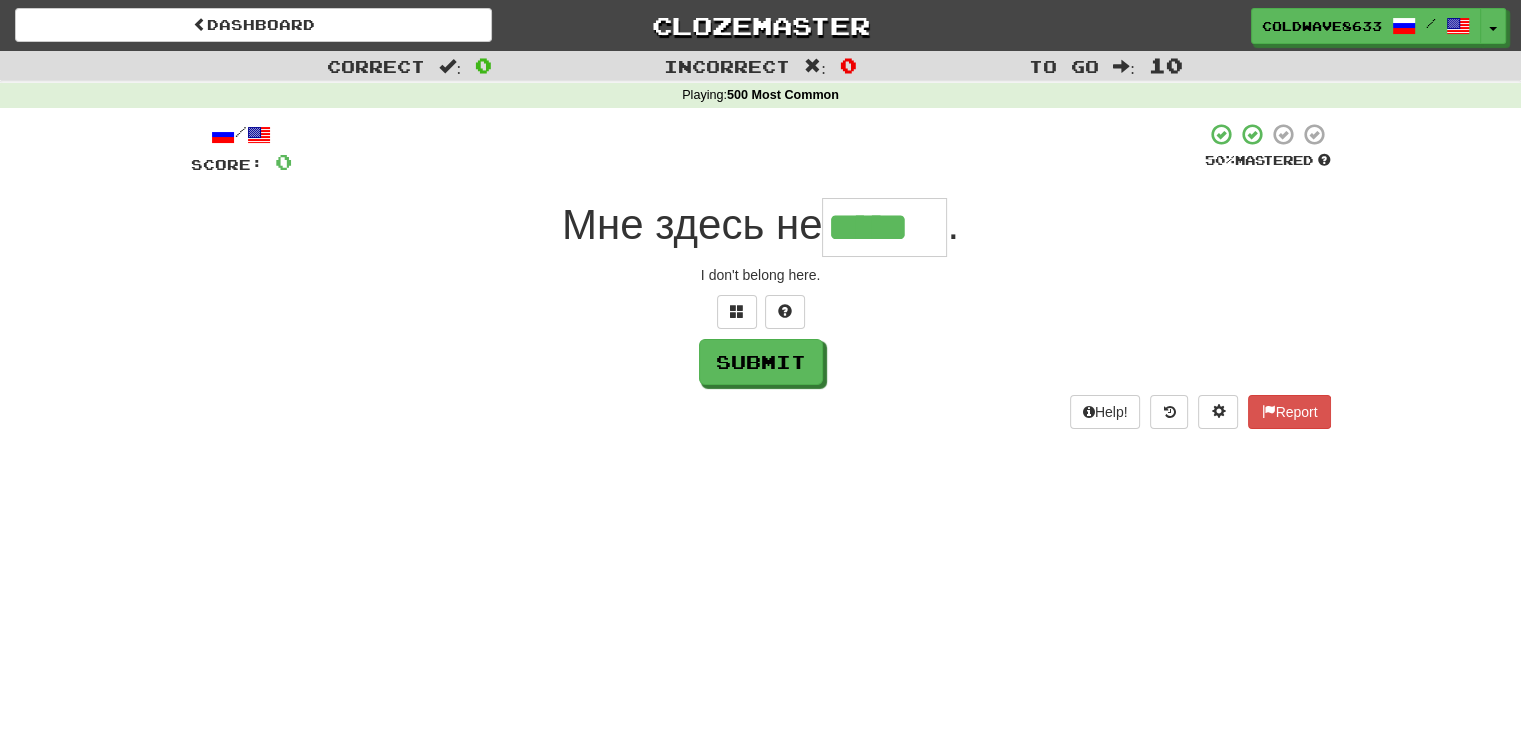 type on "*****" 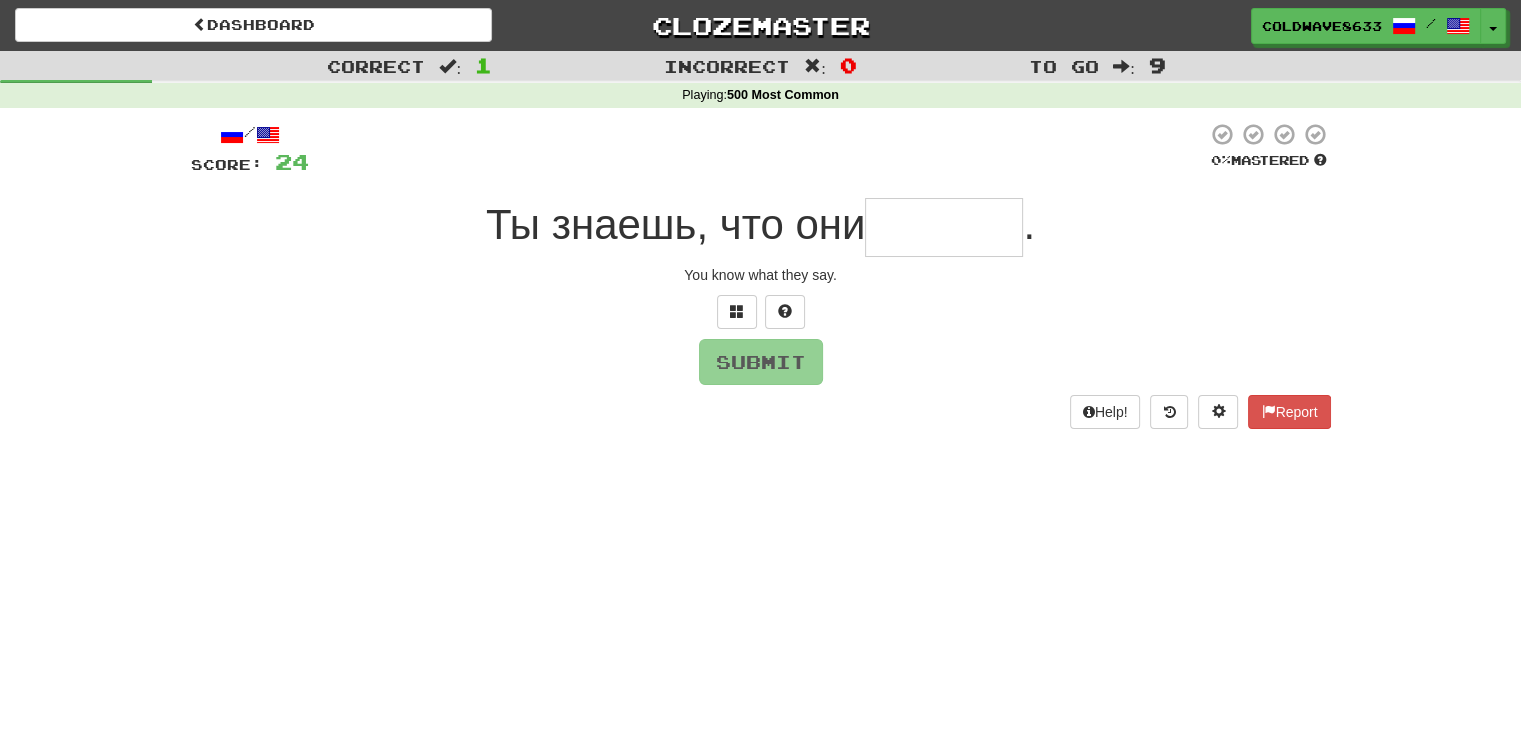 type on "*" 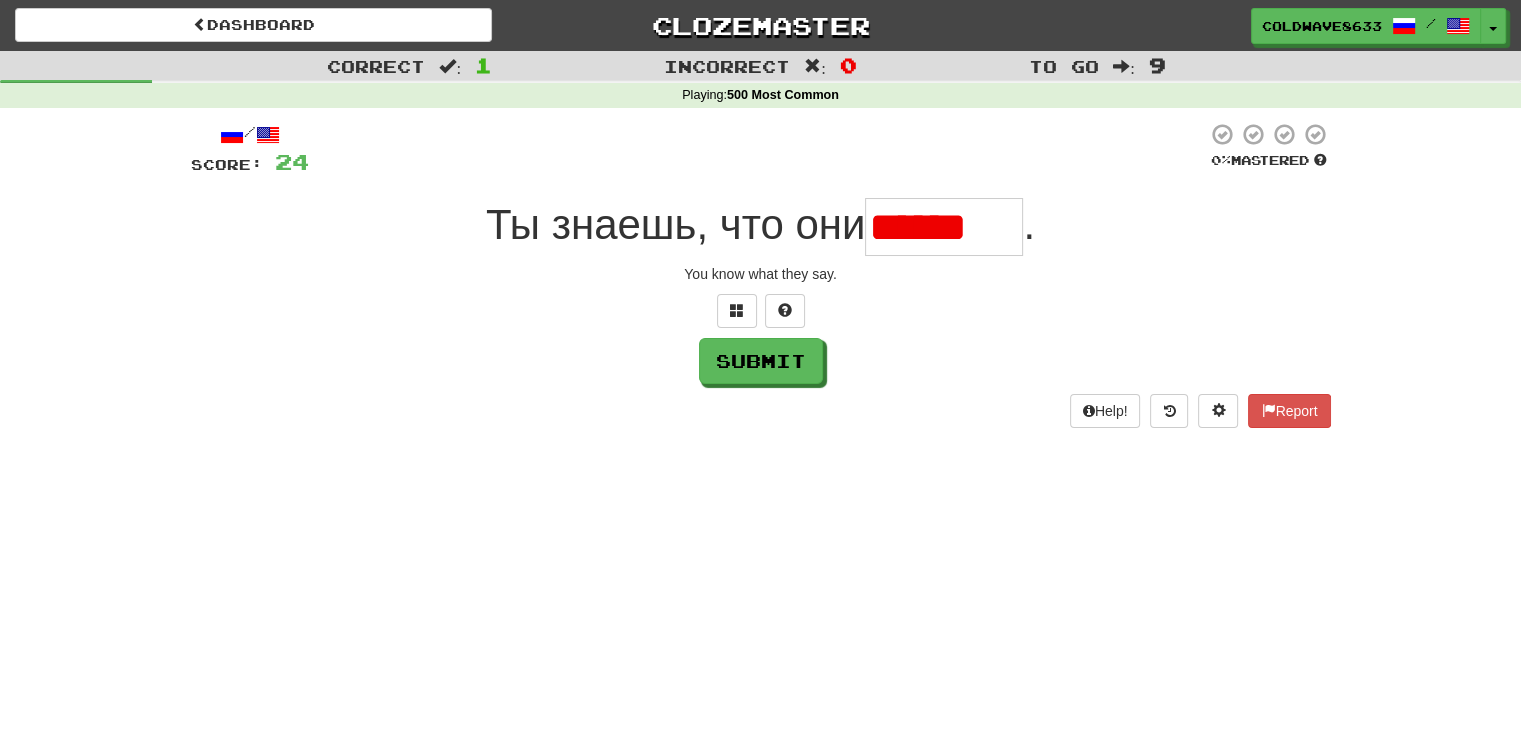 scroll, scrollTop: 0, scrollLeft: 0, axis: both 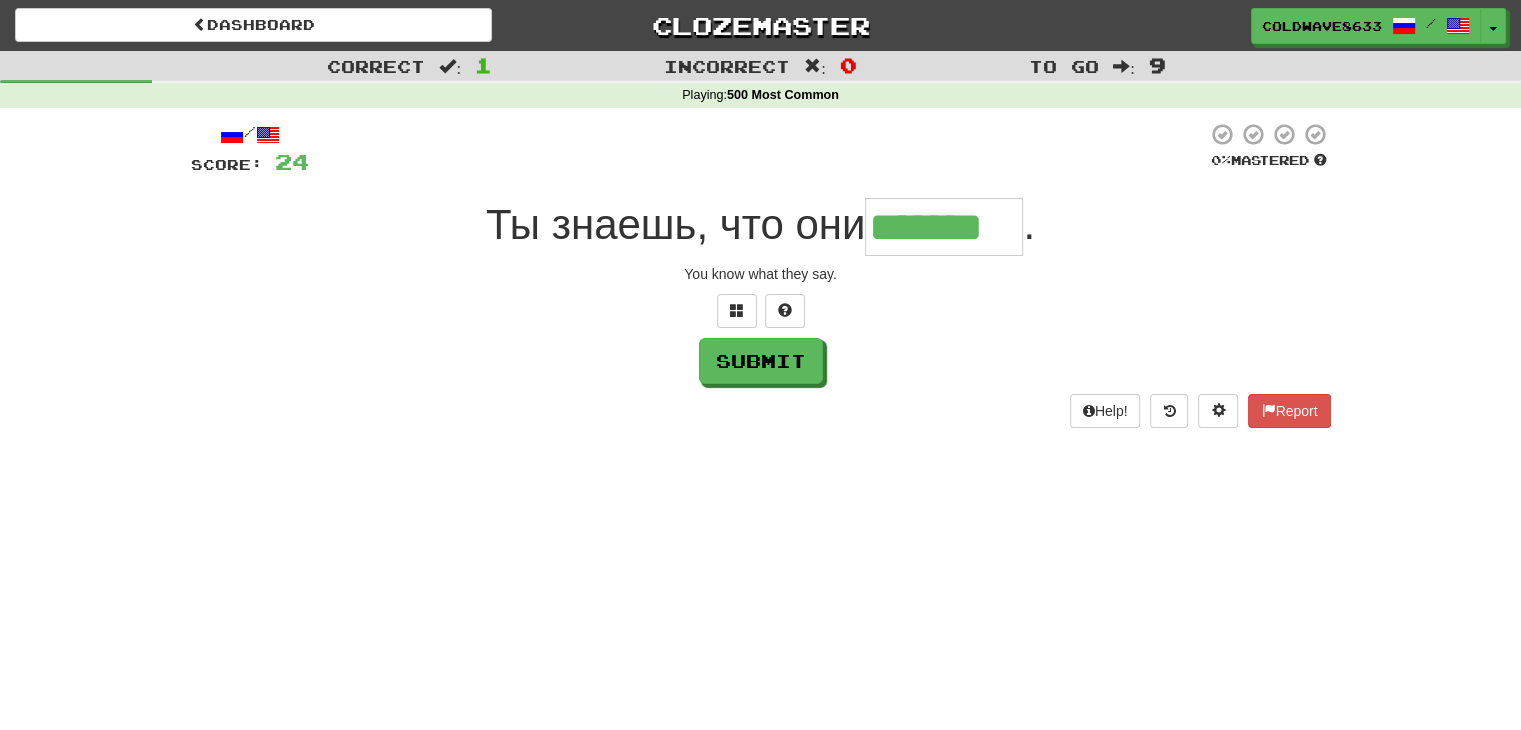 type on "*******" 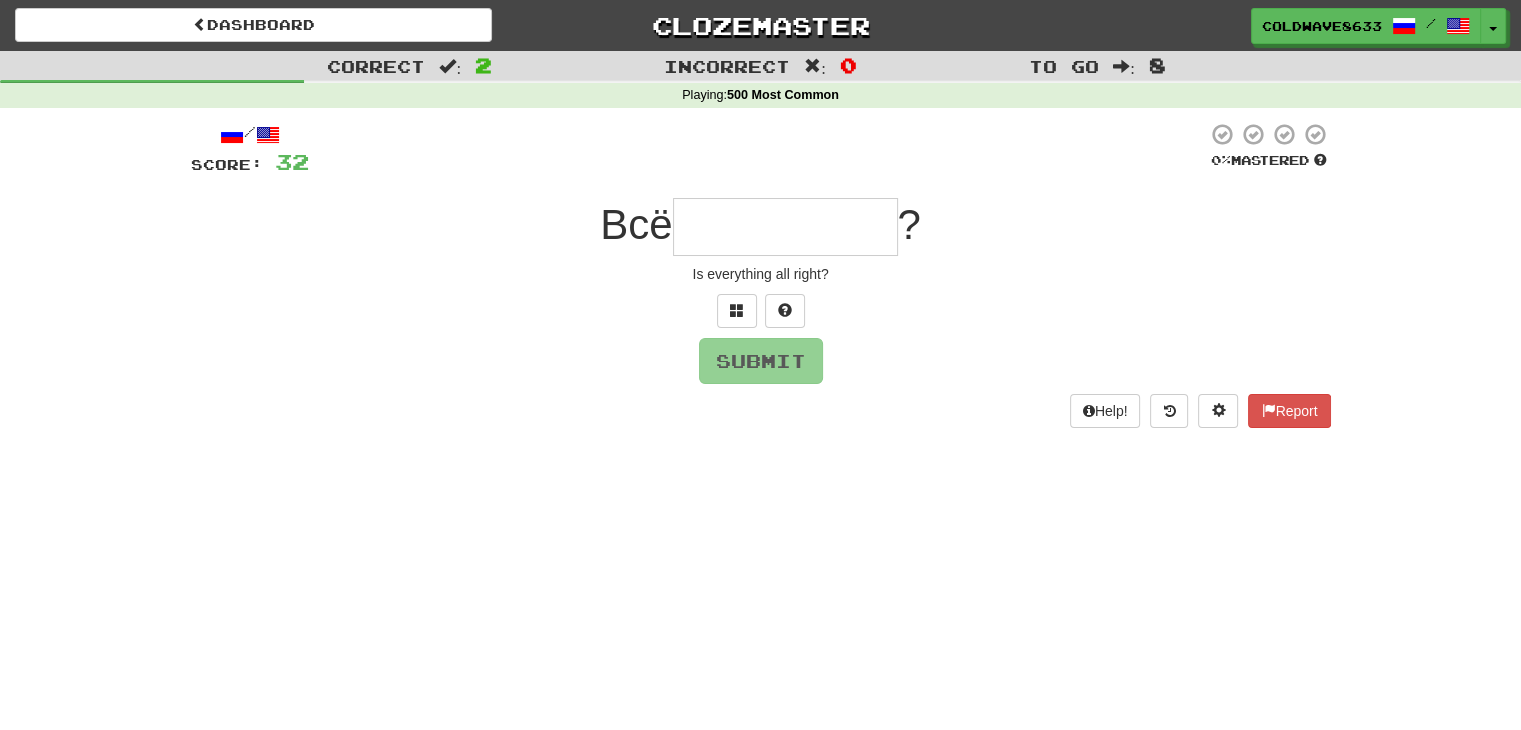type on "*" 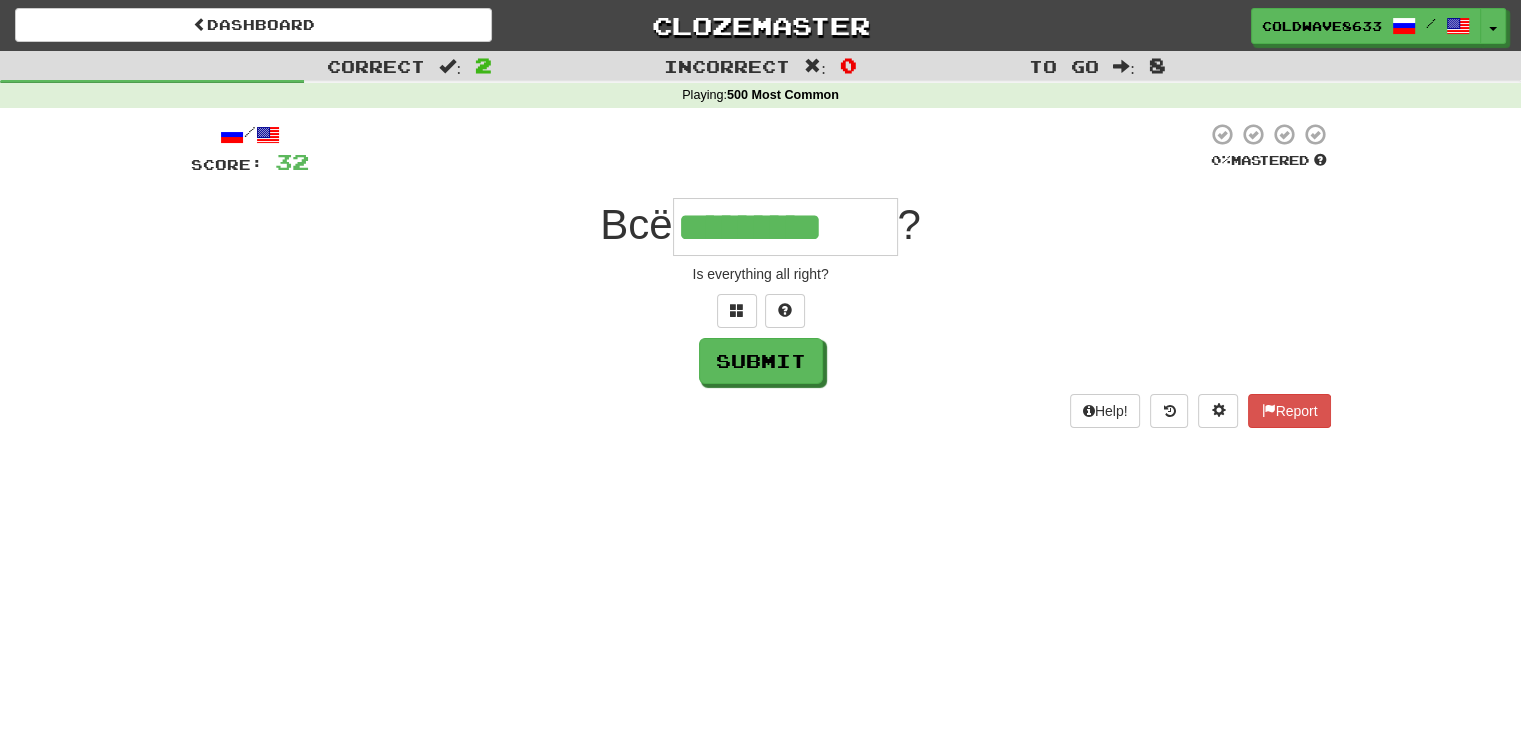 type on "*********" 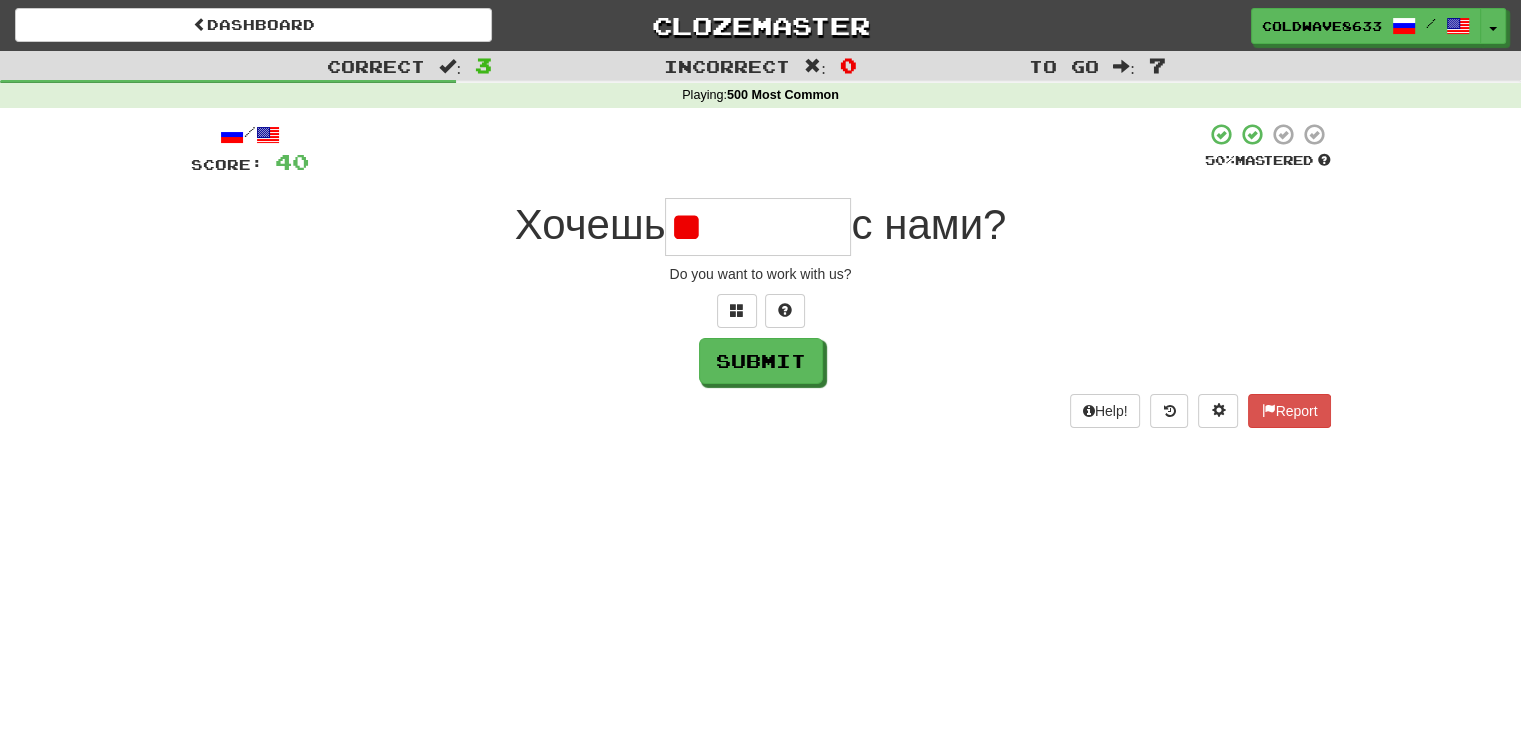 type on "*" 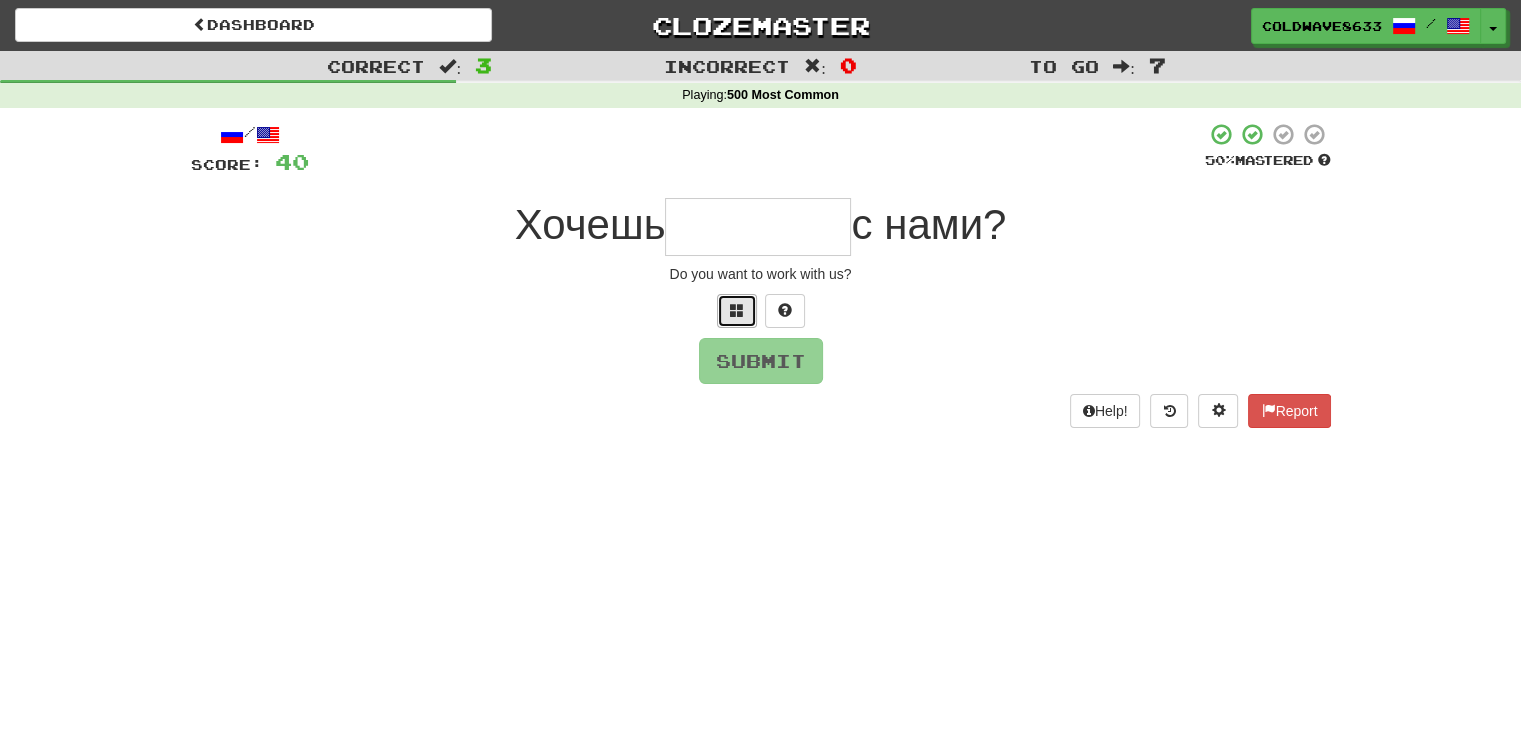 click at bounding box center [737, 311] 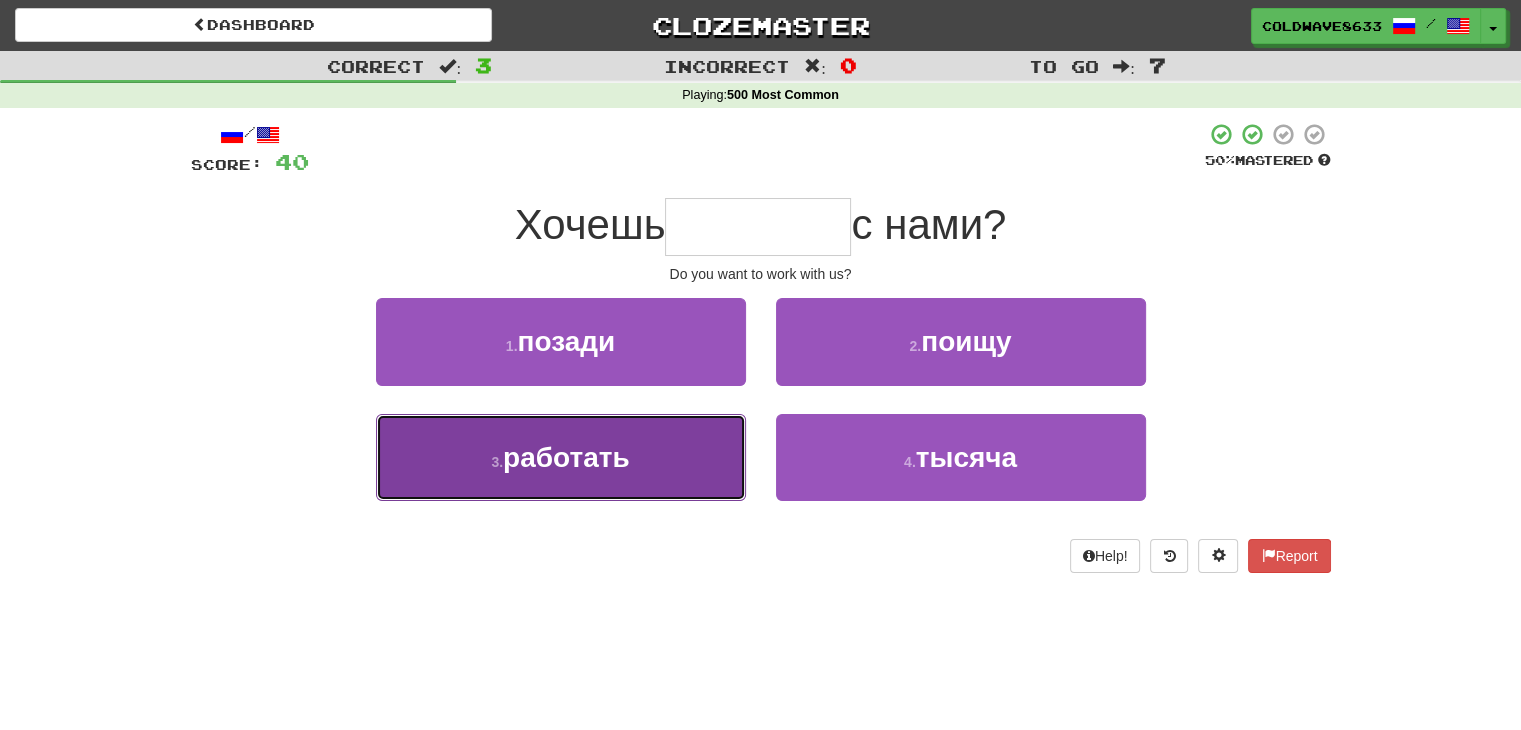 click on "работать" at bounding box center [566, 457] 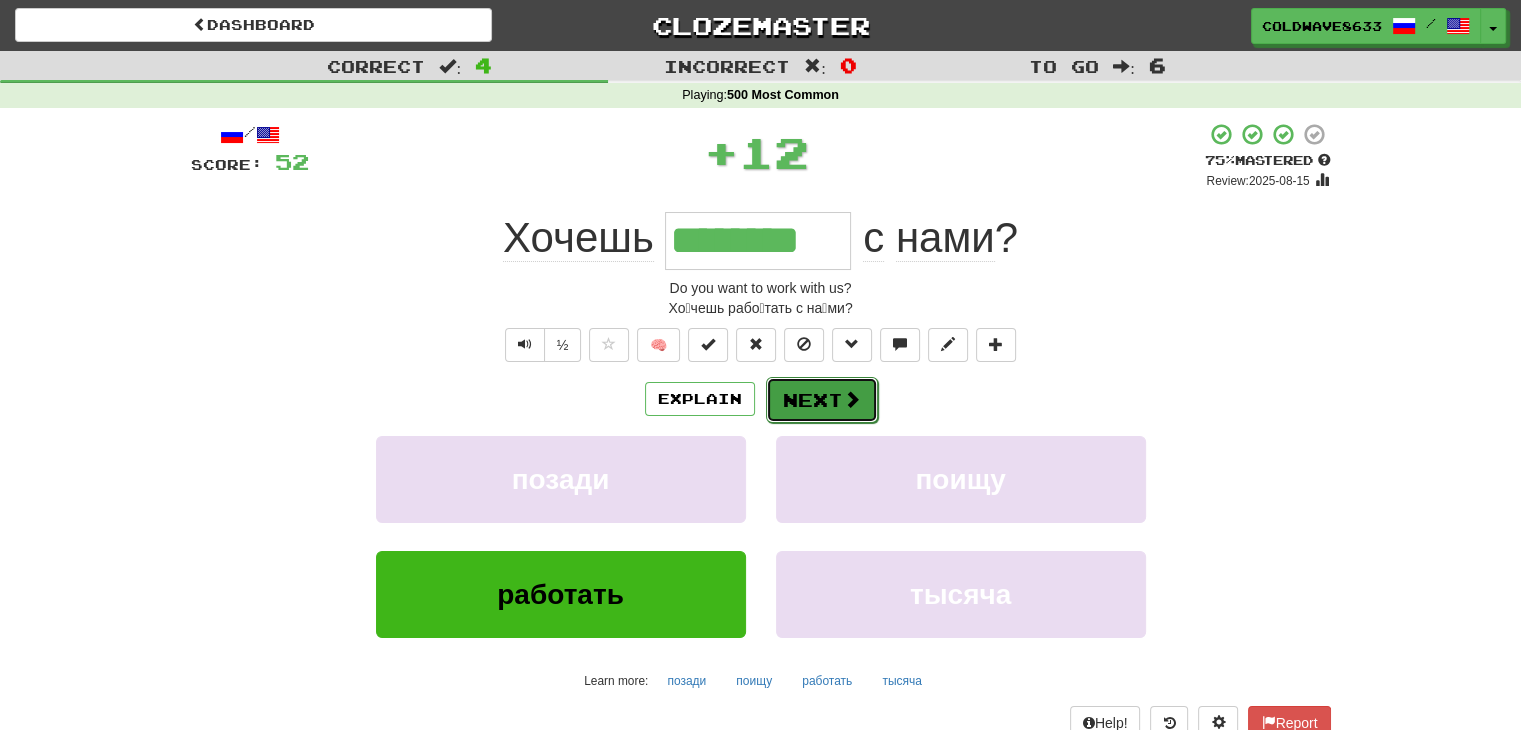 click on "Next" at bounding box center [822, 400] 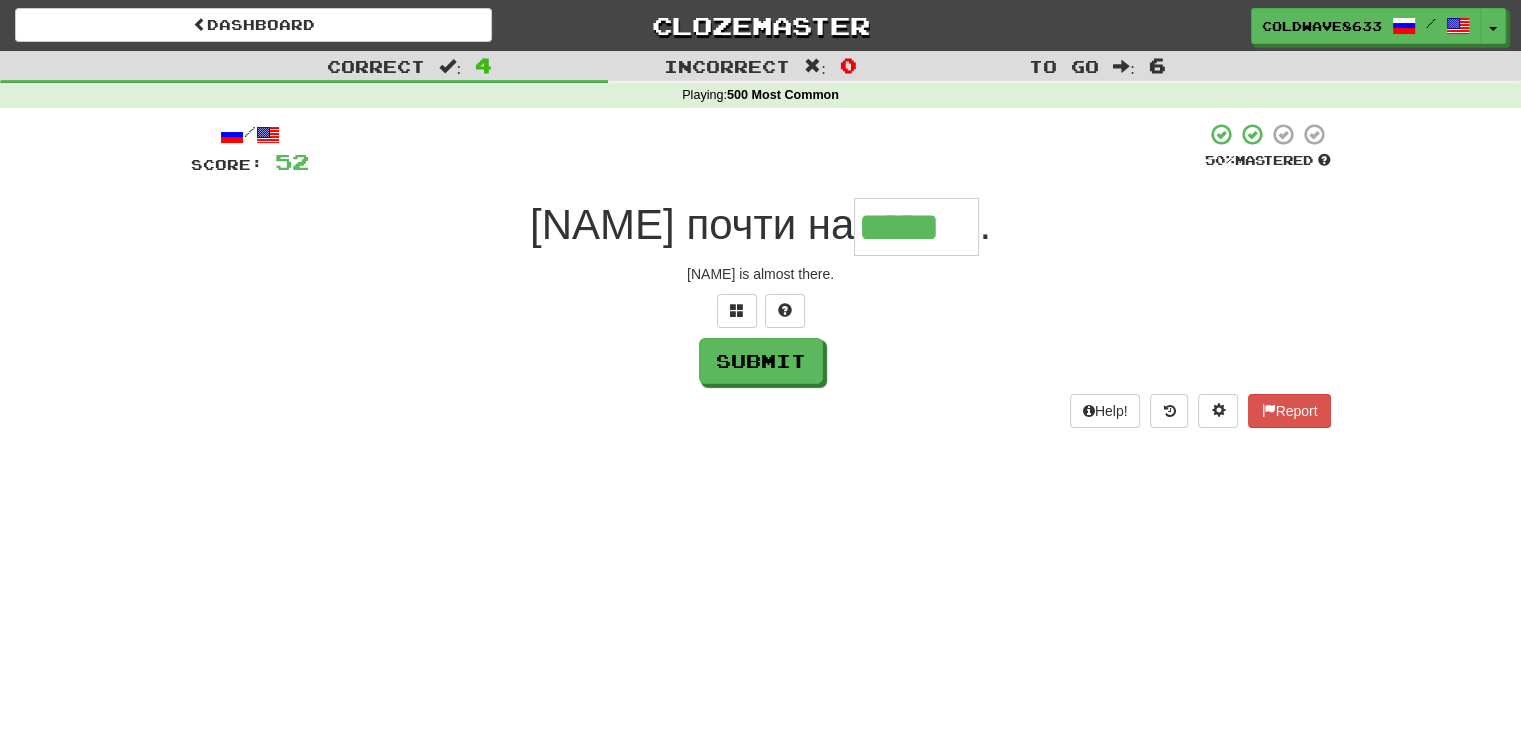 type on "*****" 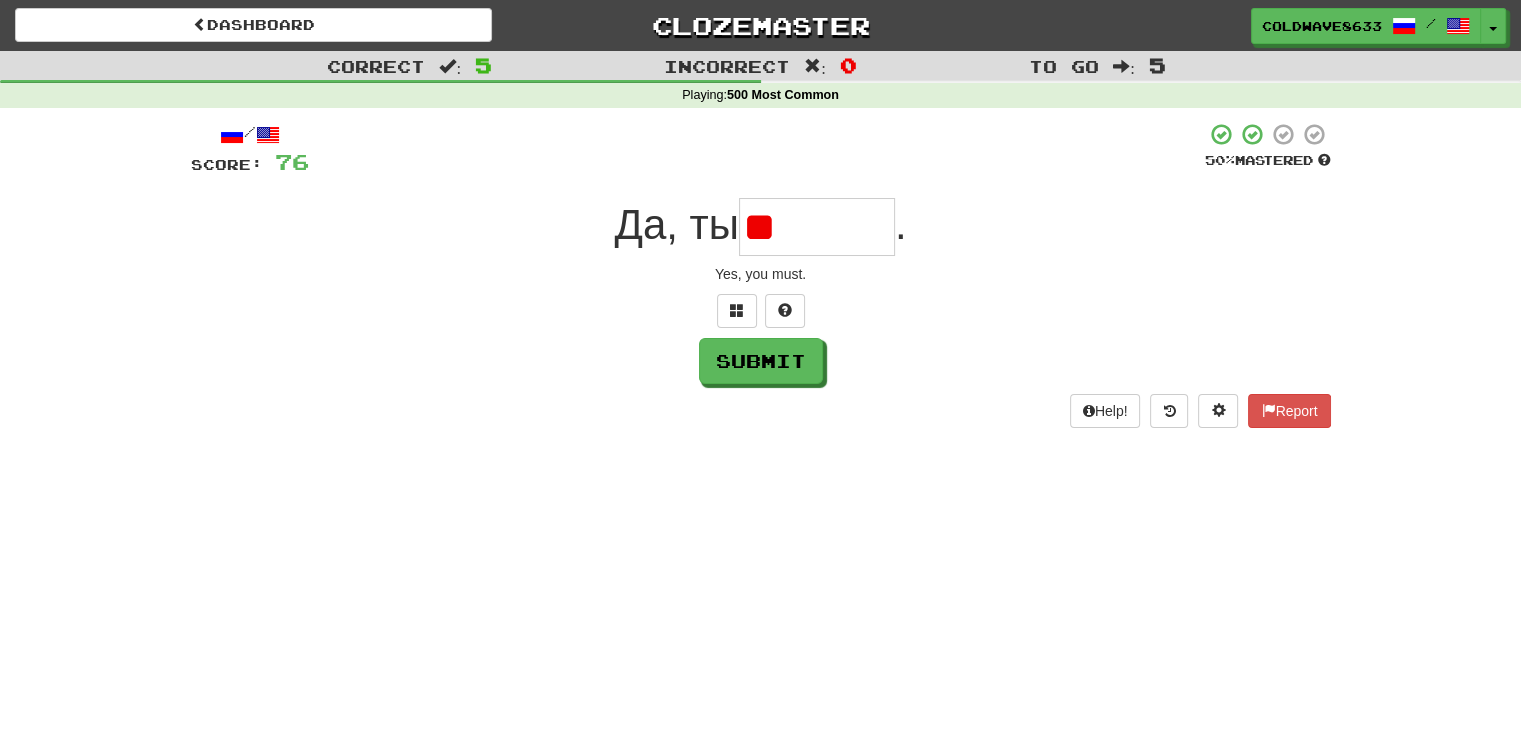 type on "*" 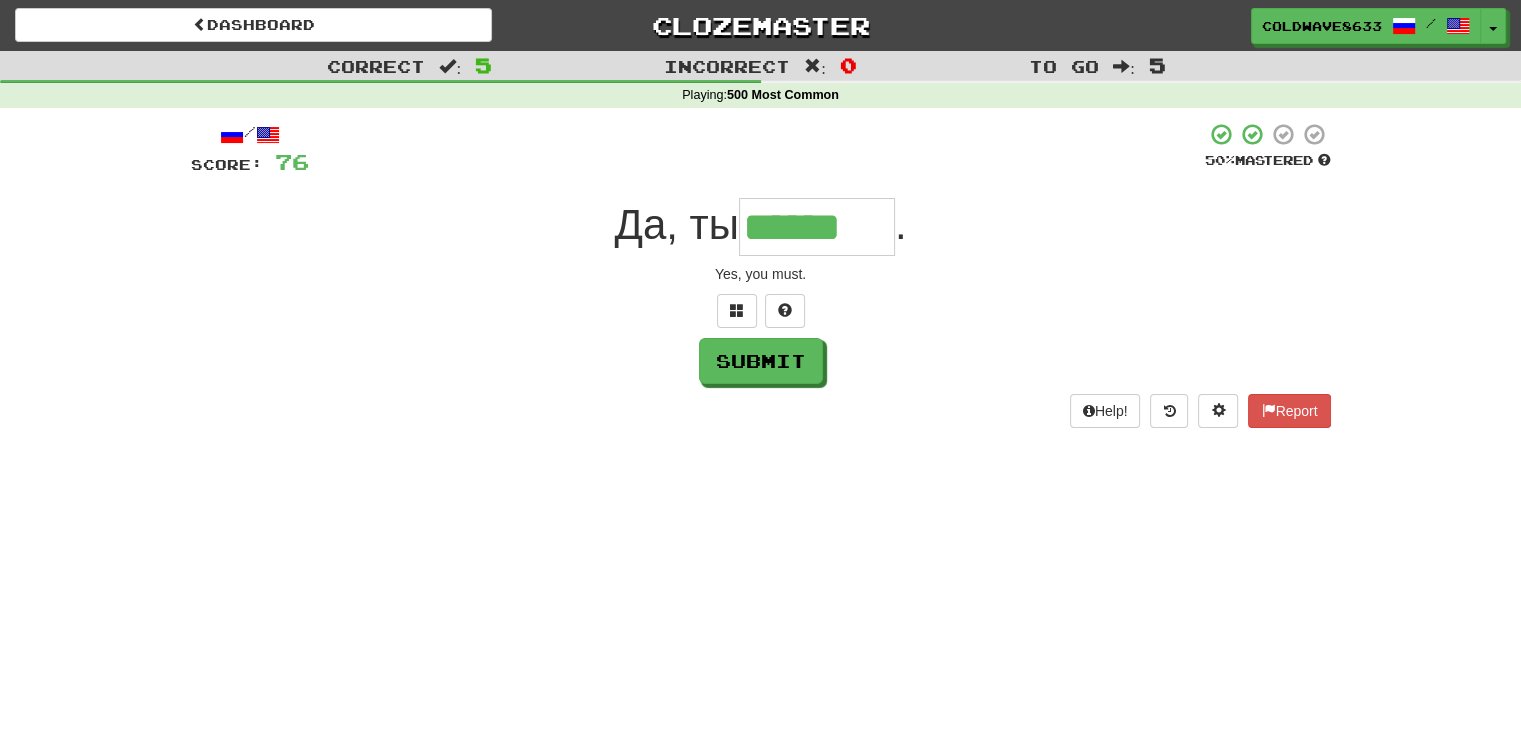 type on "******" 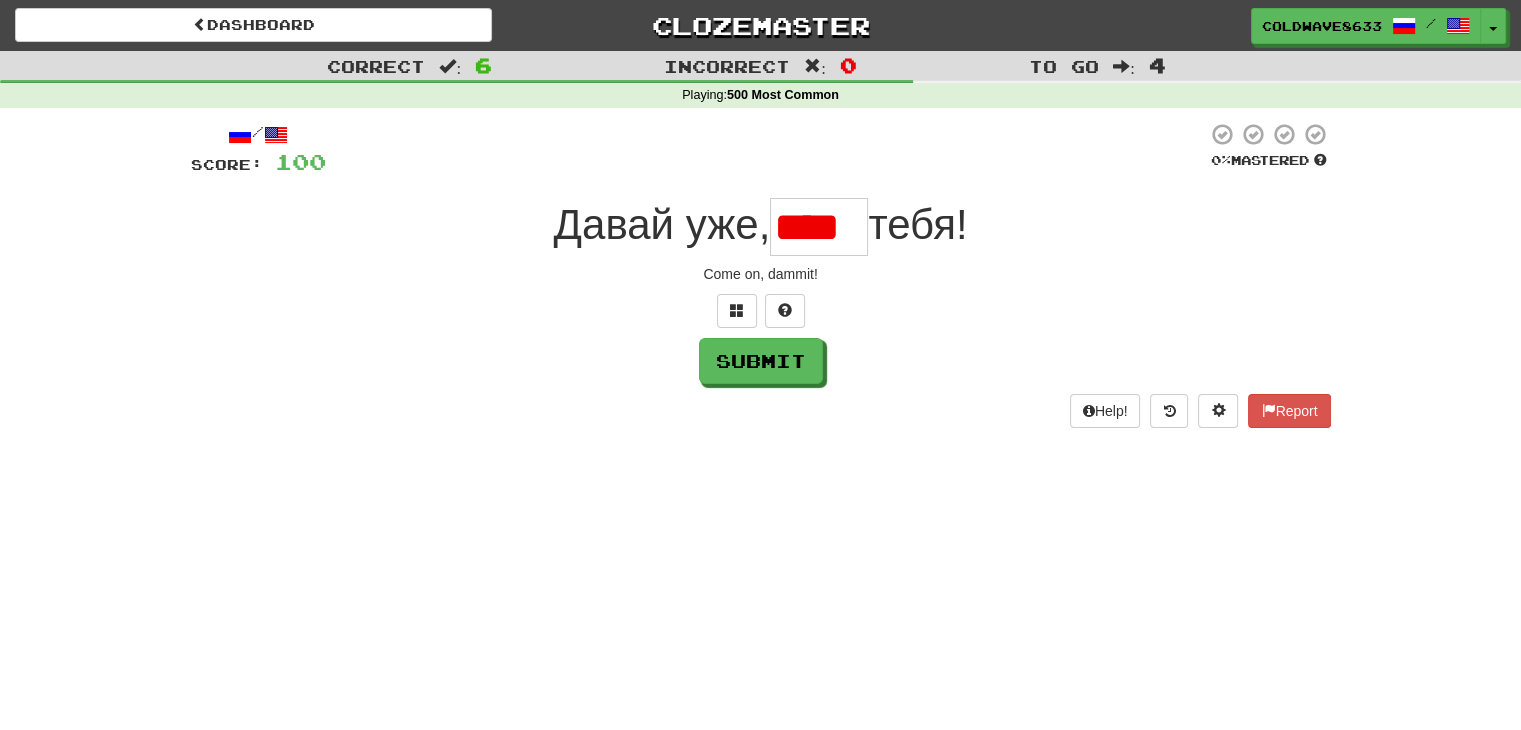 type on "****" 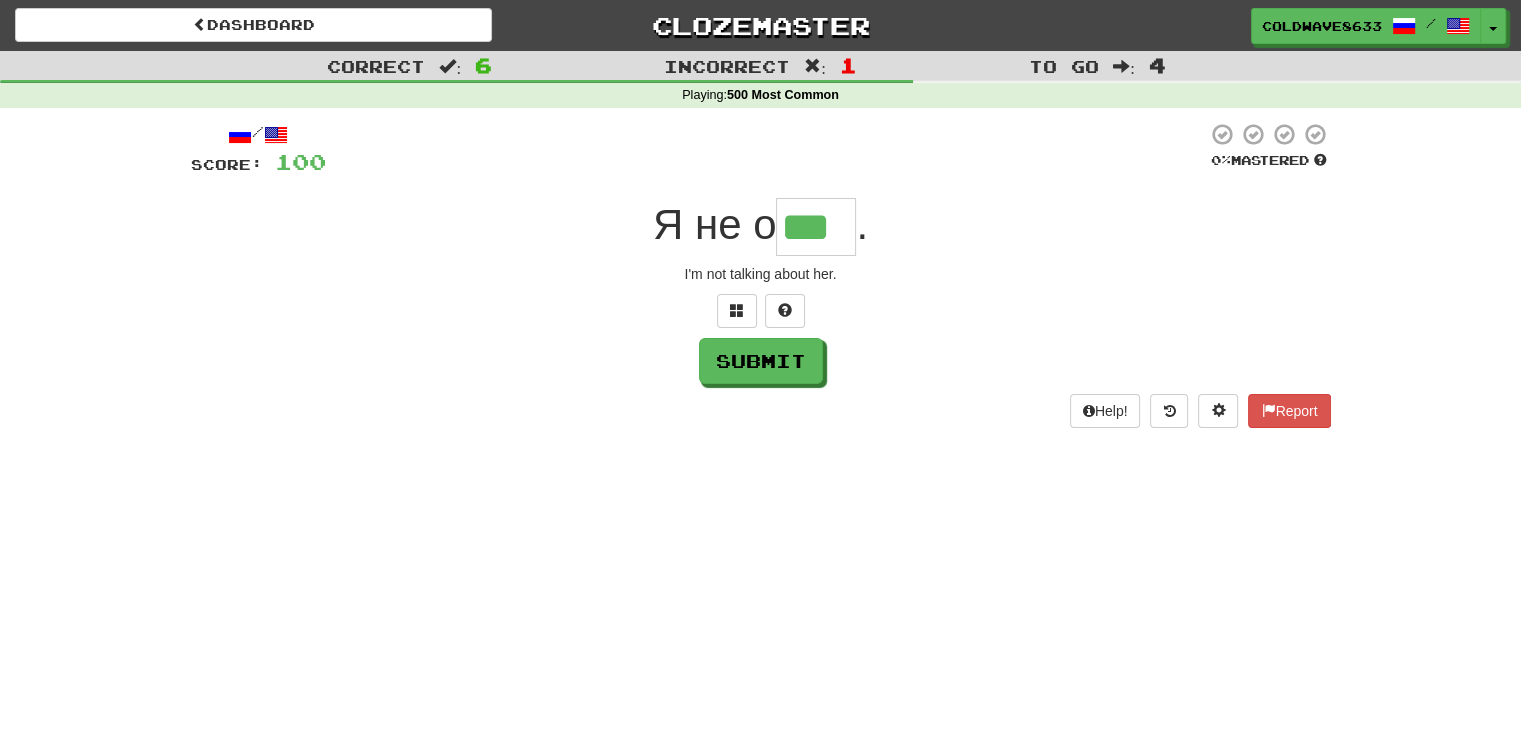 type on "***" 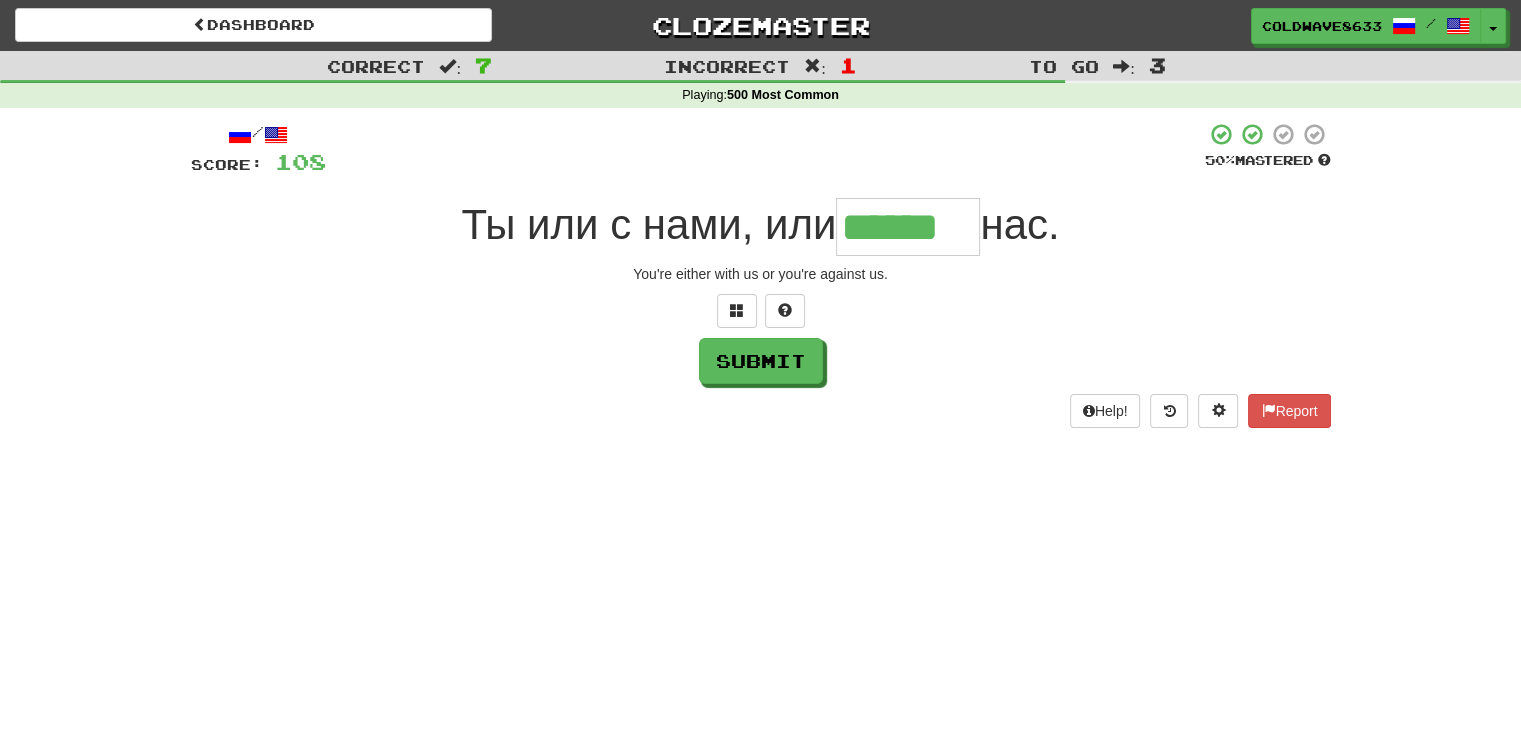 type on "******" 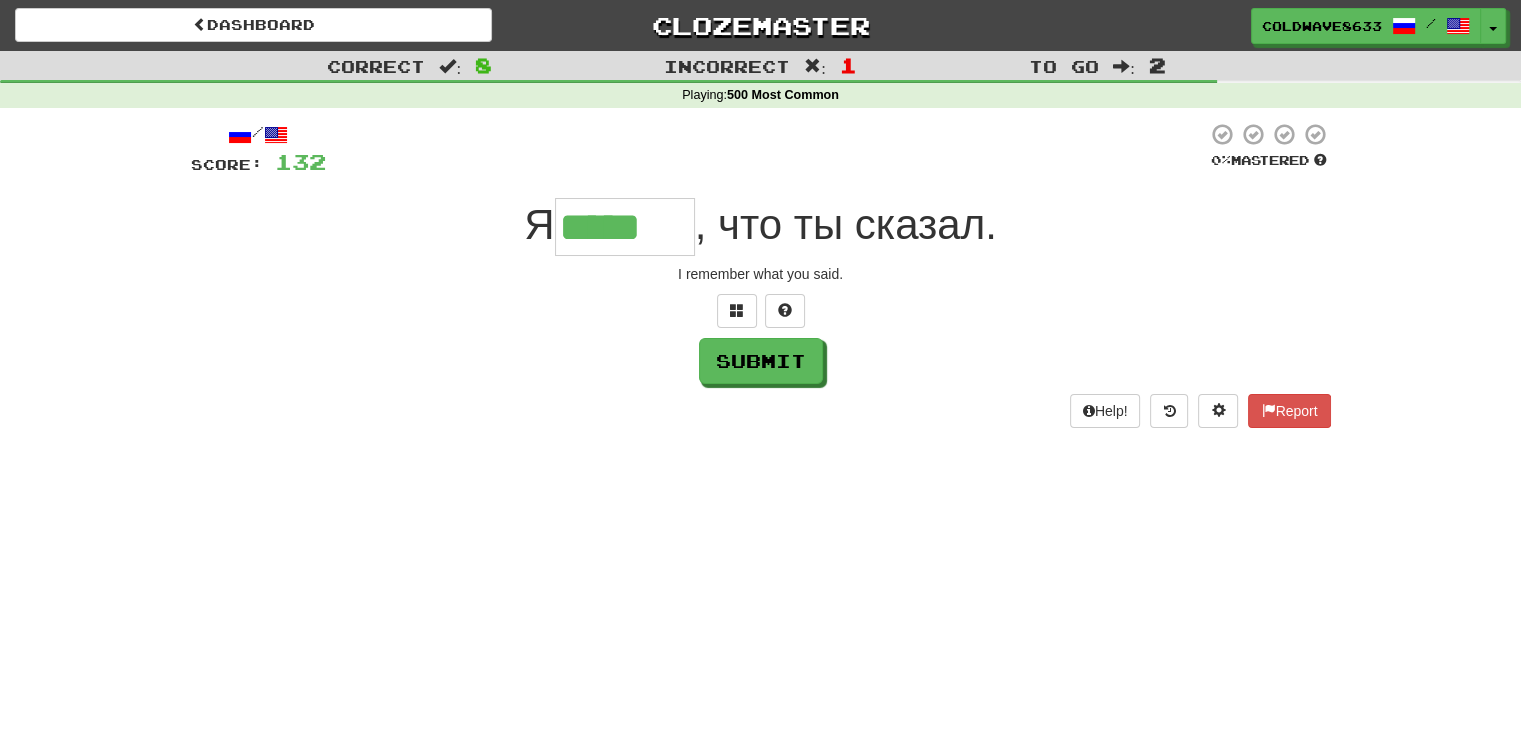 type on "*****" 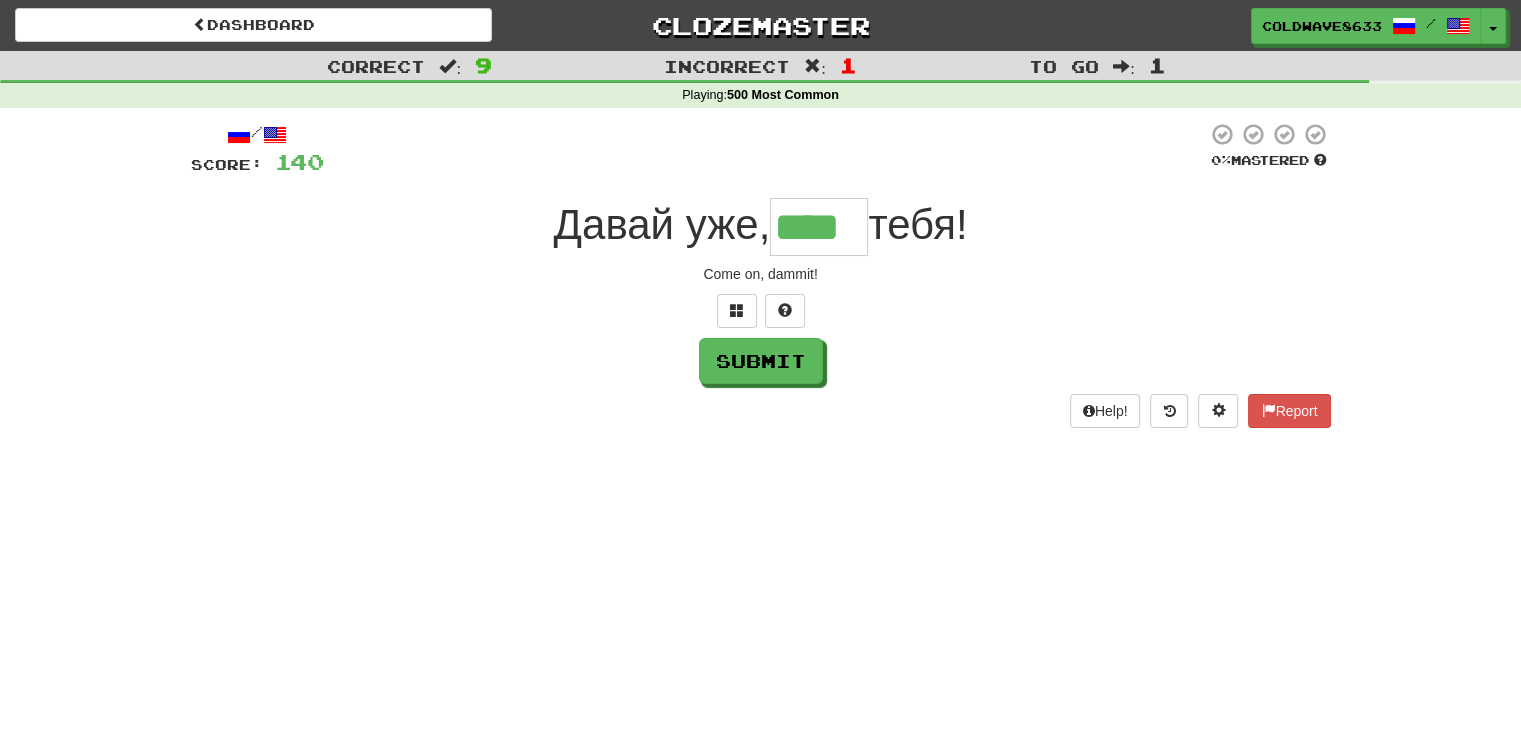 type on "****" 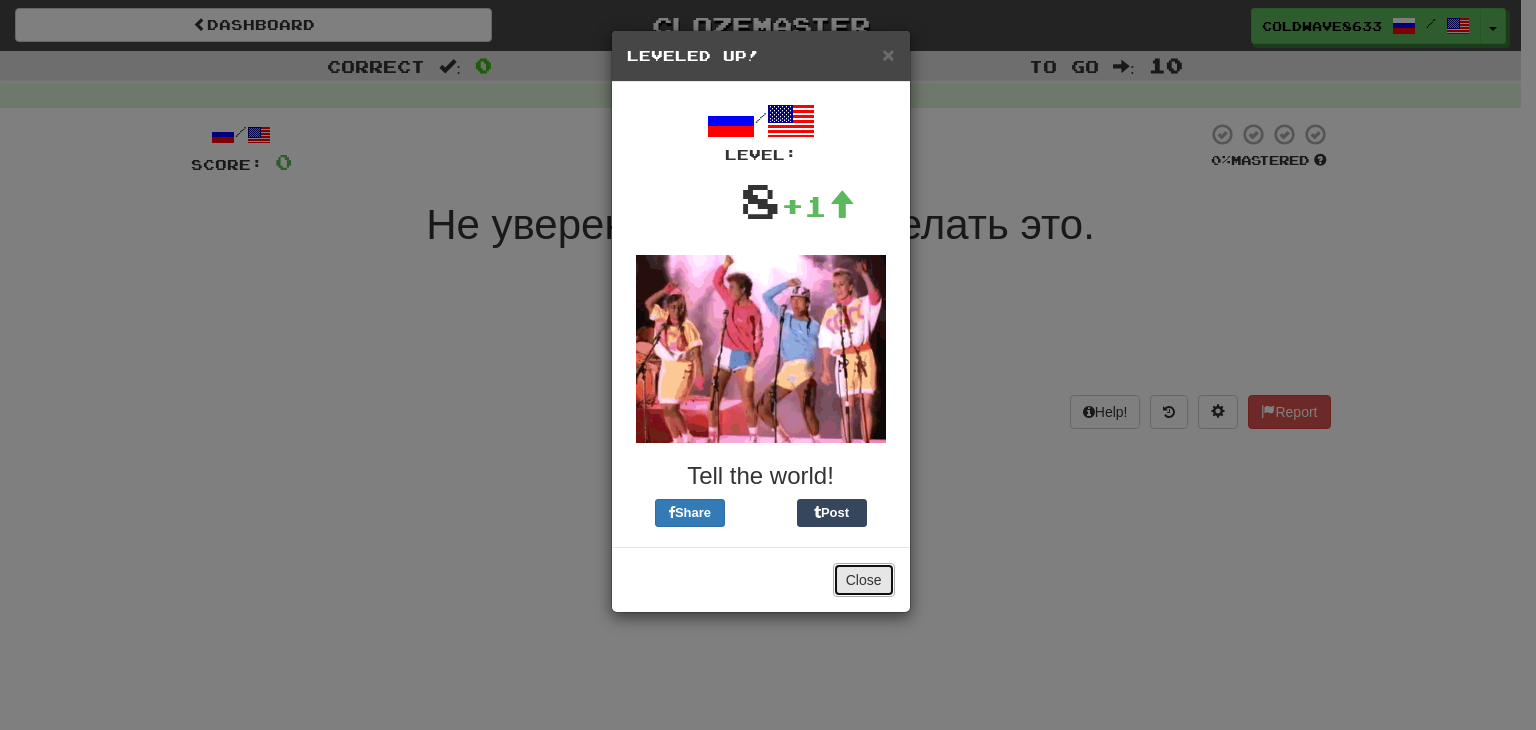 click on "Close" at bounding box center [864, 580] 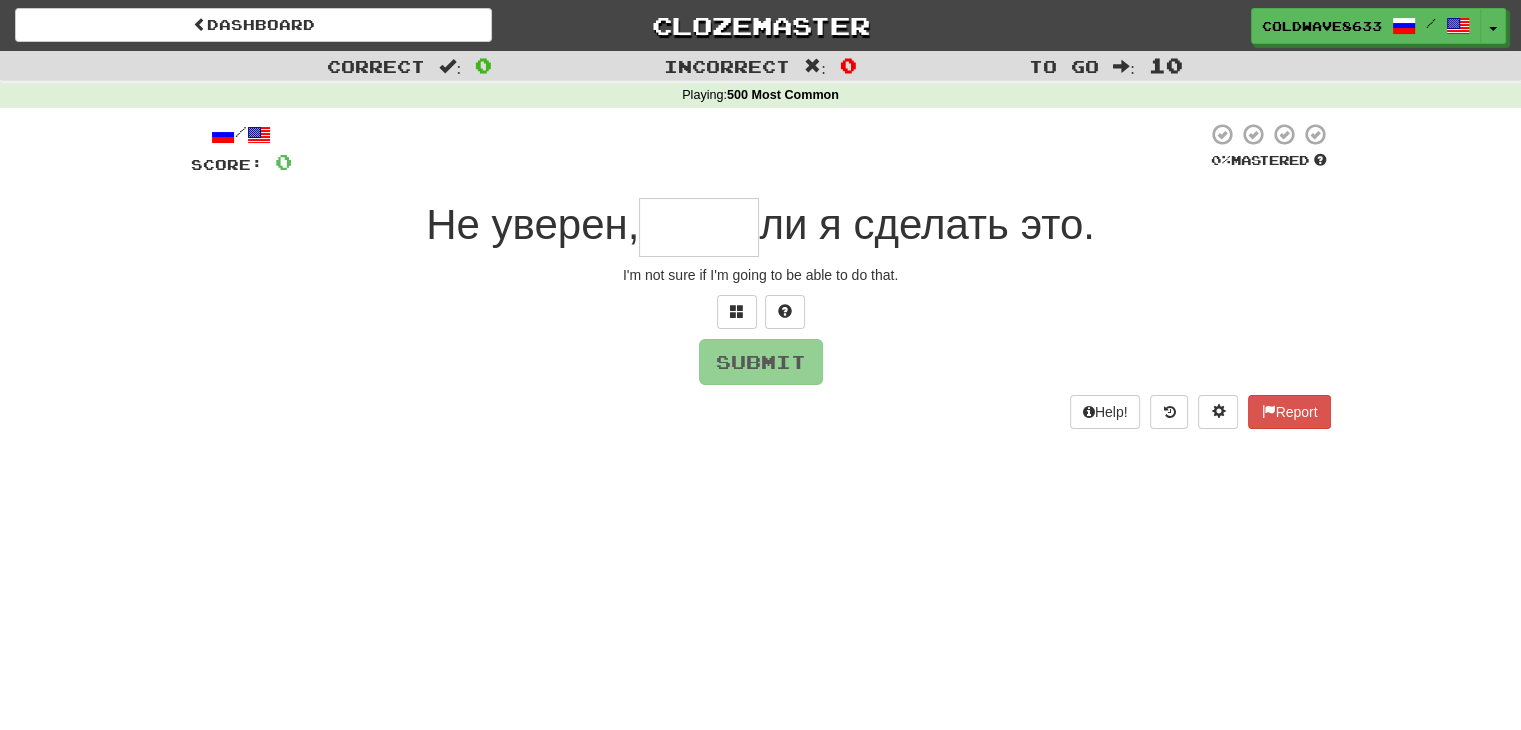 click at bounding box center (699, 227) 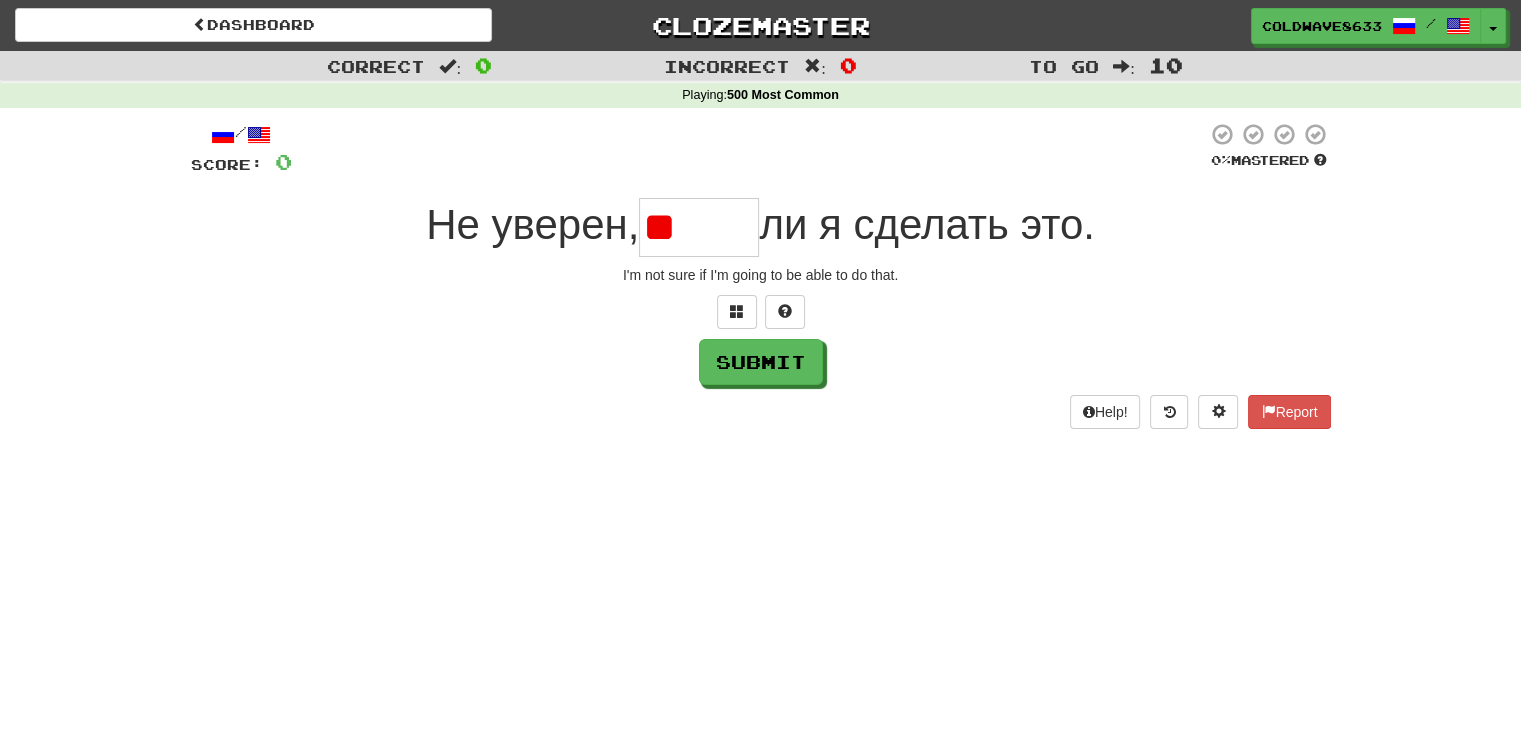 type on "*" 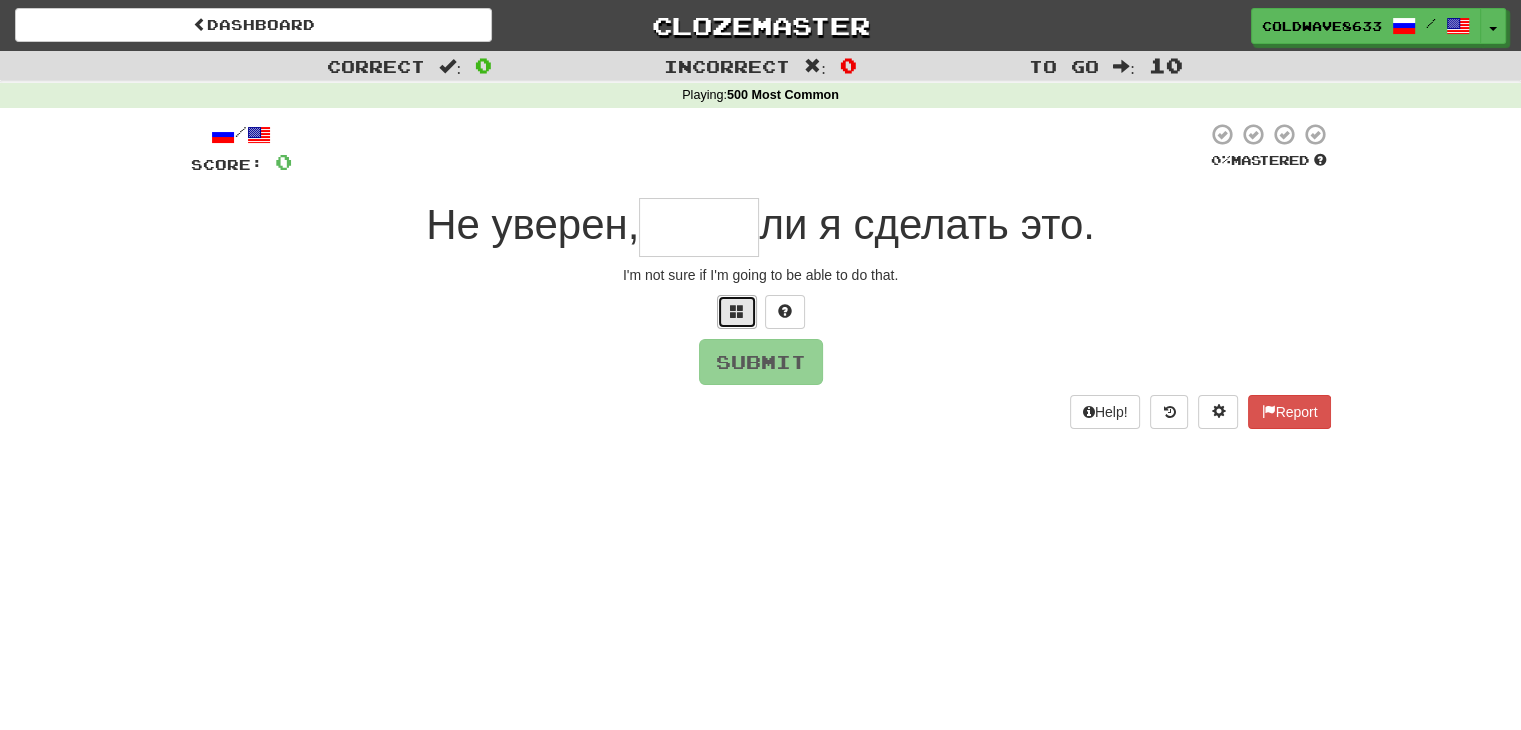 click at bounding box center [737, 312] 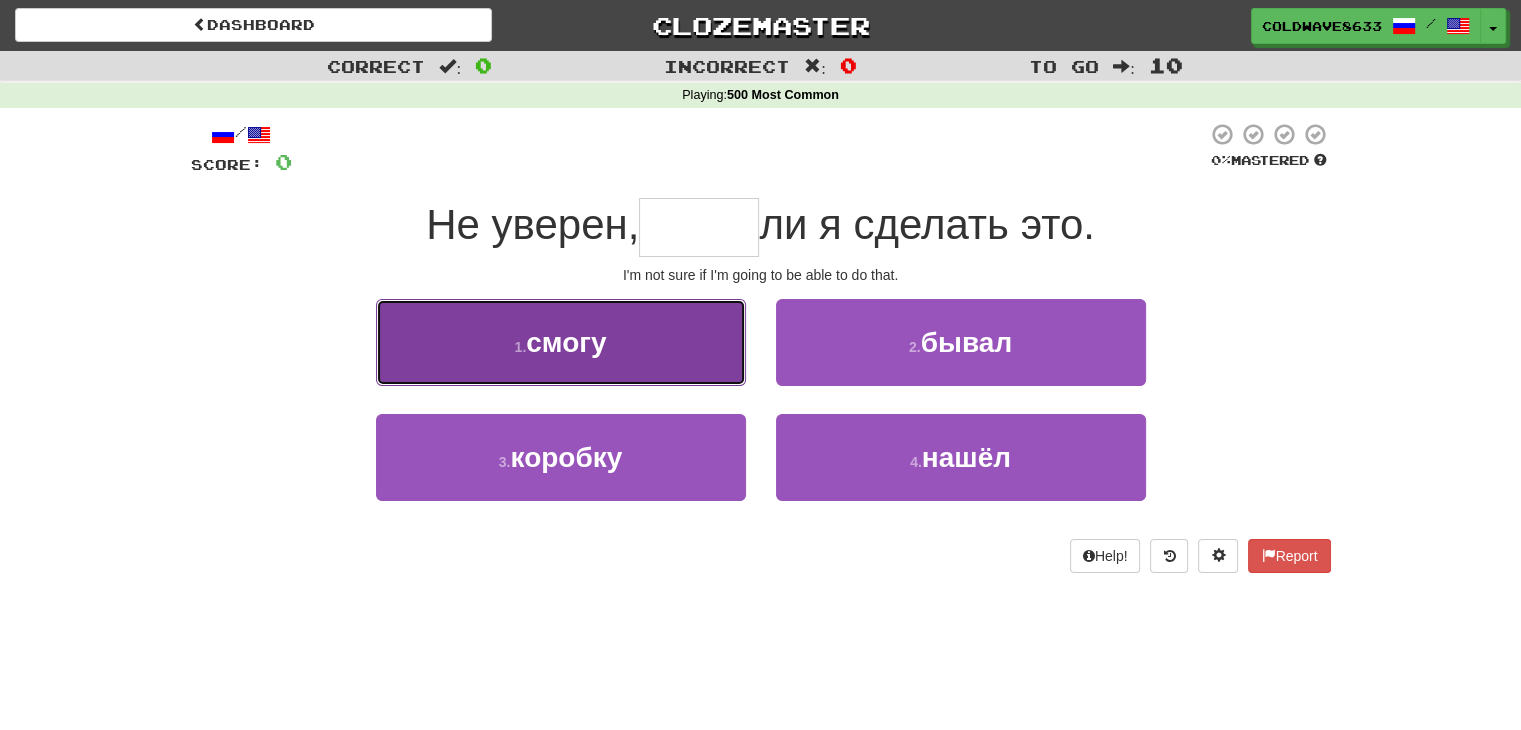 click on "1 .  смогу" at bounding box center (561, 342) 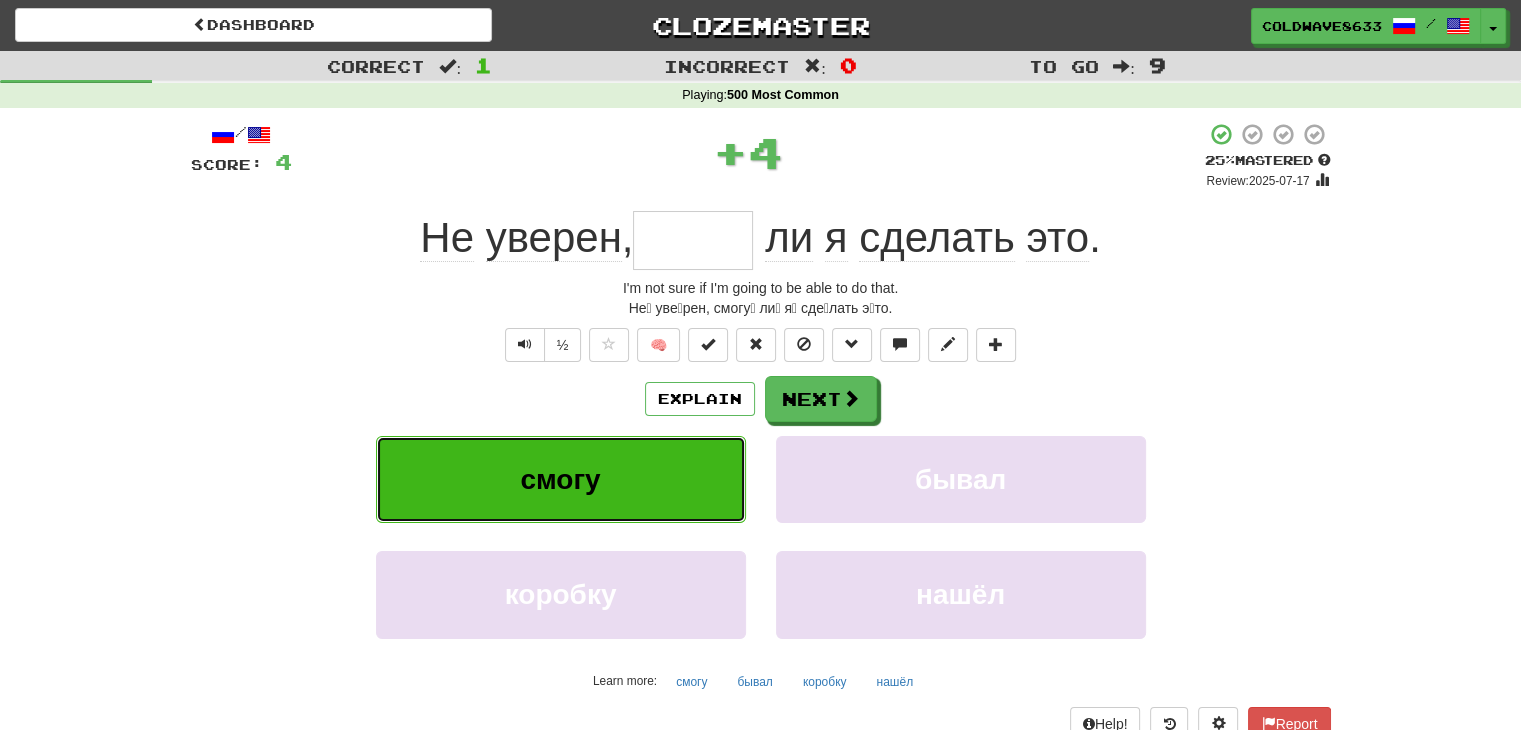 type on "*****" 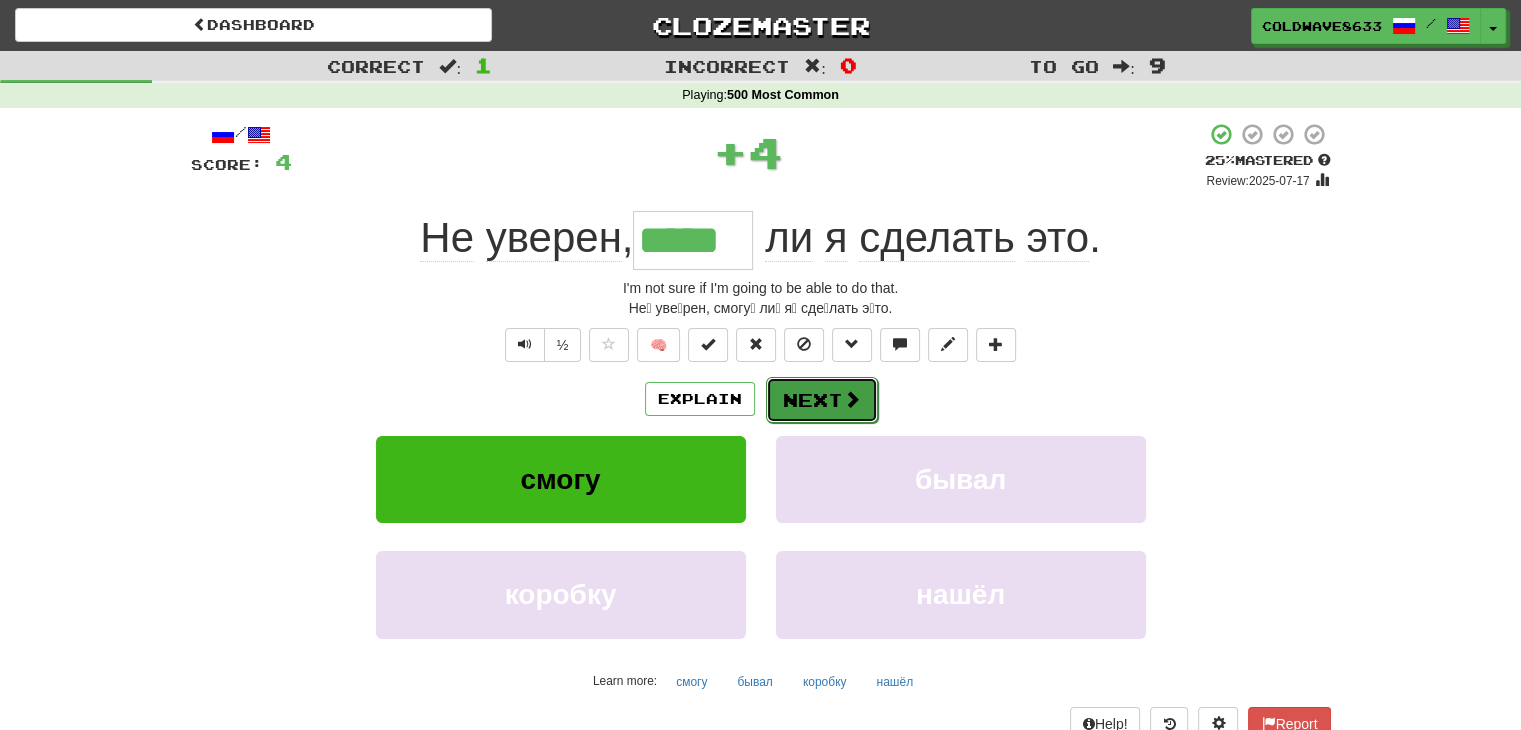 click on "Next" at bounding box center (822, 400) 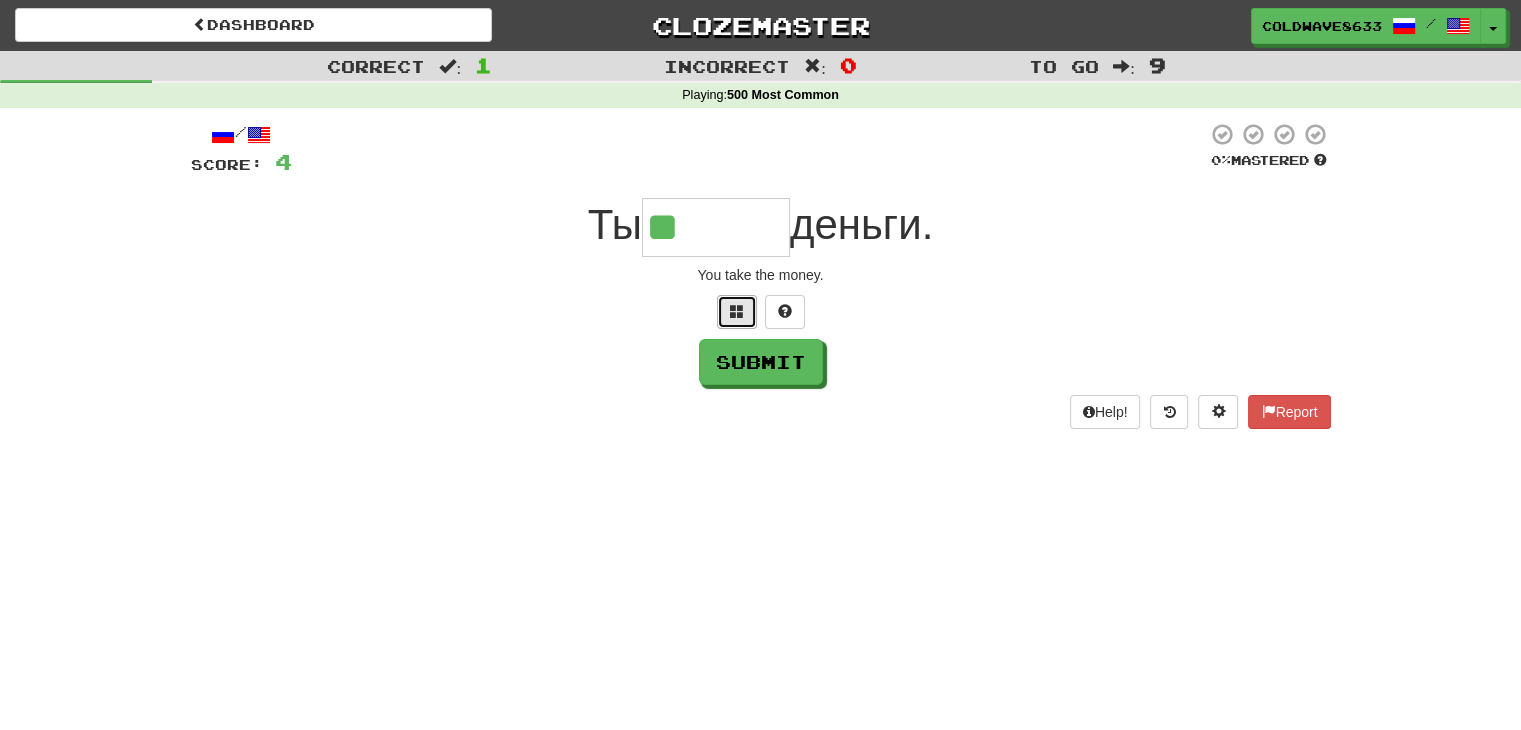 click at bounding box center (737, 312) 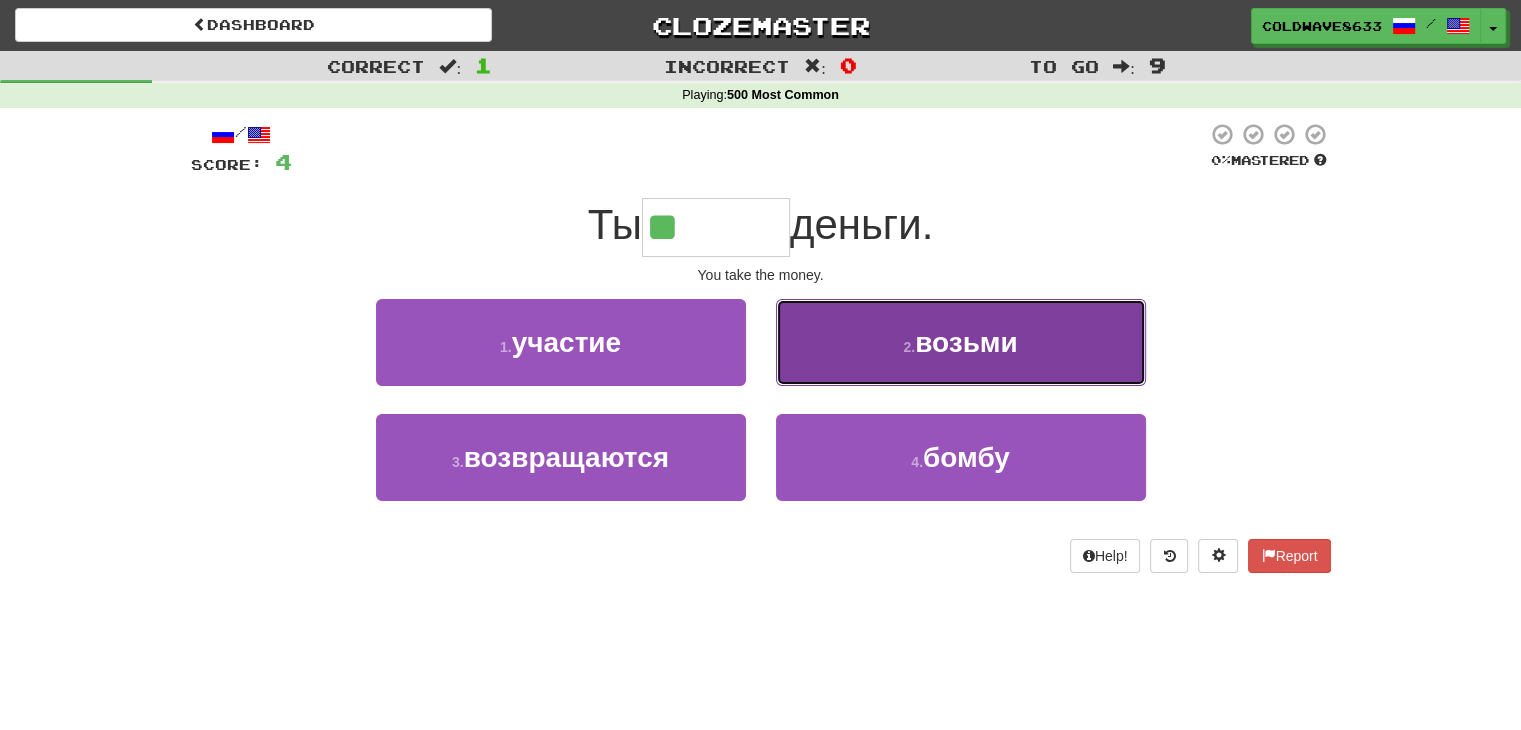 click on "2 .  возьми" at bounding box center (961, 342) 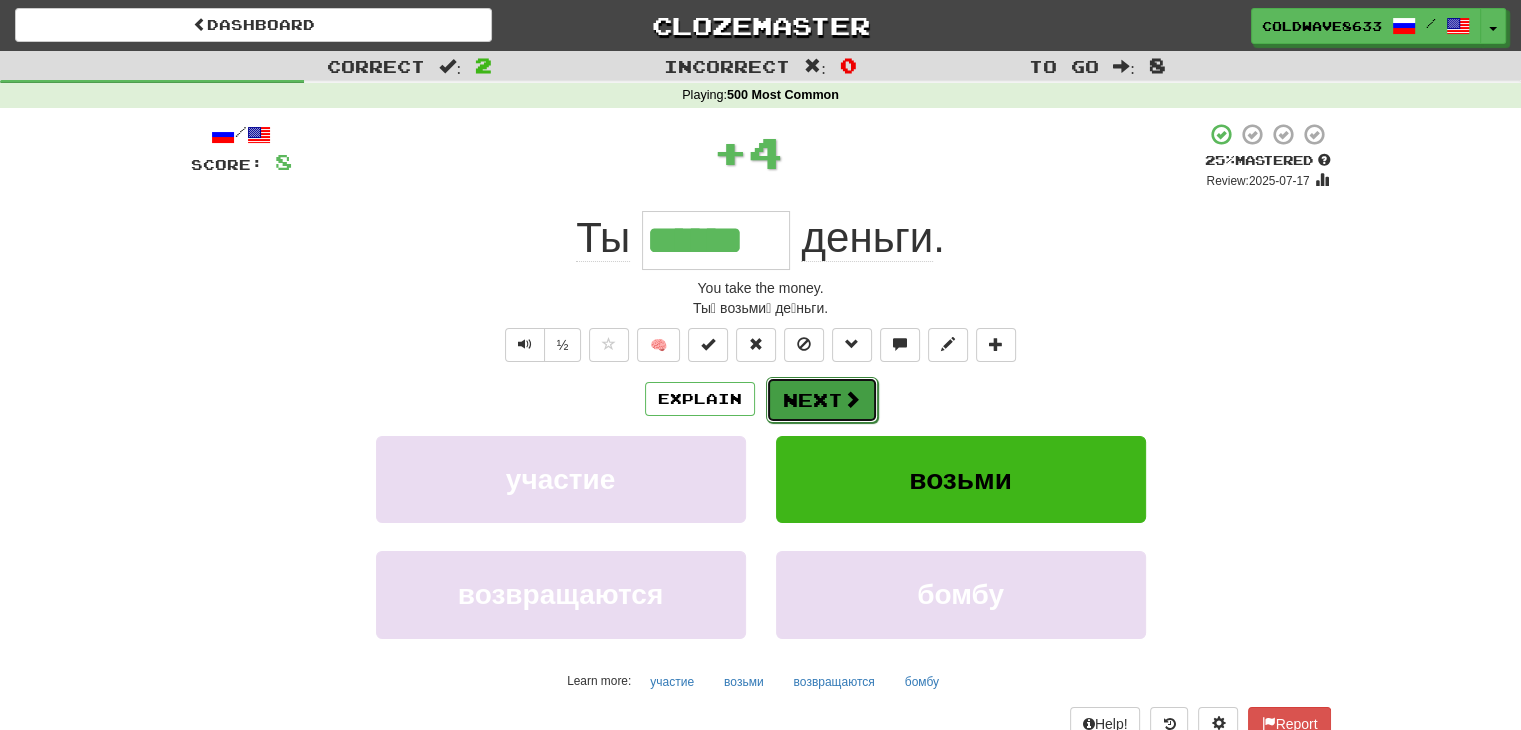 click on "Next" at bounding box center [822, 400] 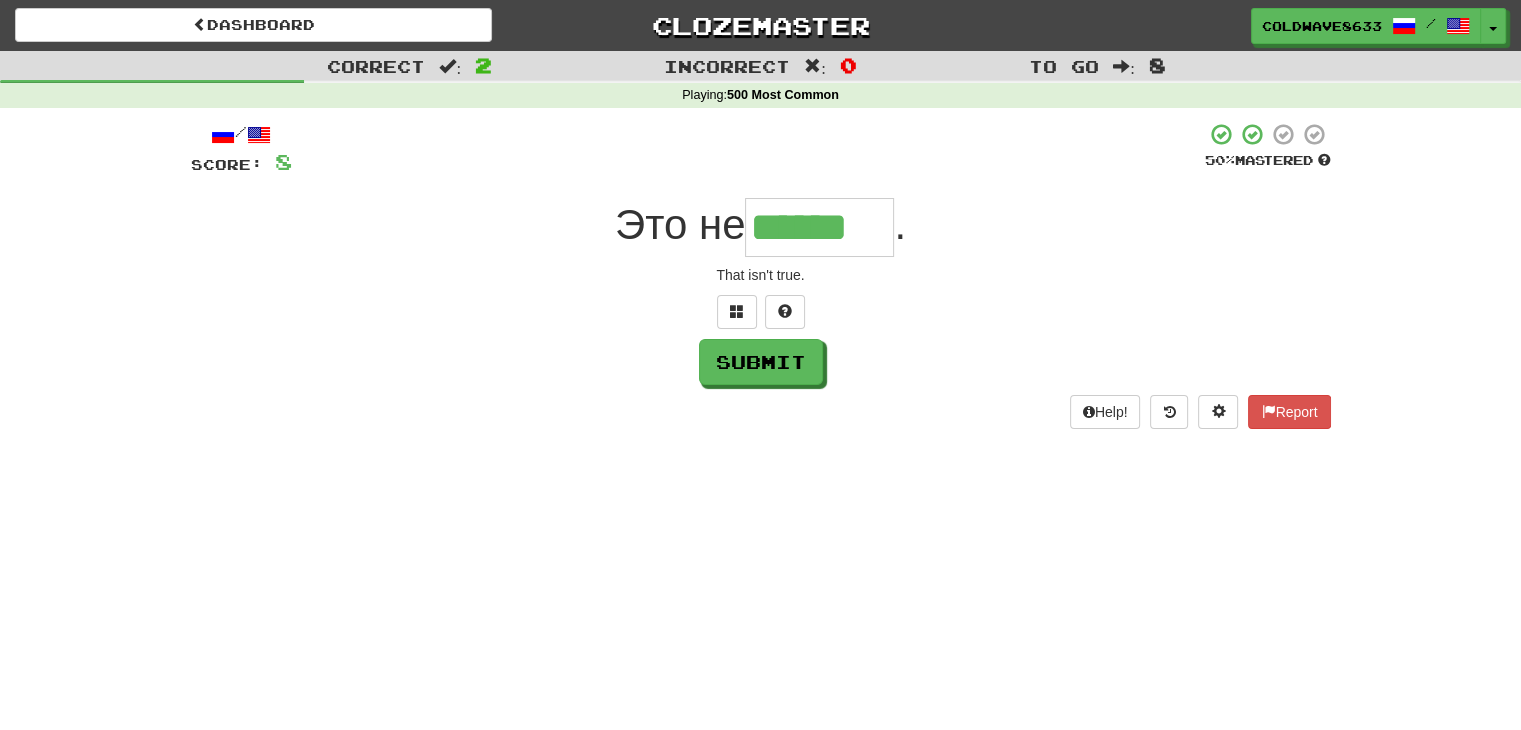 type on "******" 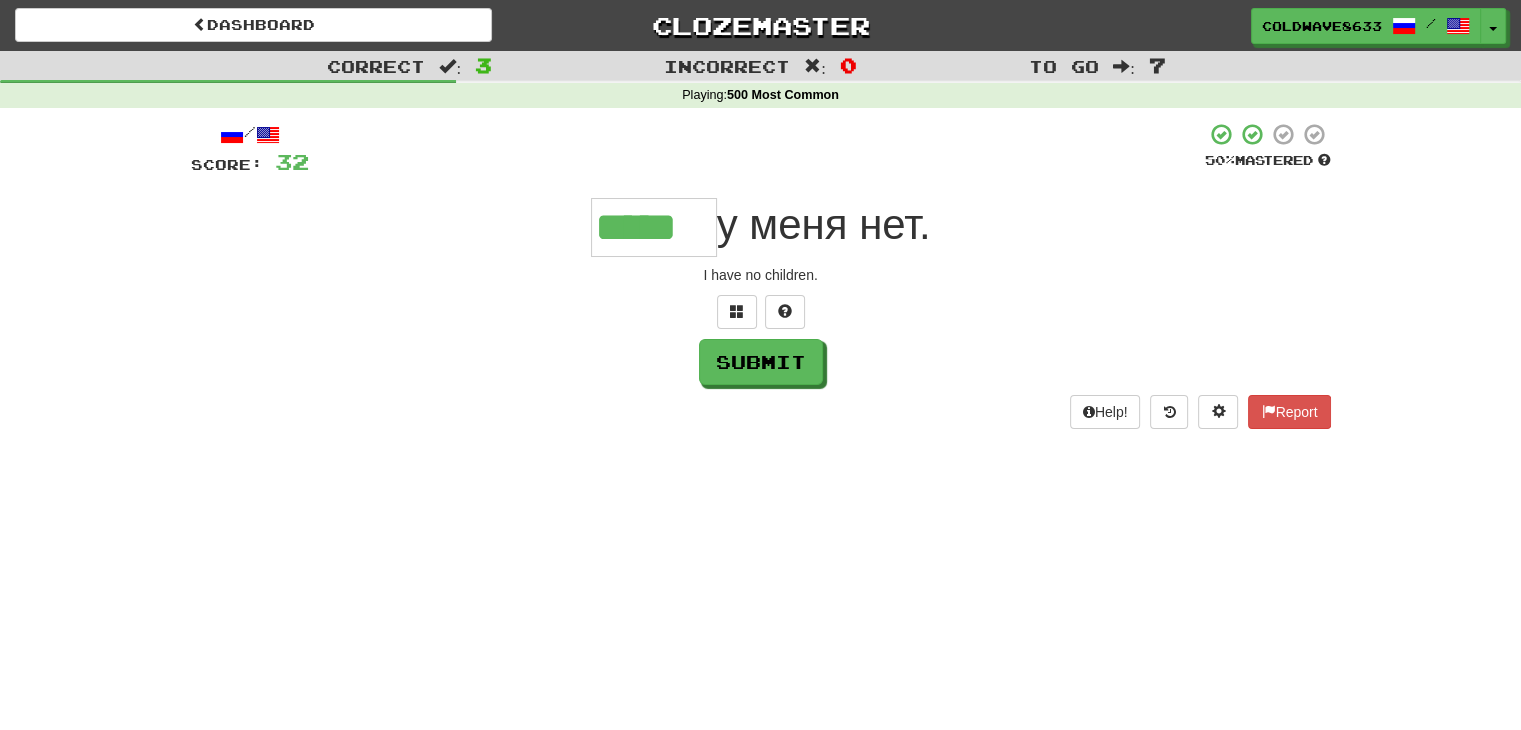 type on "*****" 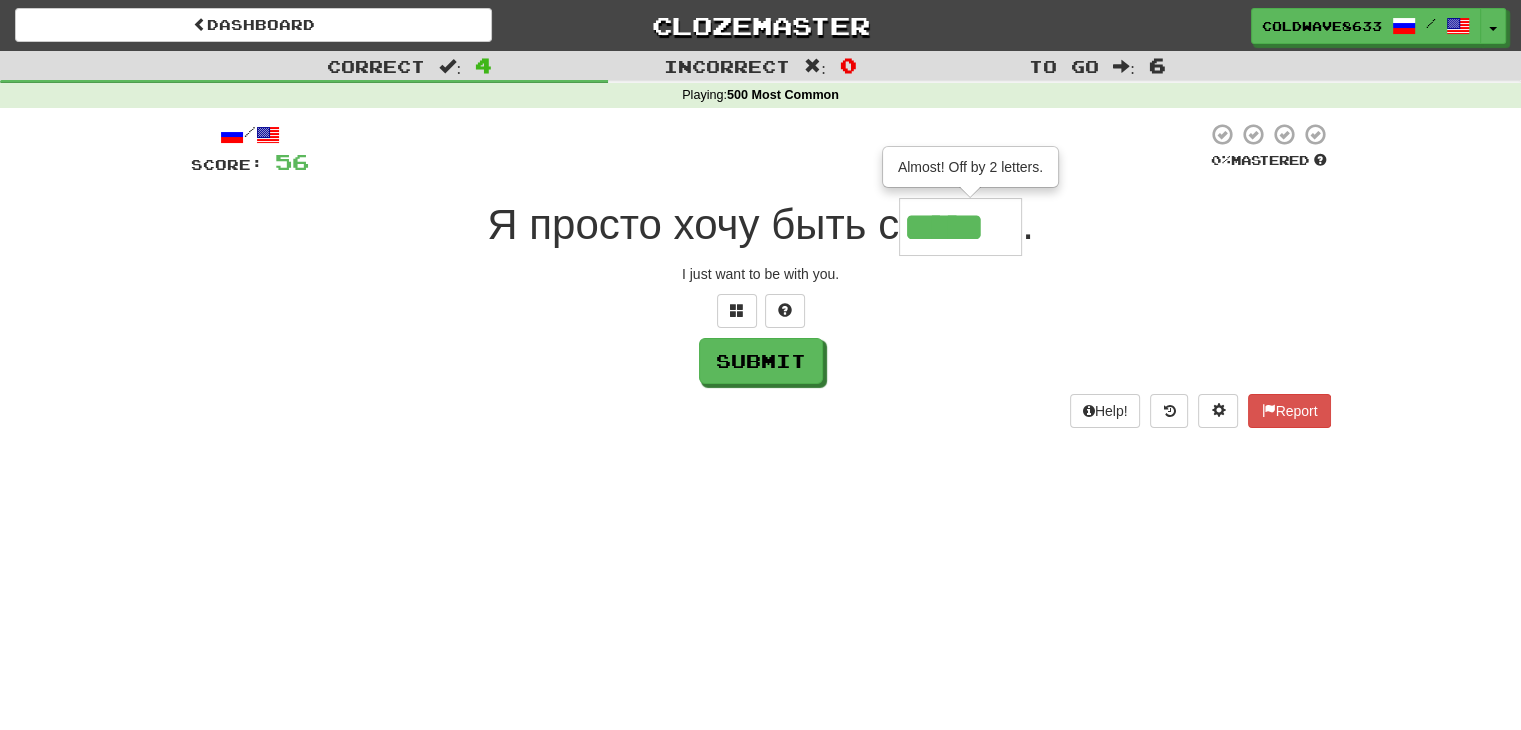 scroll, scrollTop: 0, scrollLeft: 0, axis: both 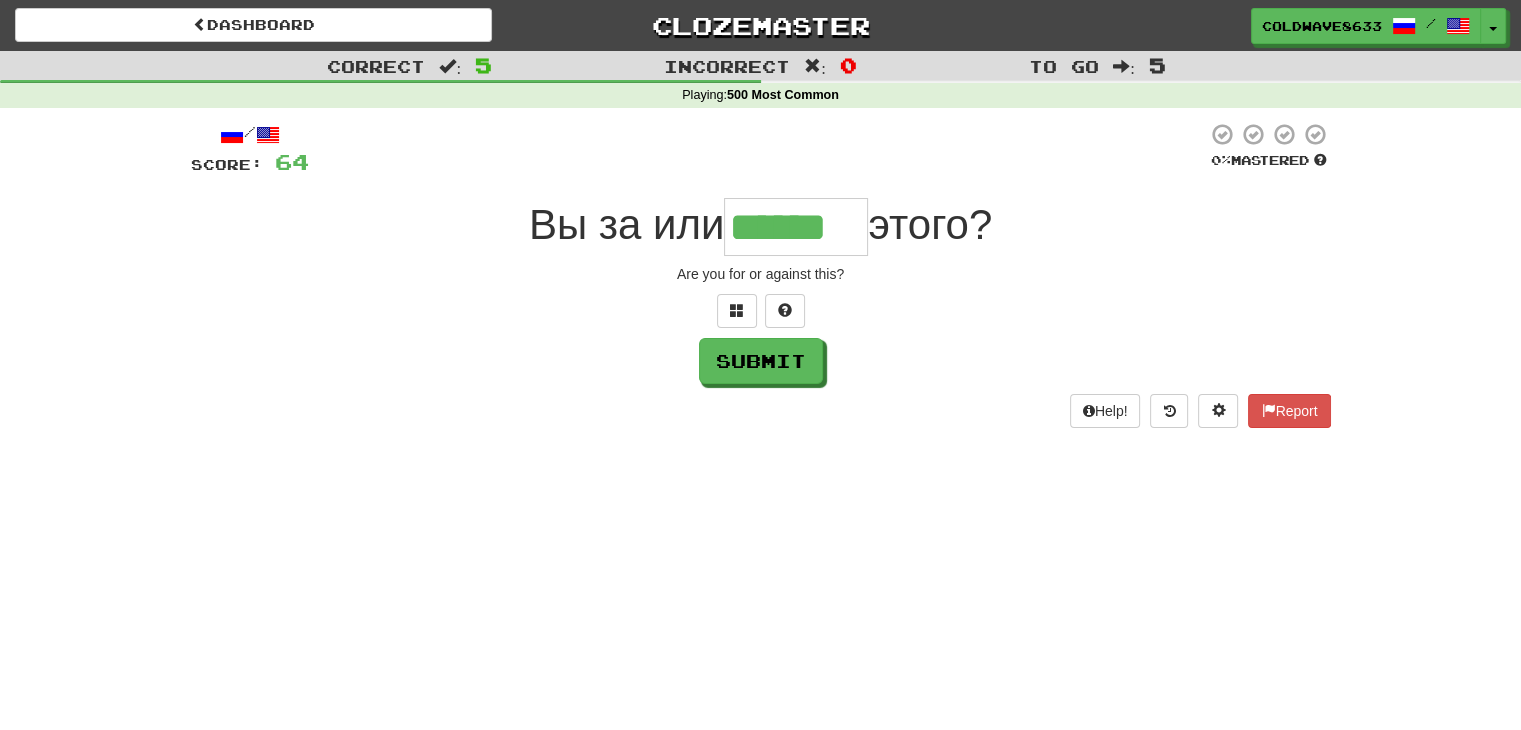 type on "*" 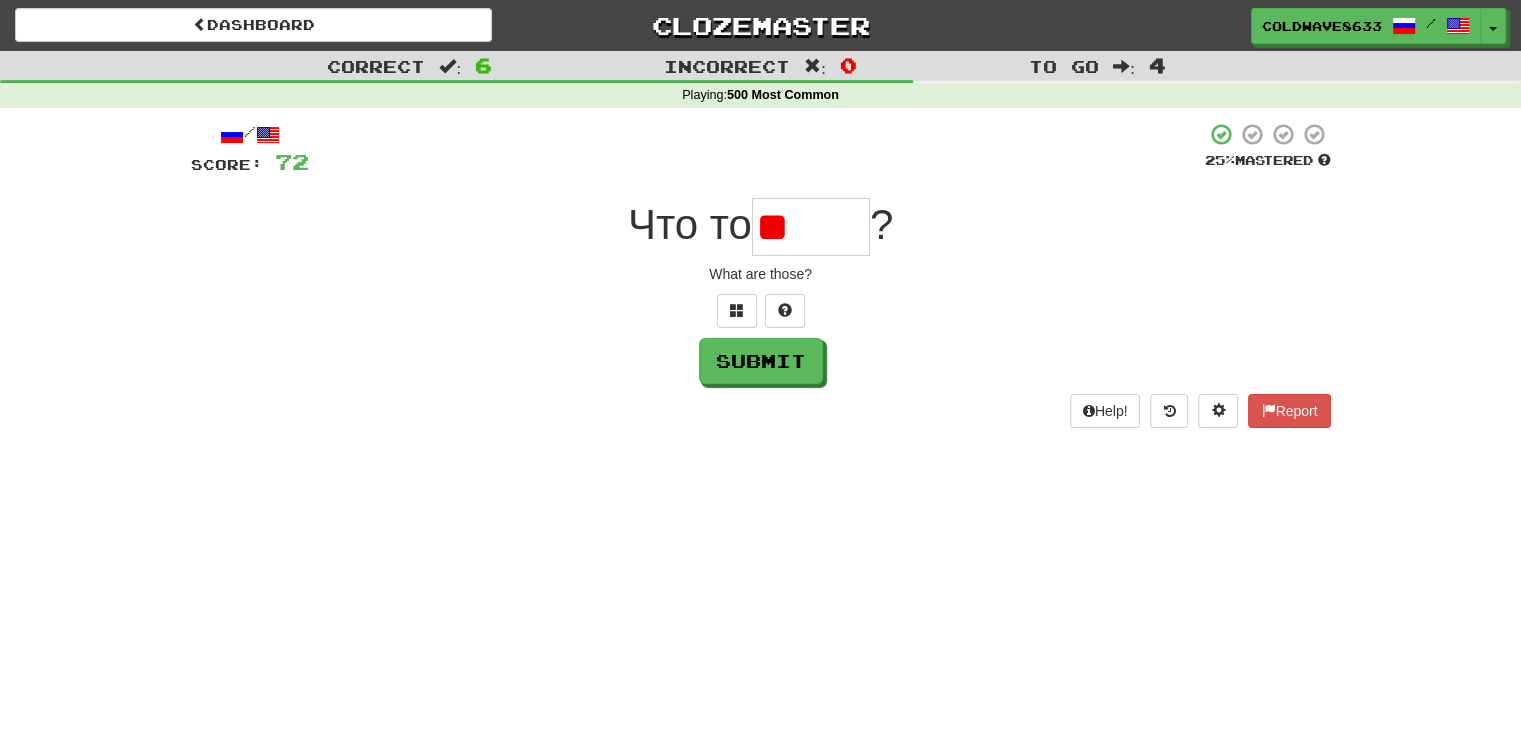 type on "*" 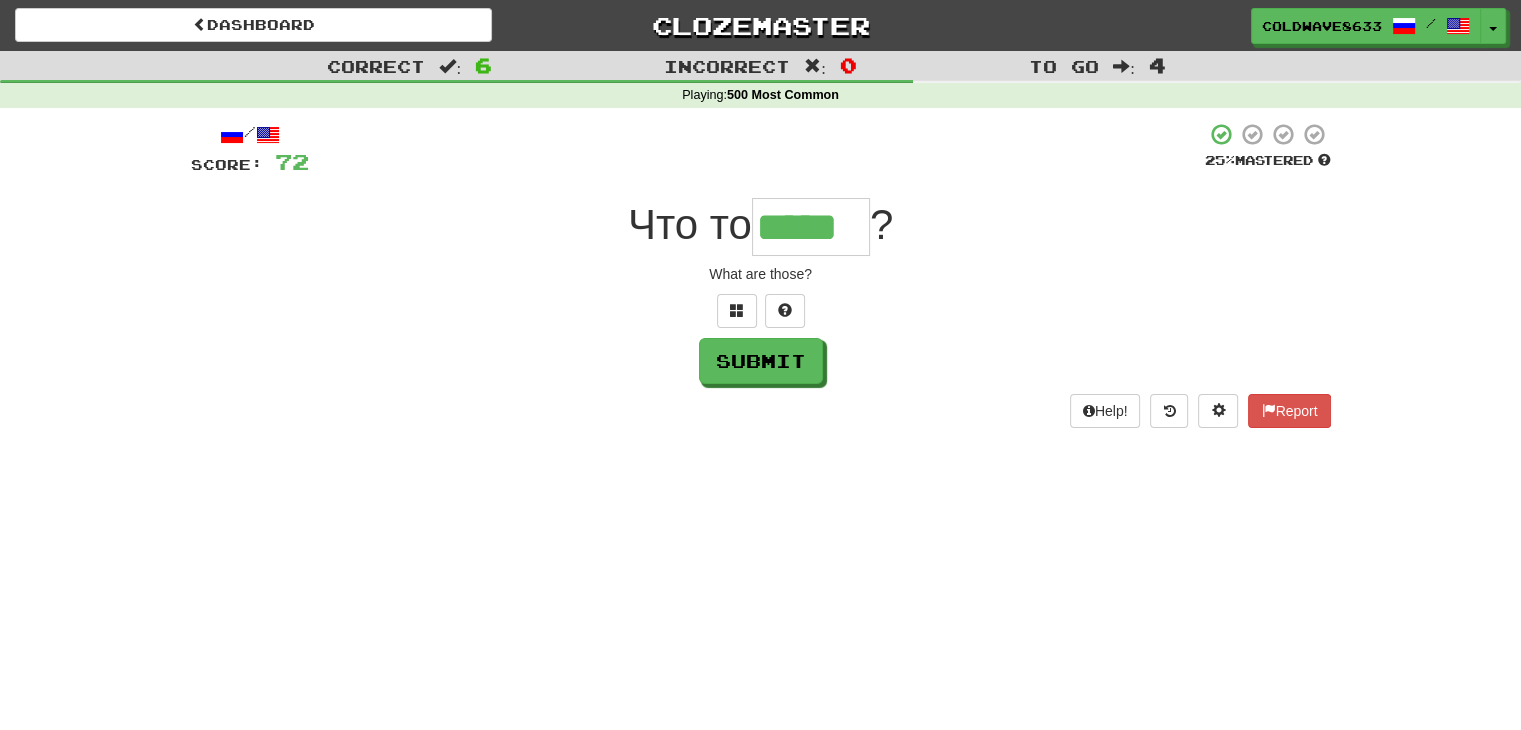 type on "*****" 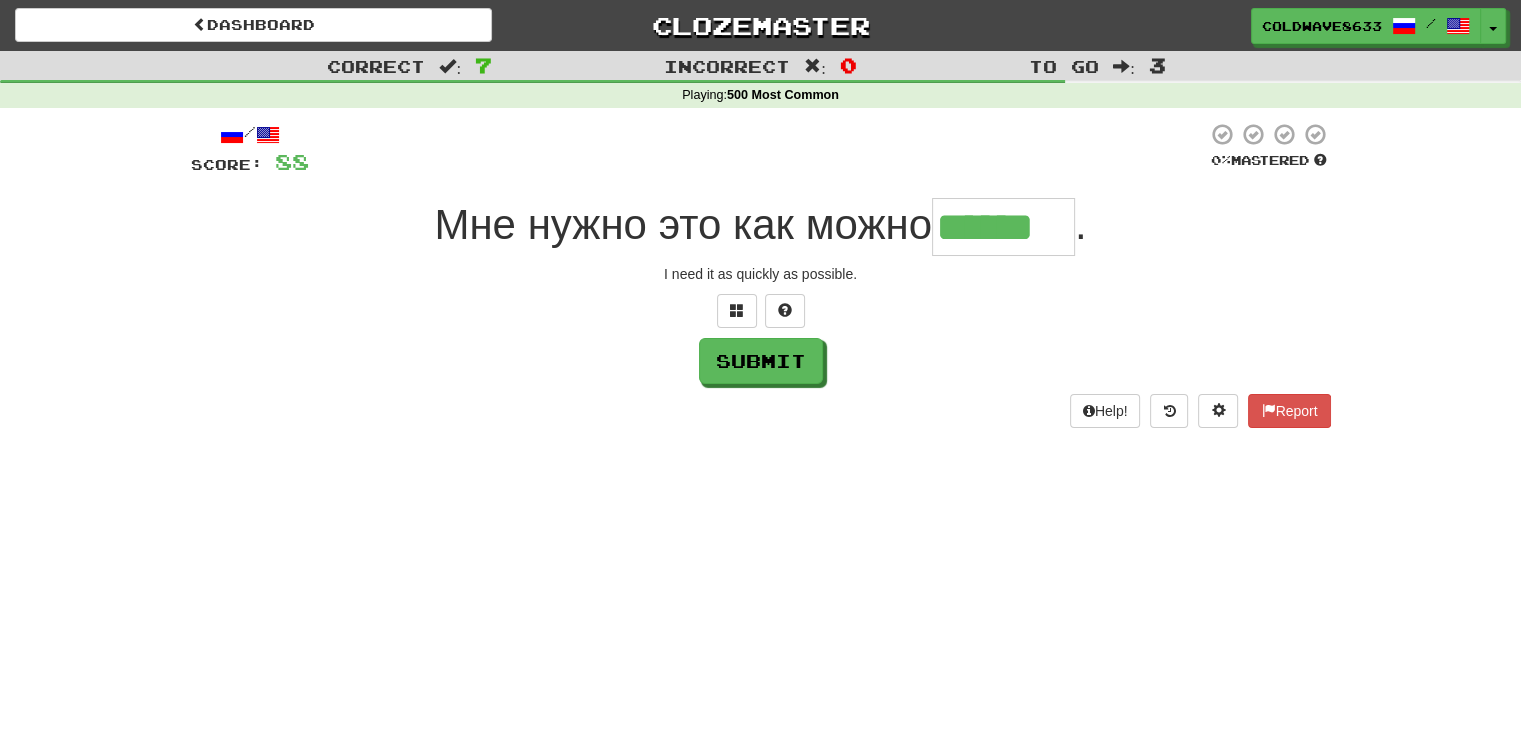 type on "******" 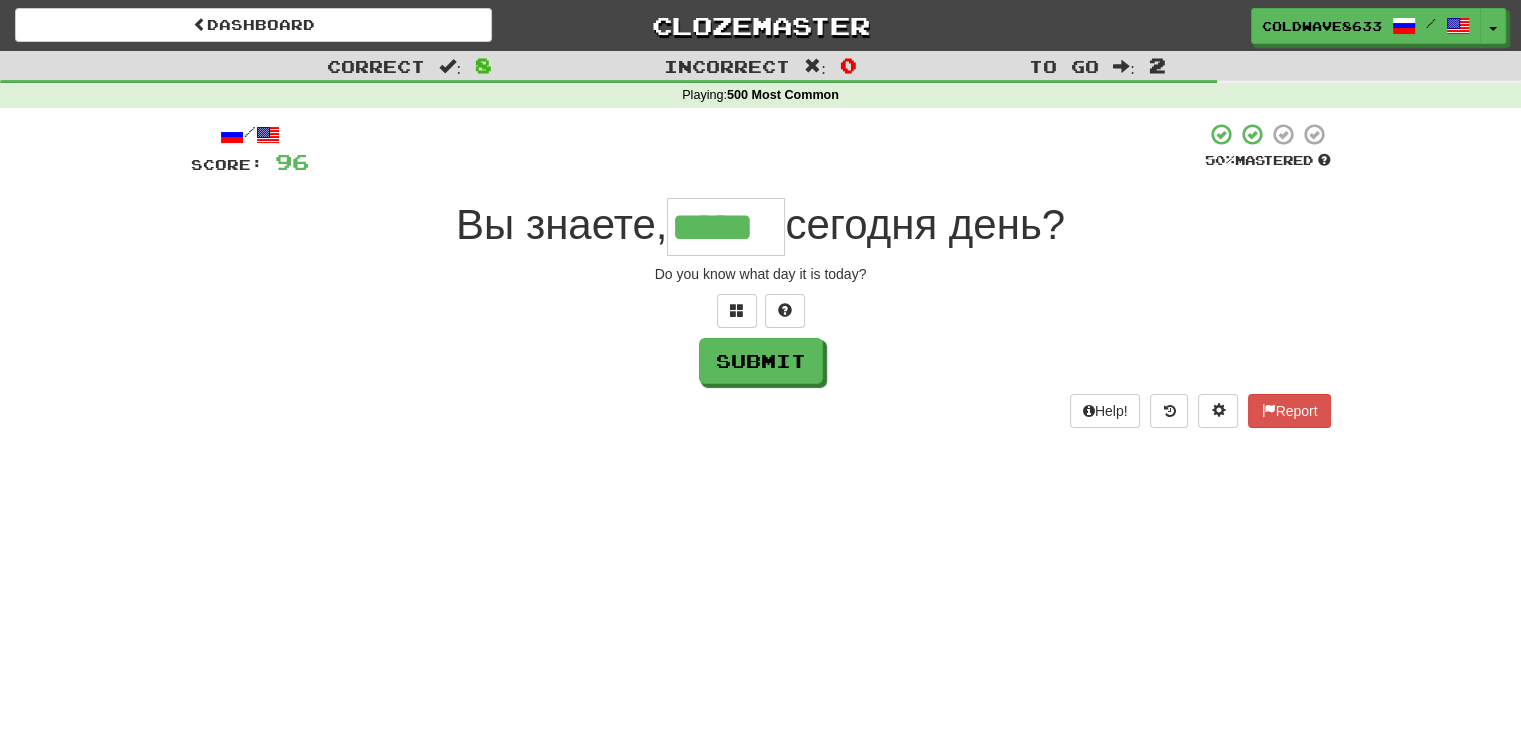 type on "*****" 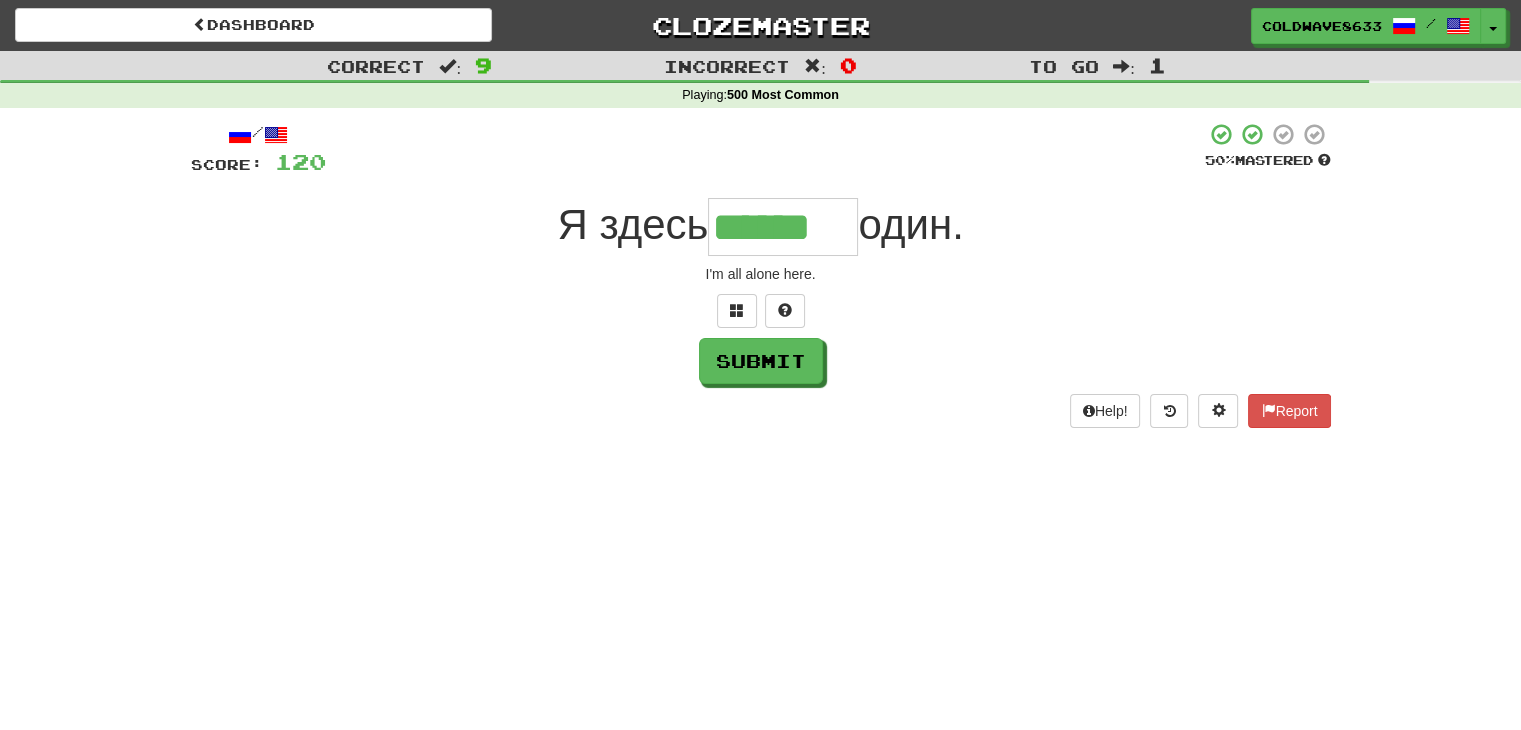 type on "******" 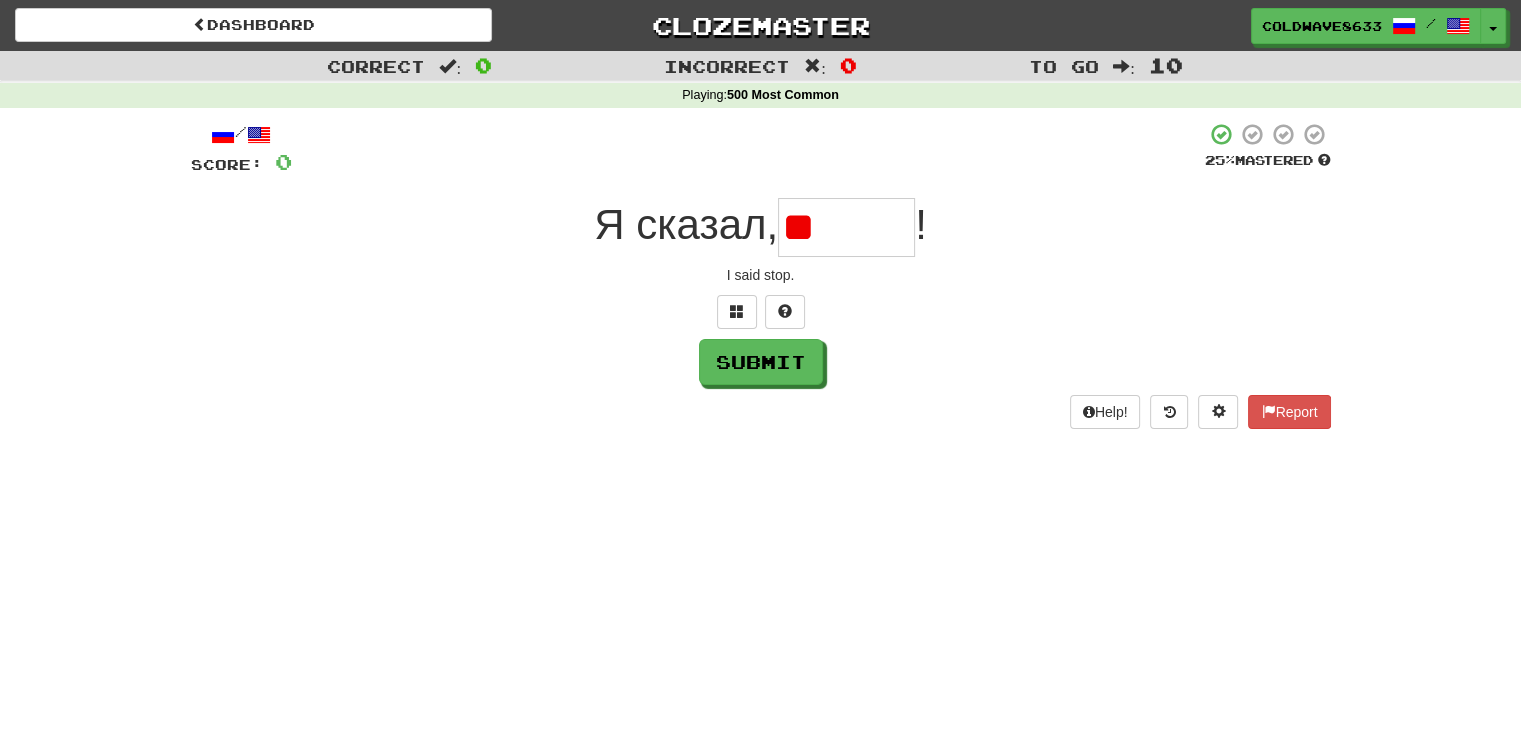 type on "*" 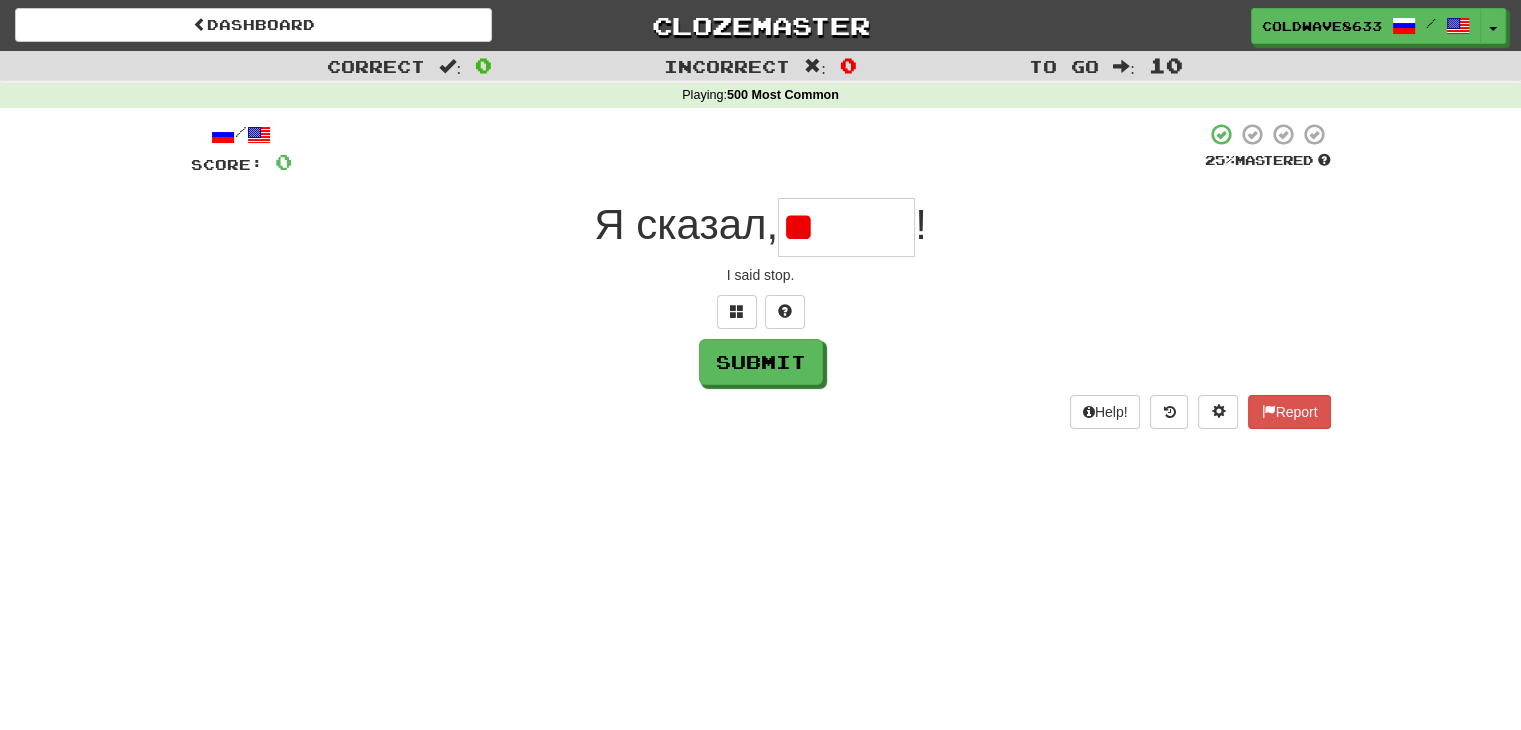 type on "*" 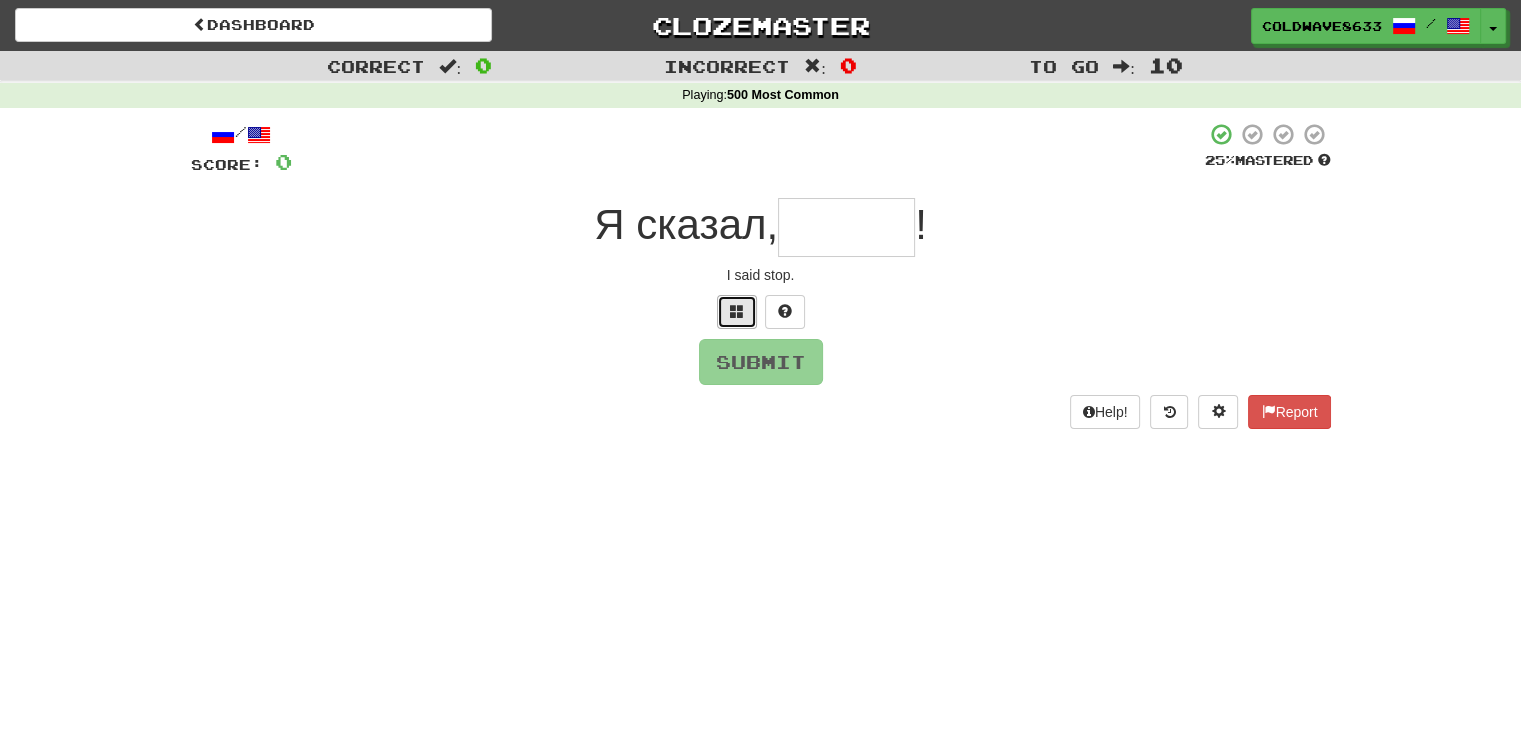 click at bounding box center [737, 311] 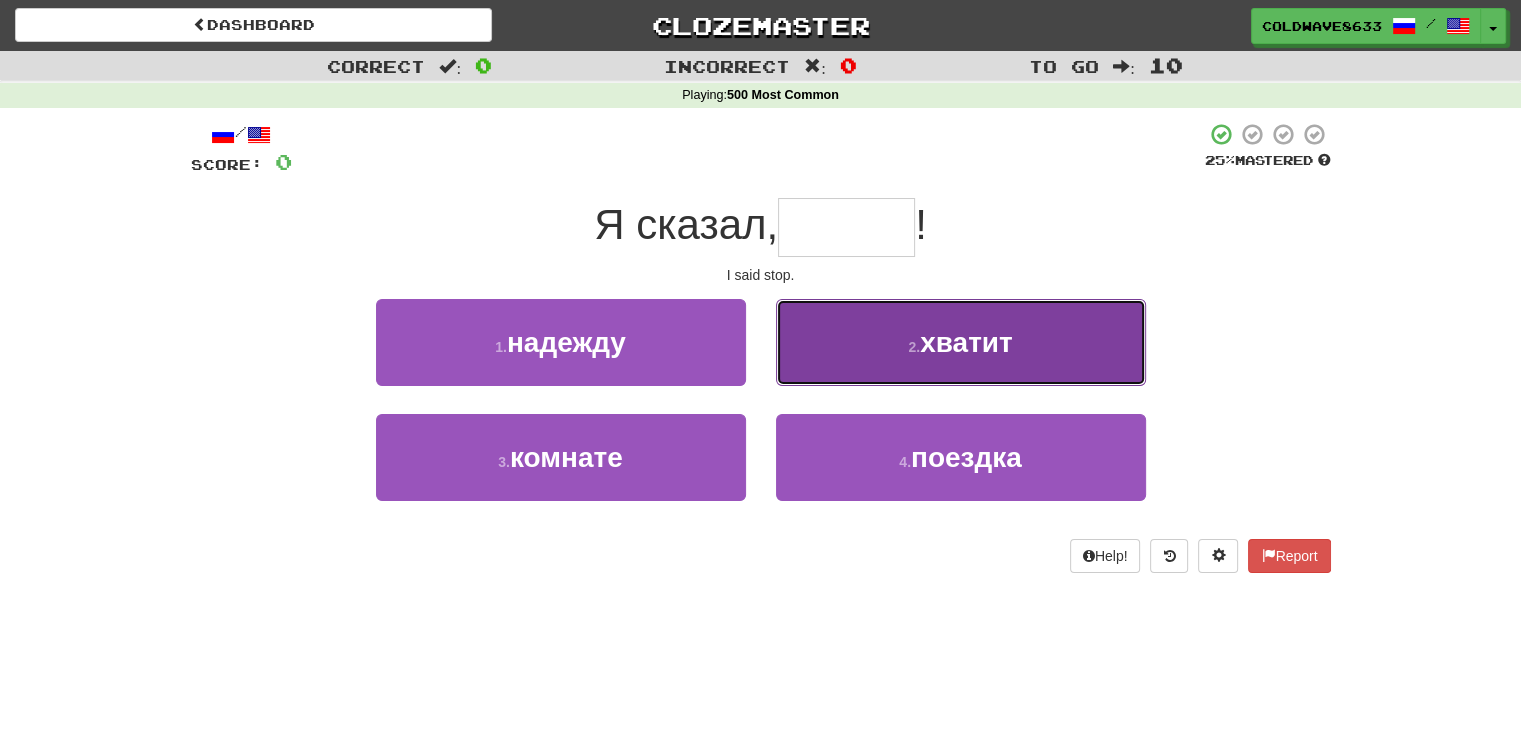 click on "2 .  хватит" at bounding box center (961, 342) 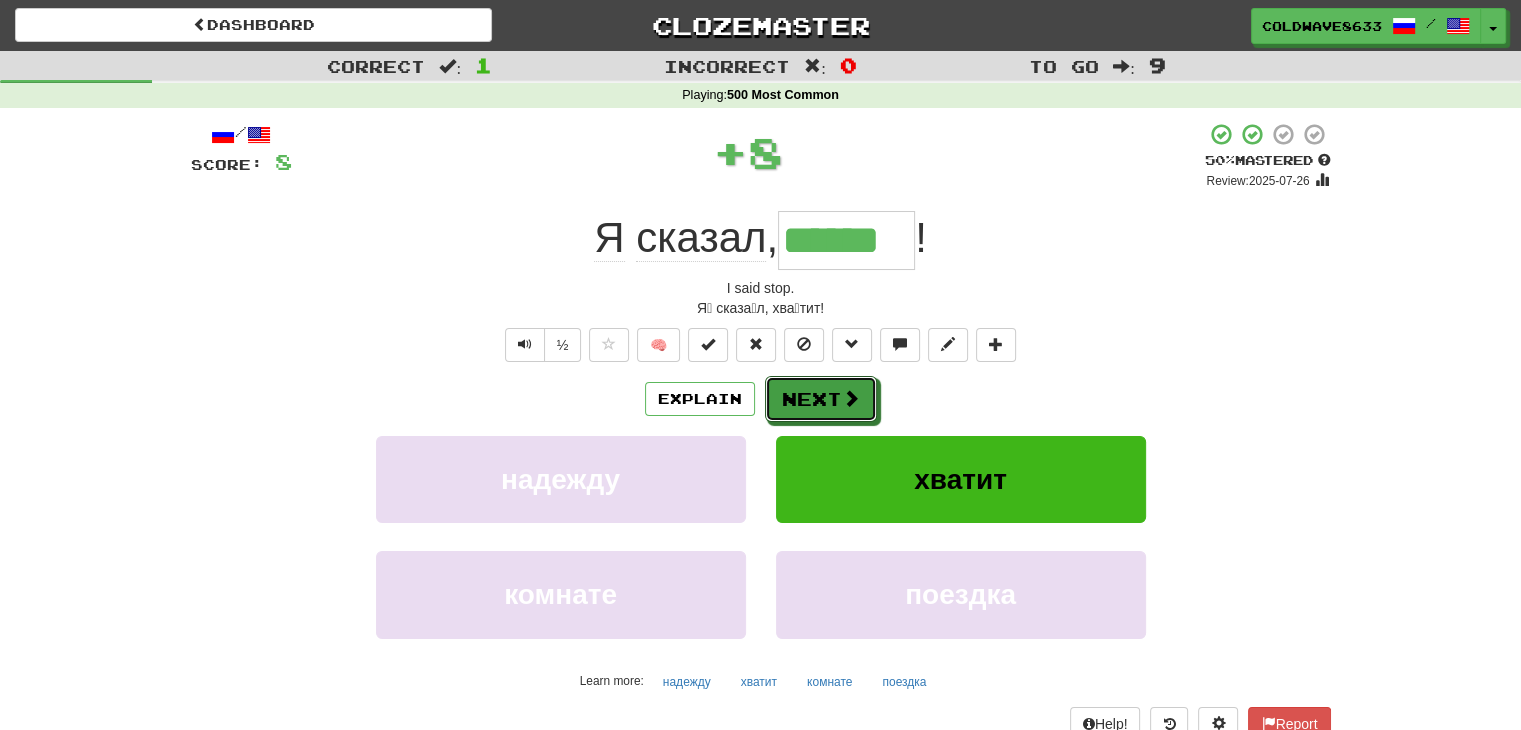 click on "Next" at bounding box center (821, 399) 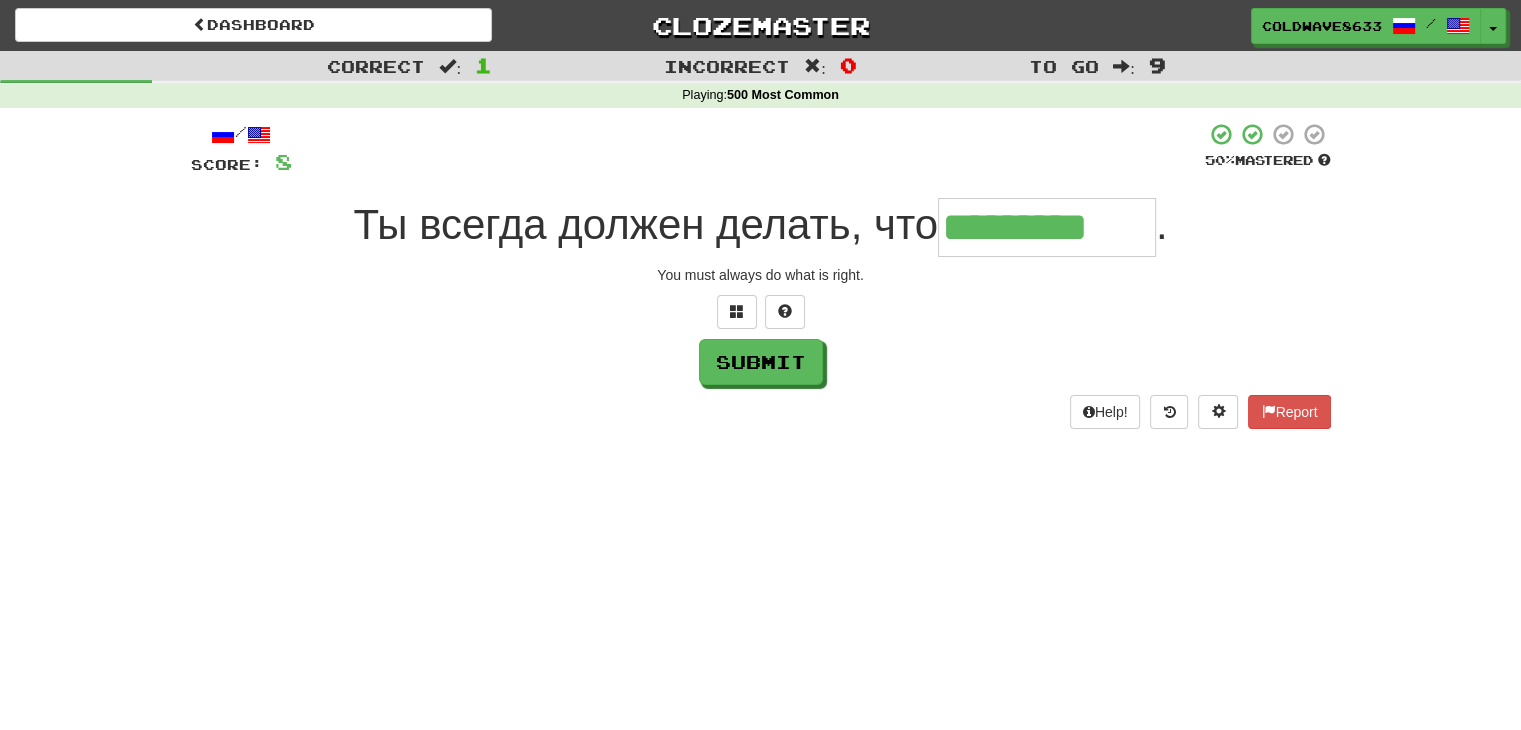 type on "*********" 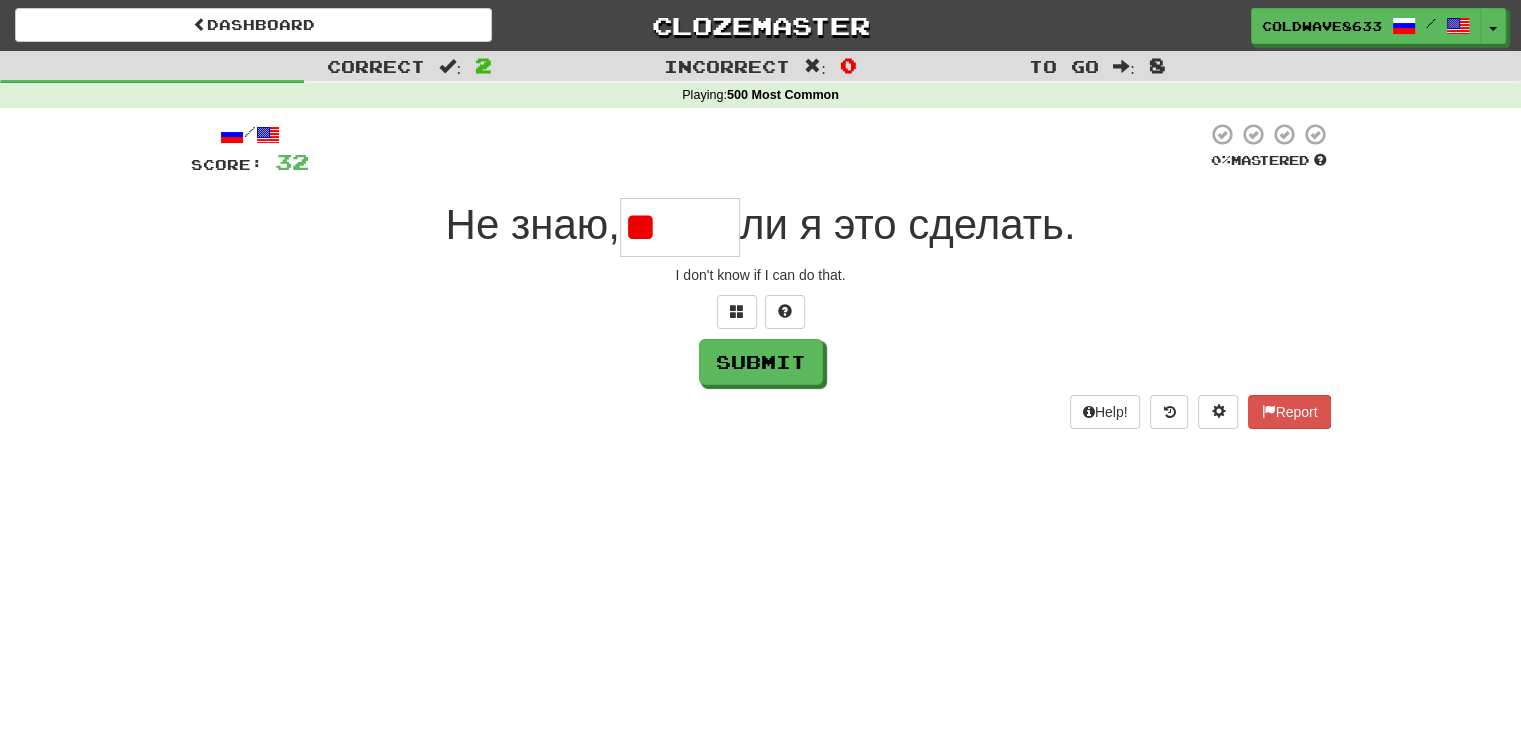 type on "*" 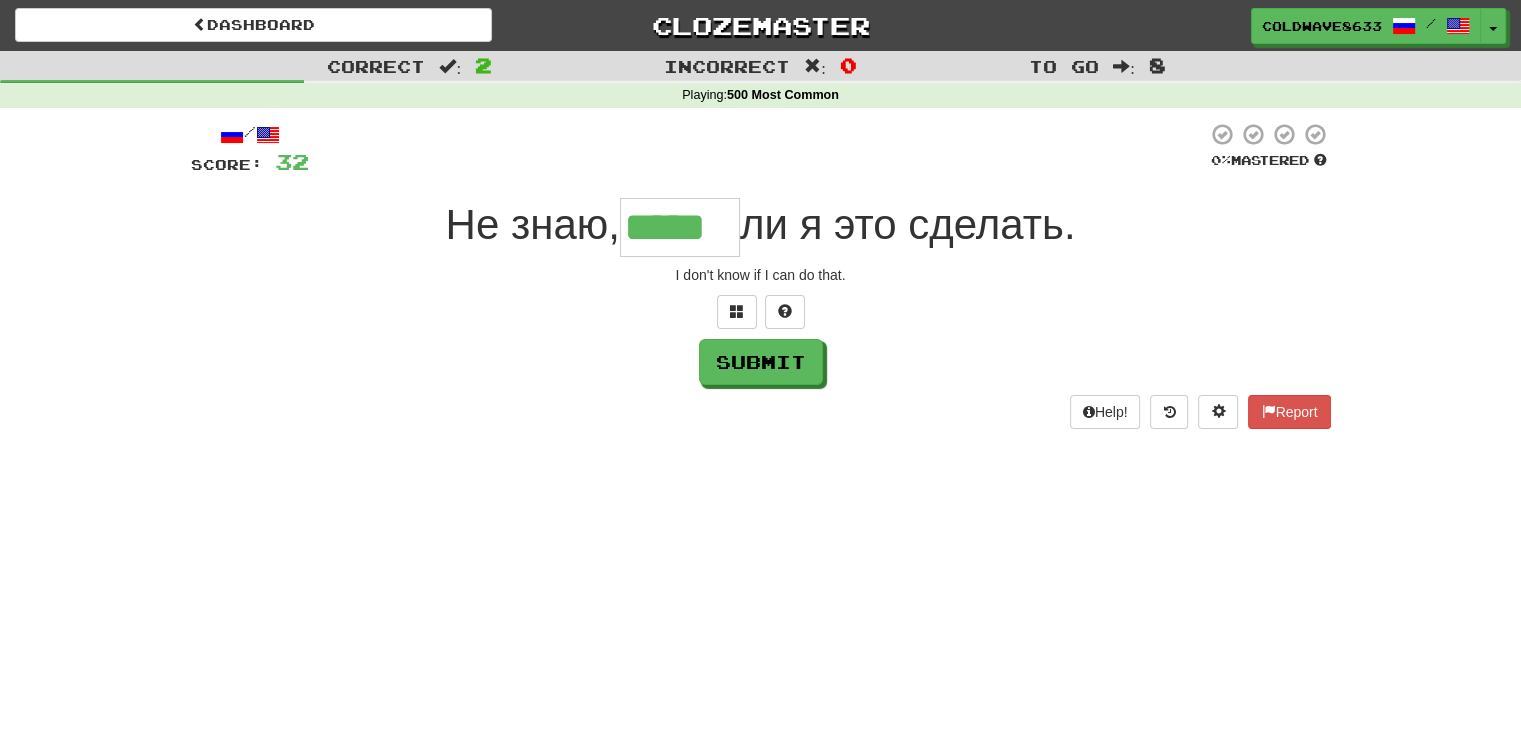 type on "*****" 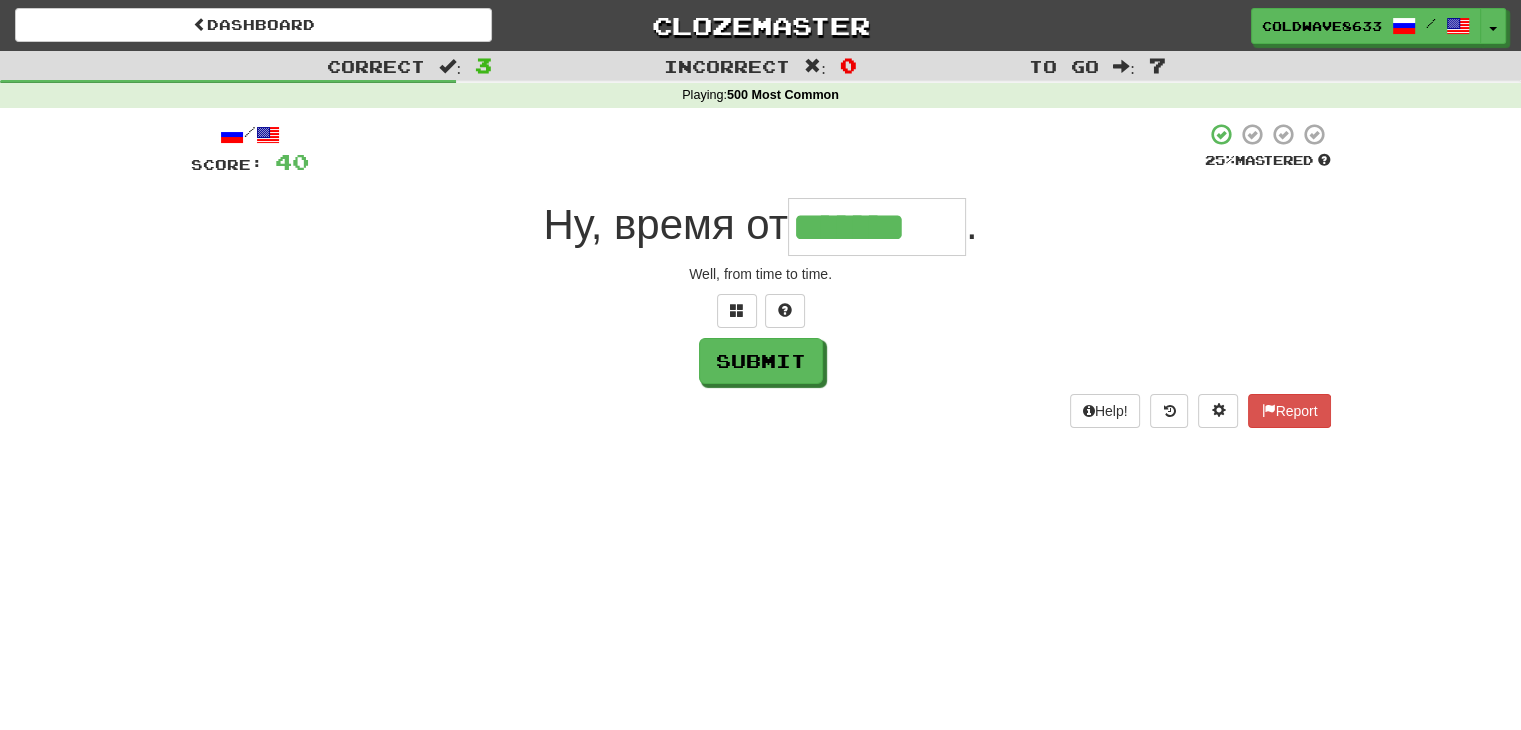 scroll, scrollTop: 0, scrollLeft: 0, axis: both 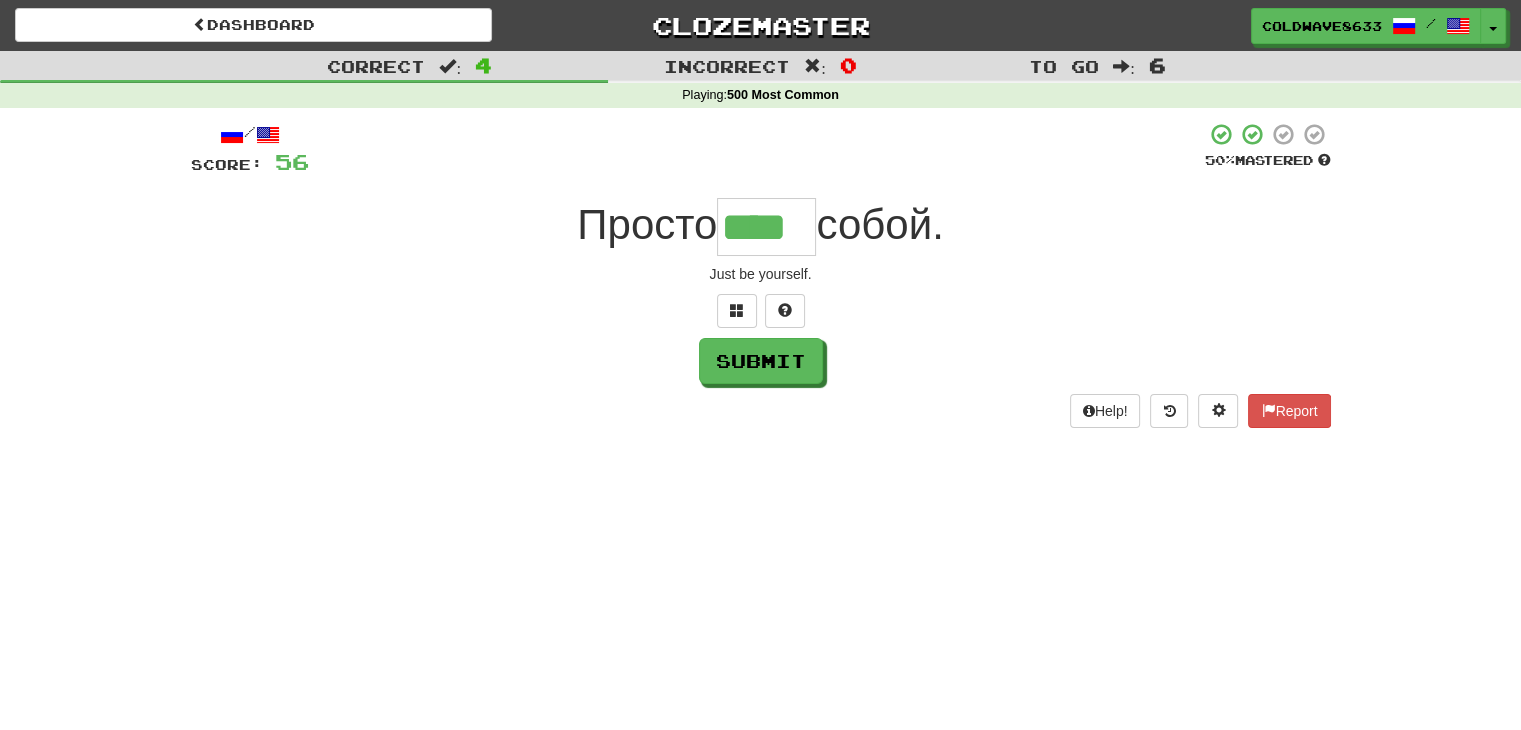 type on "****" 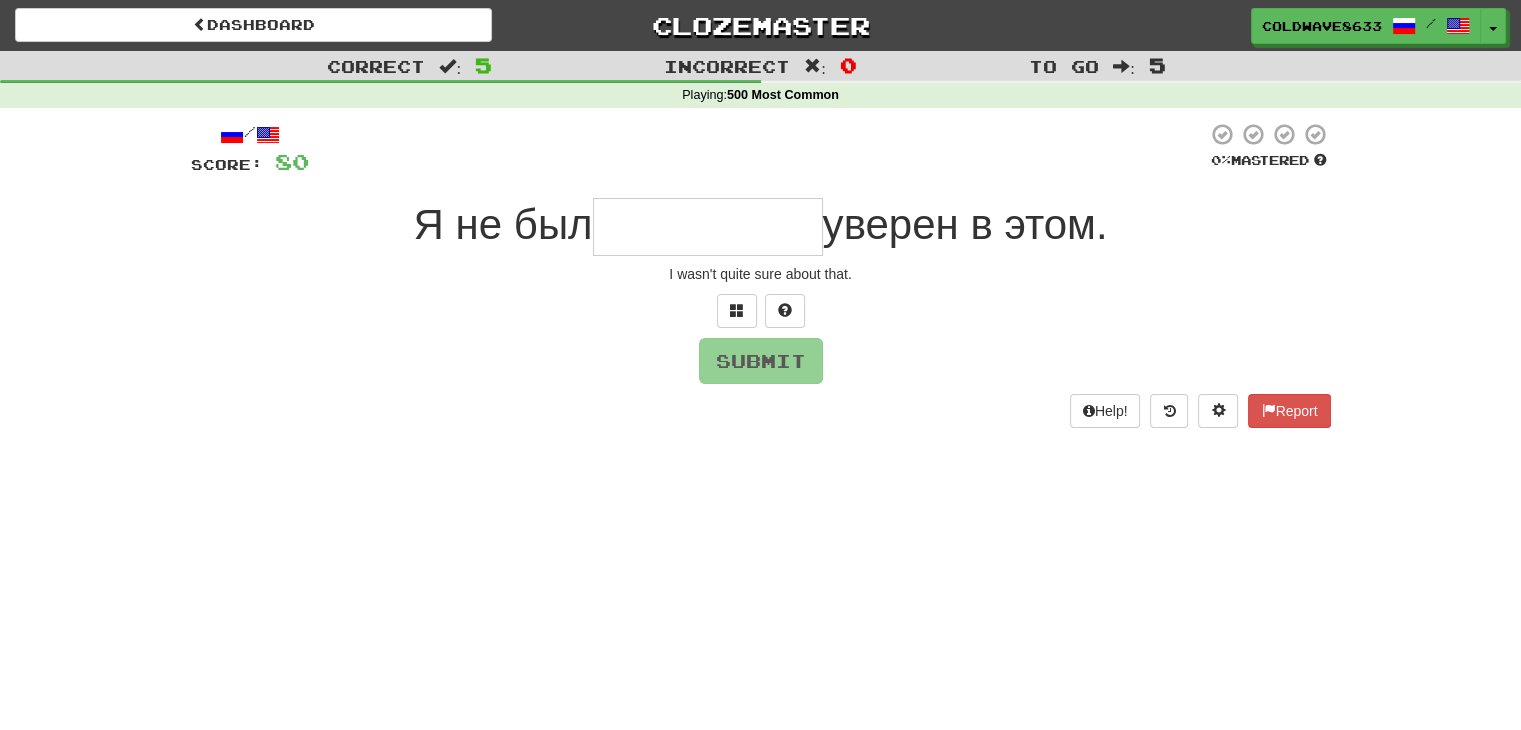 type on "*" 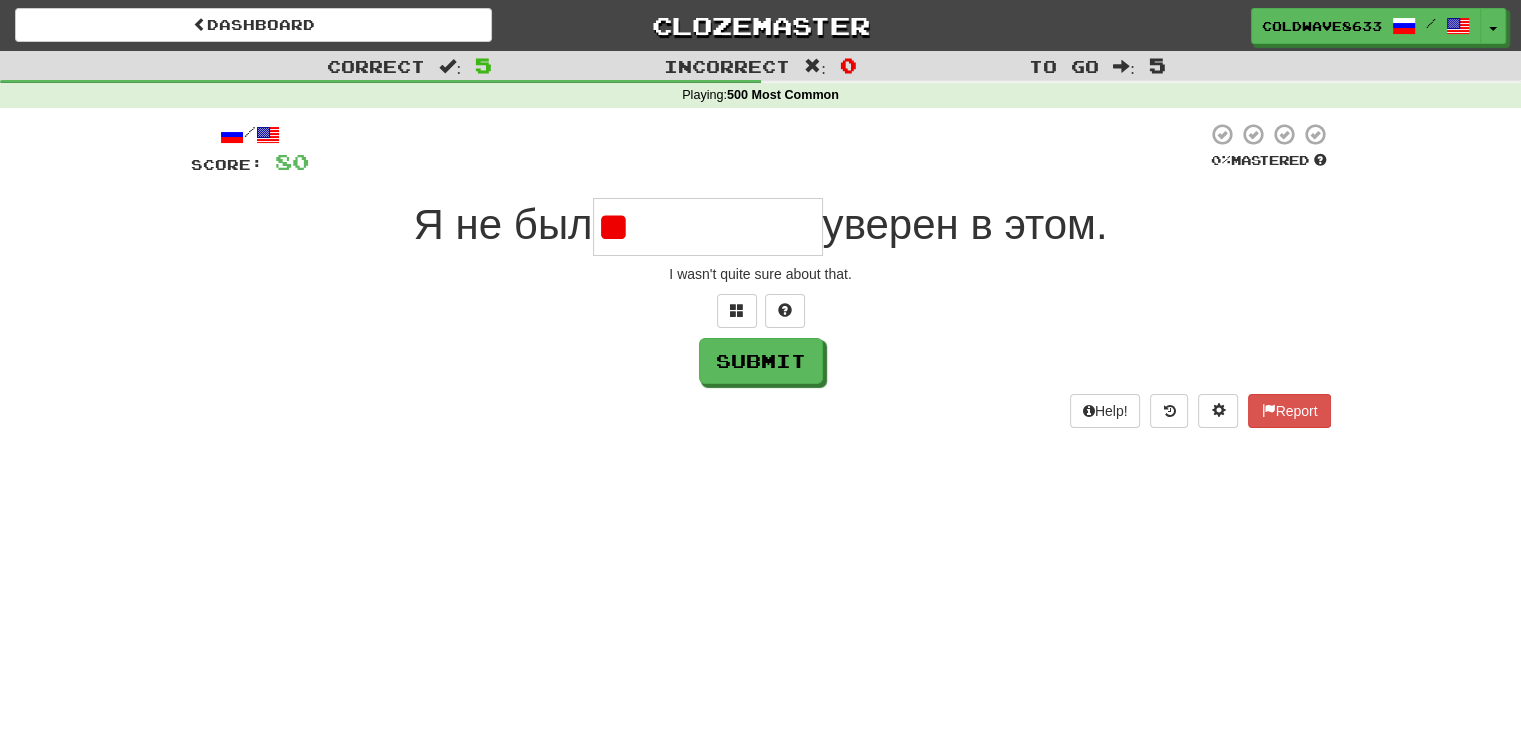 type on "*" 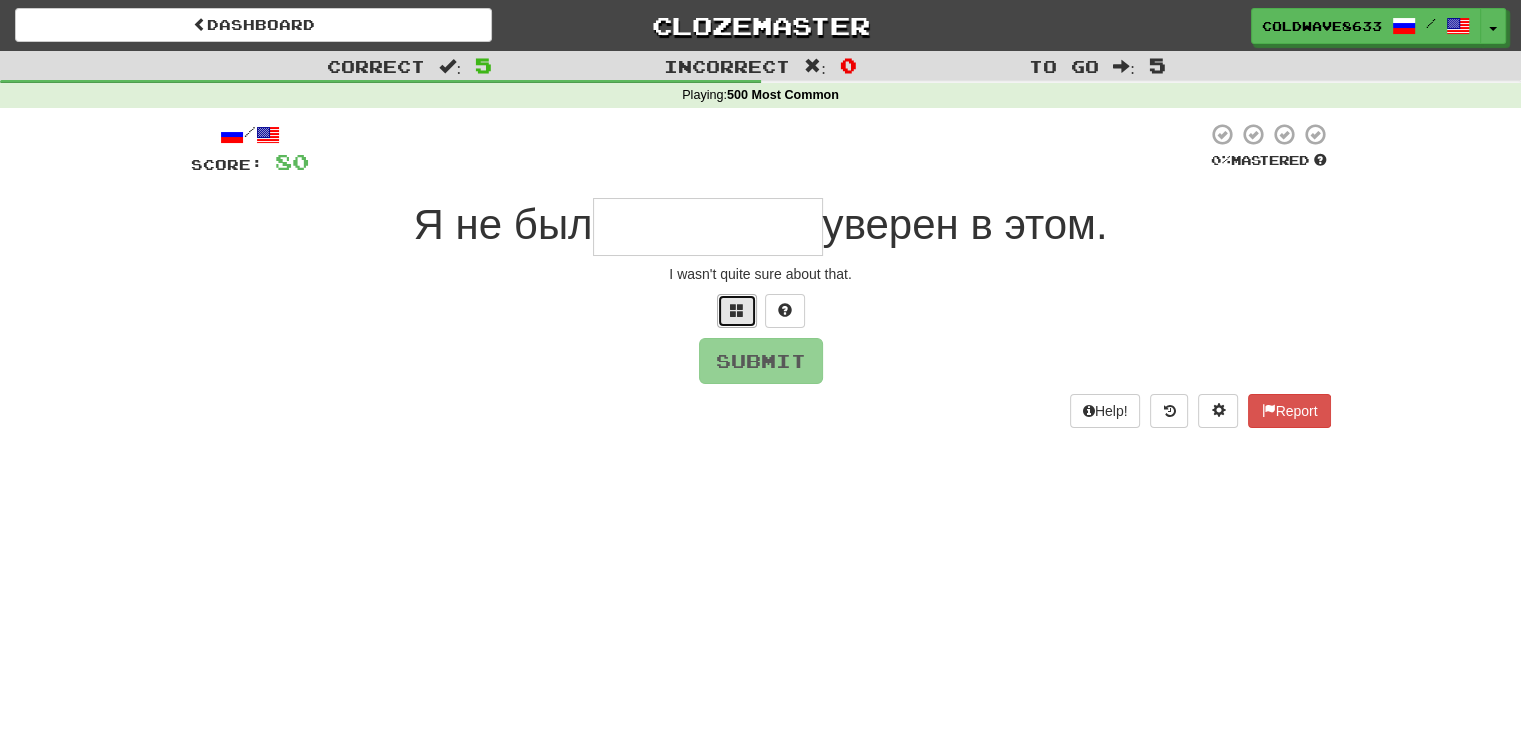 click at bounding box center [737, 311] 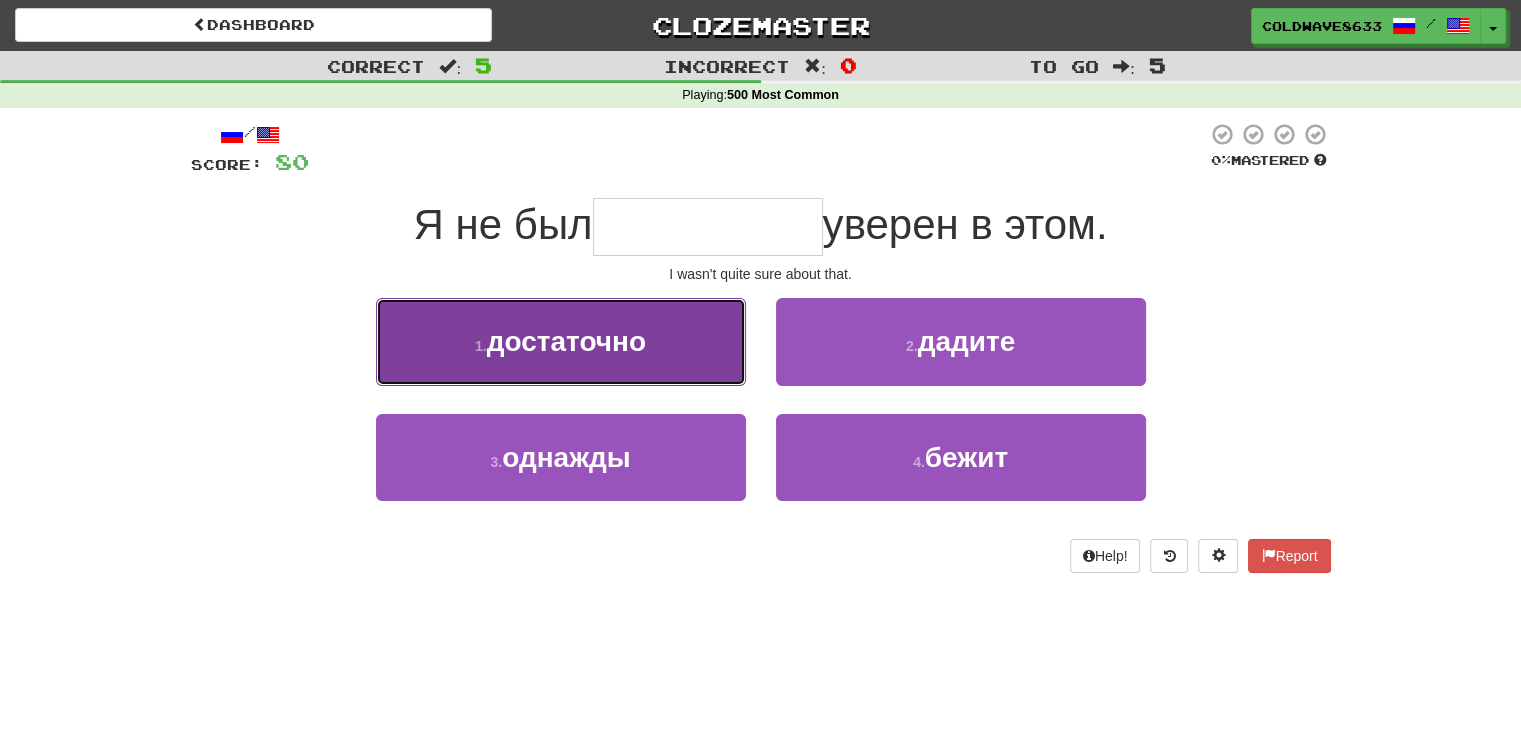 click on "1 .  достаточно" at bounding box center [561, 341] 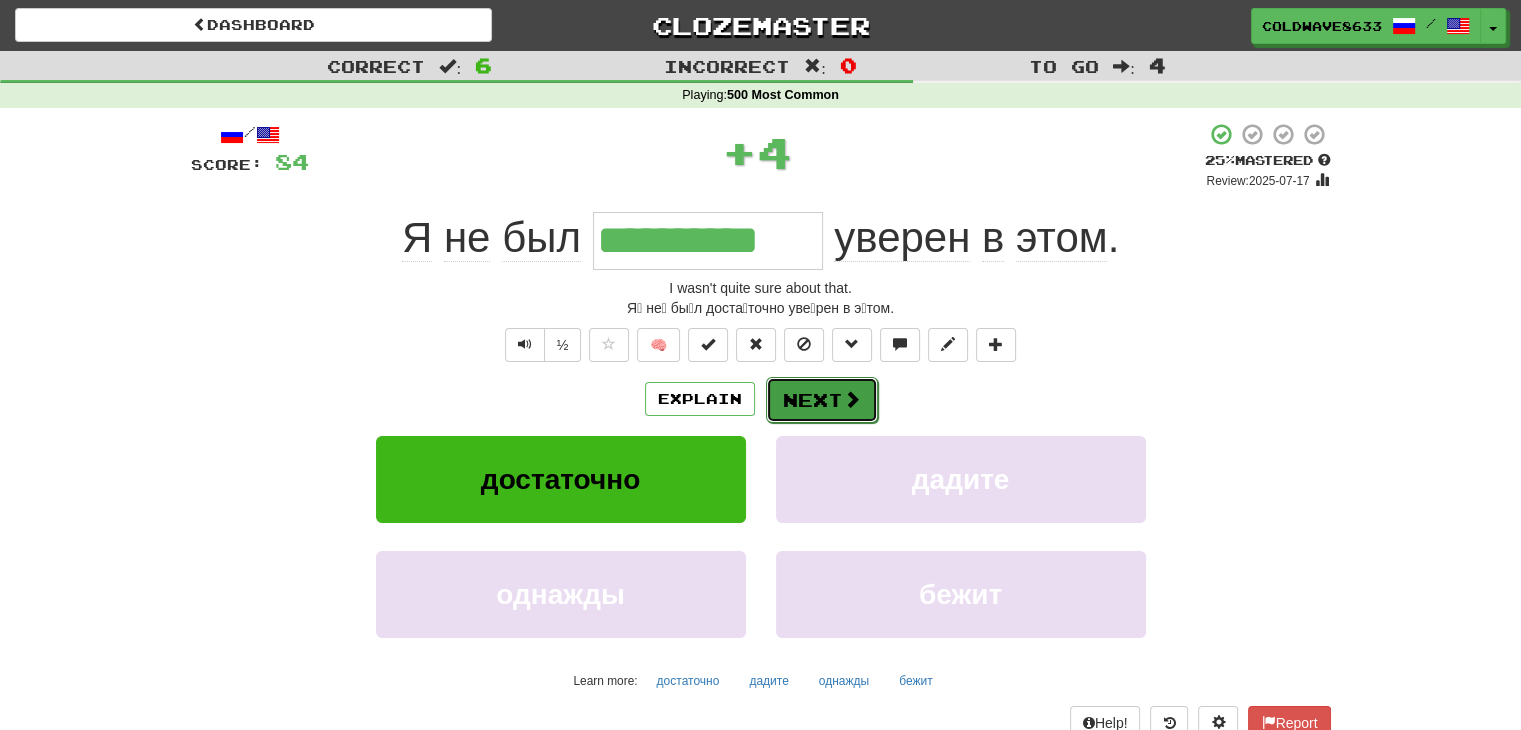 click on "Next" at bounding box center (822, 400) 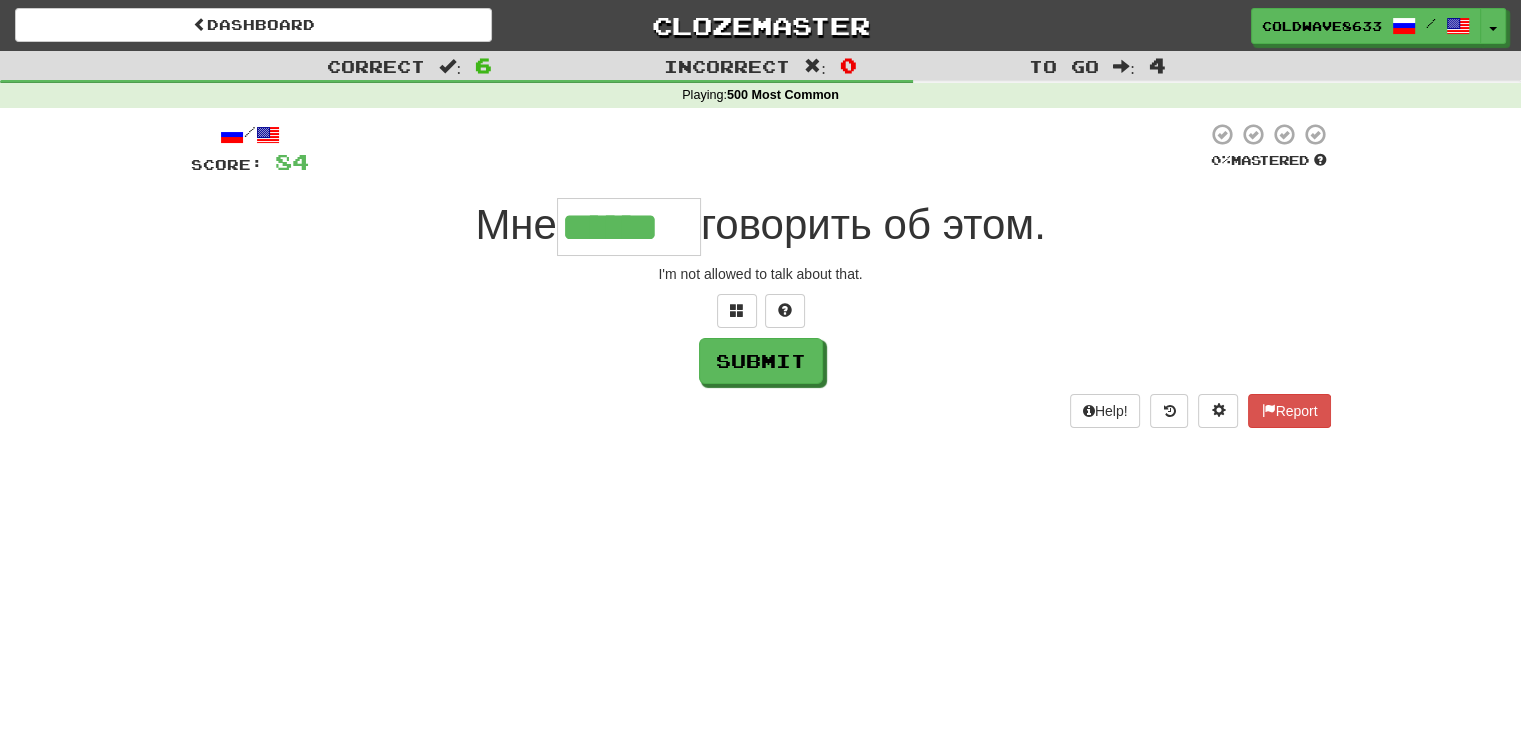 type on "******" 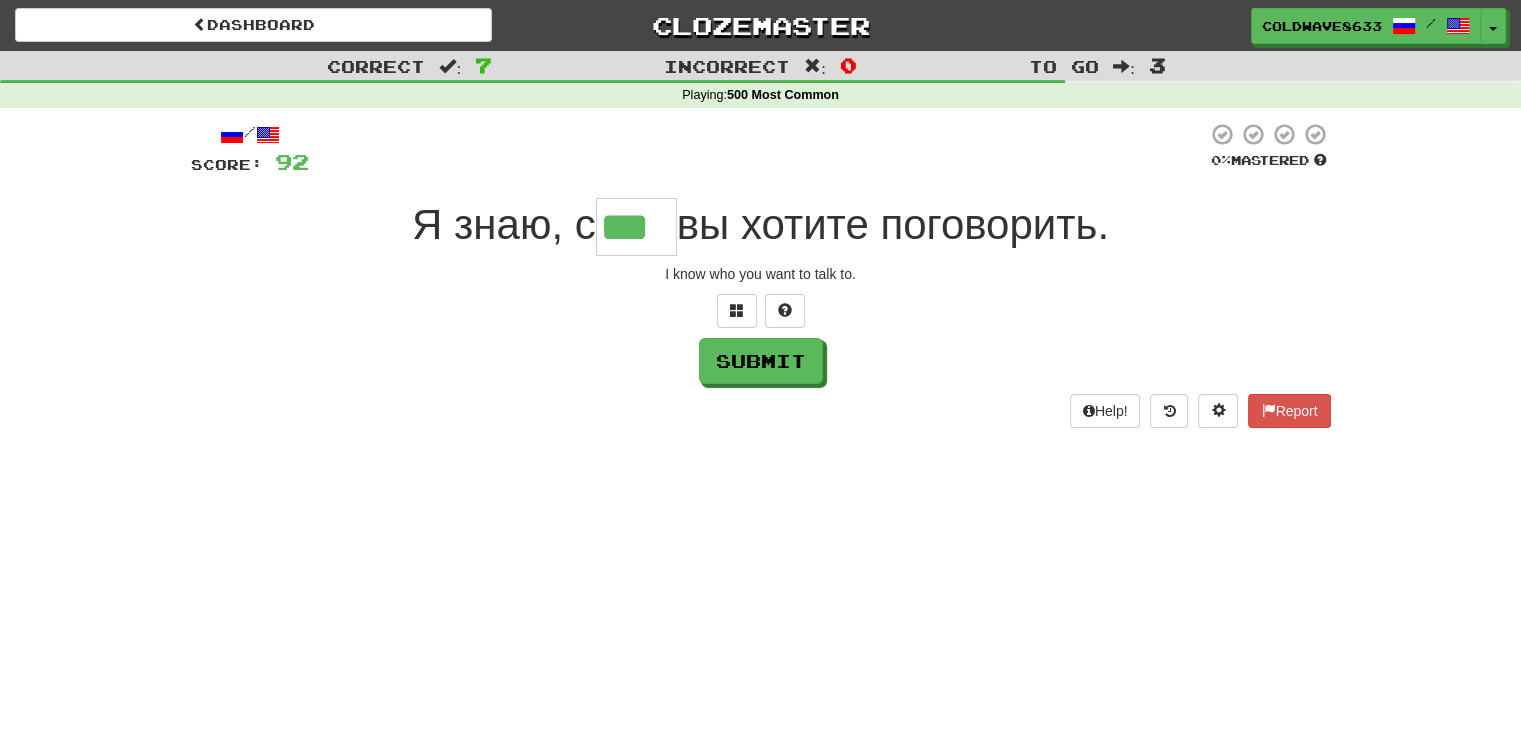 type on "***" 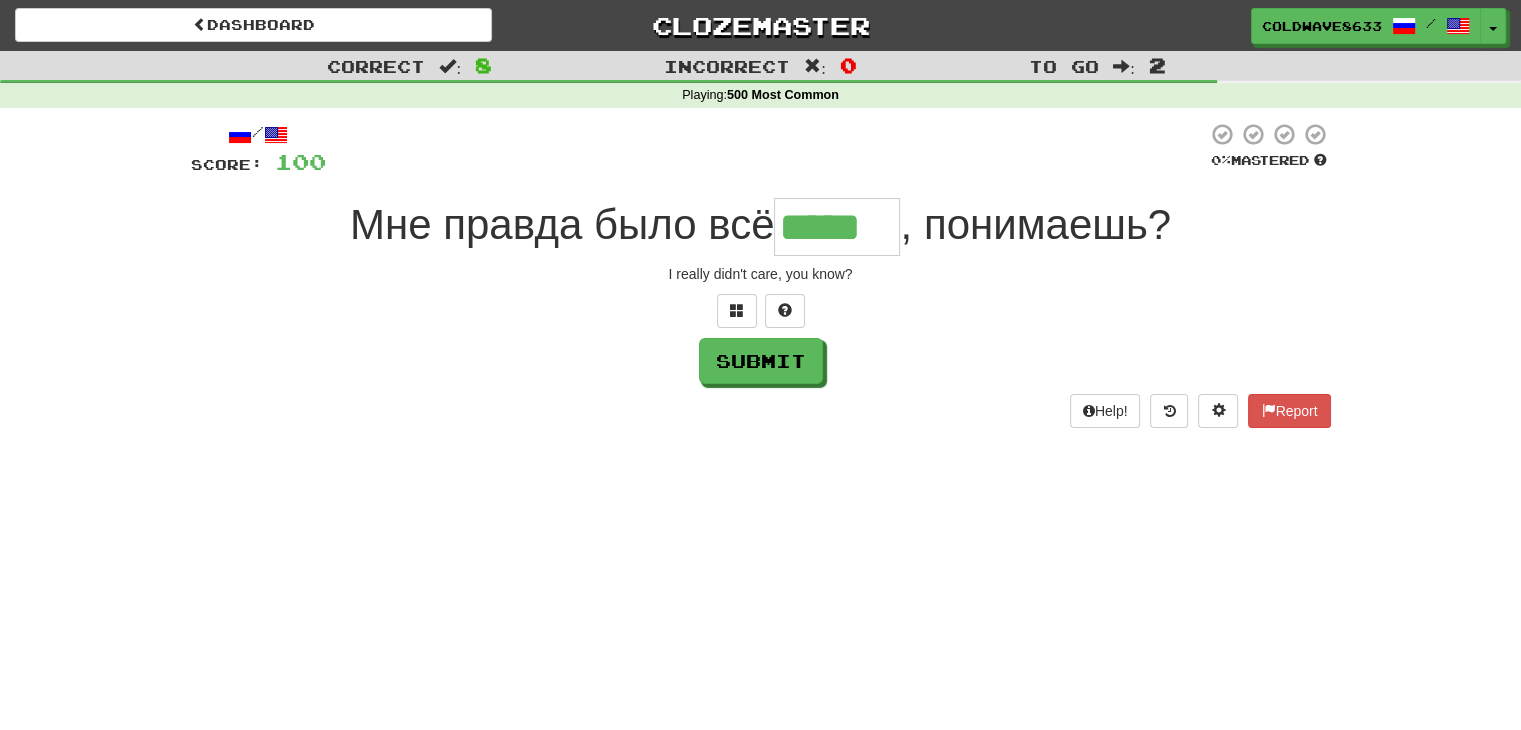 type on "*****" 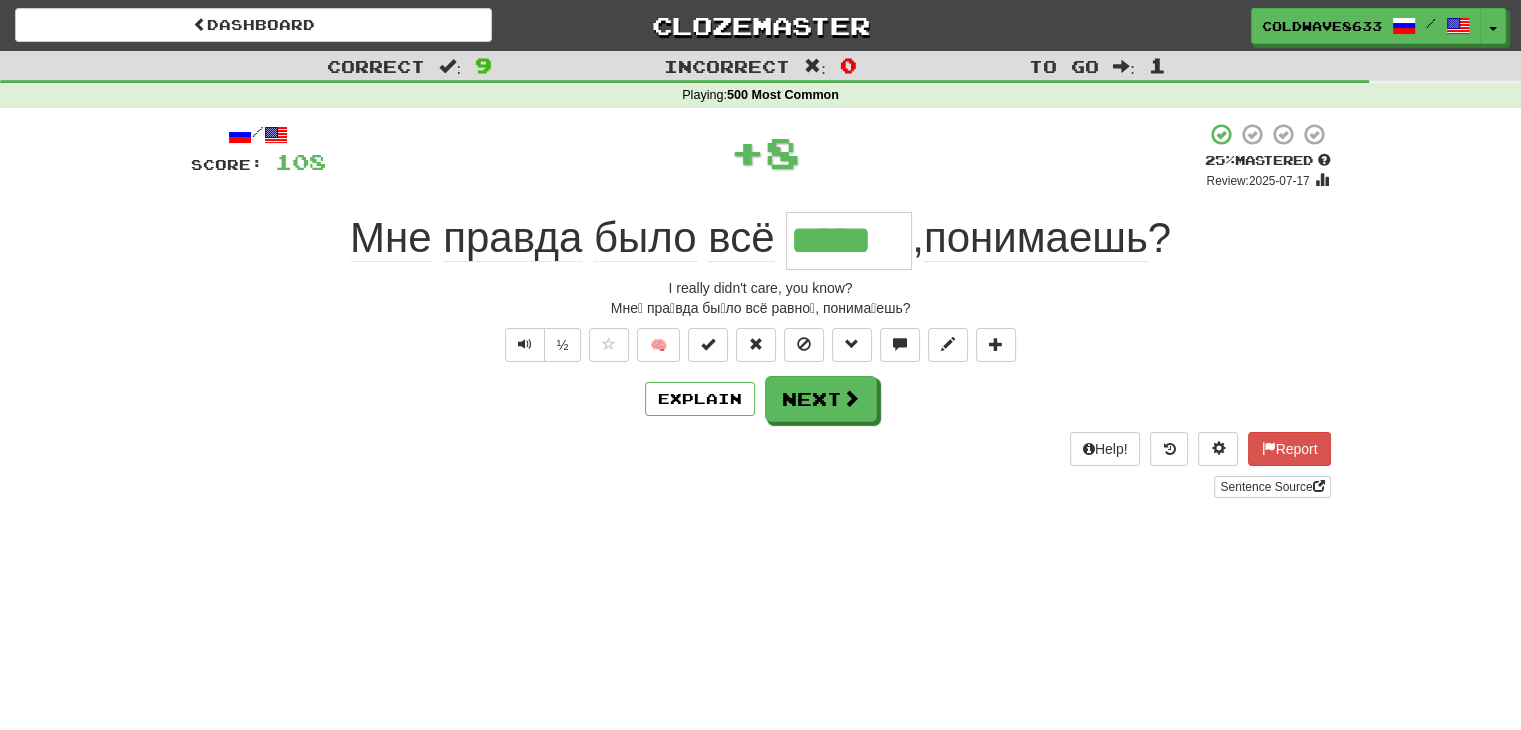 type 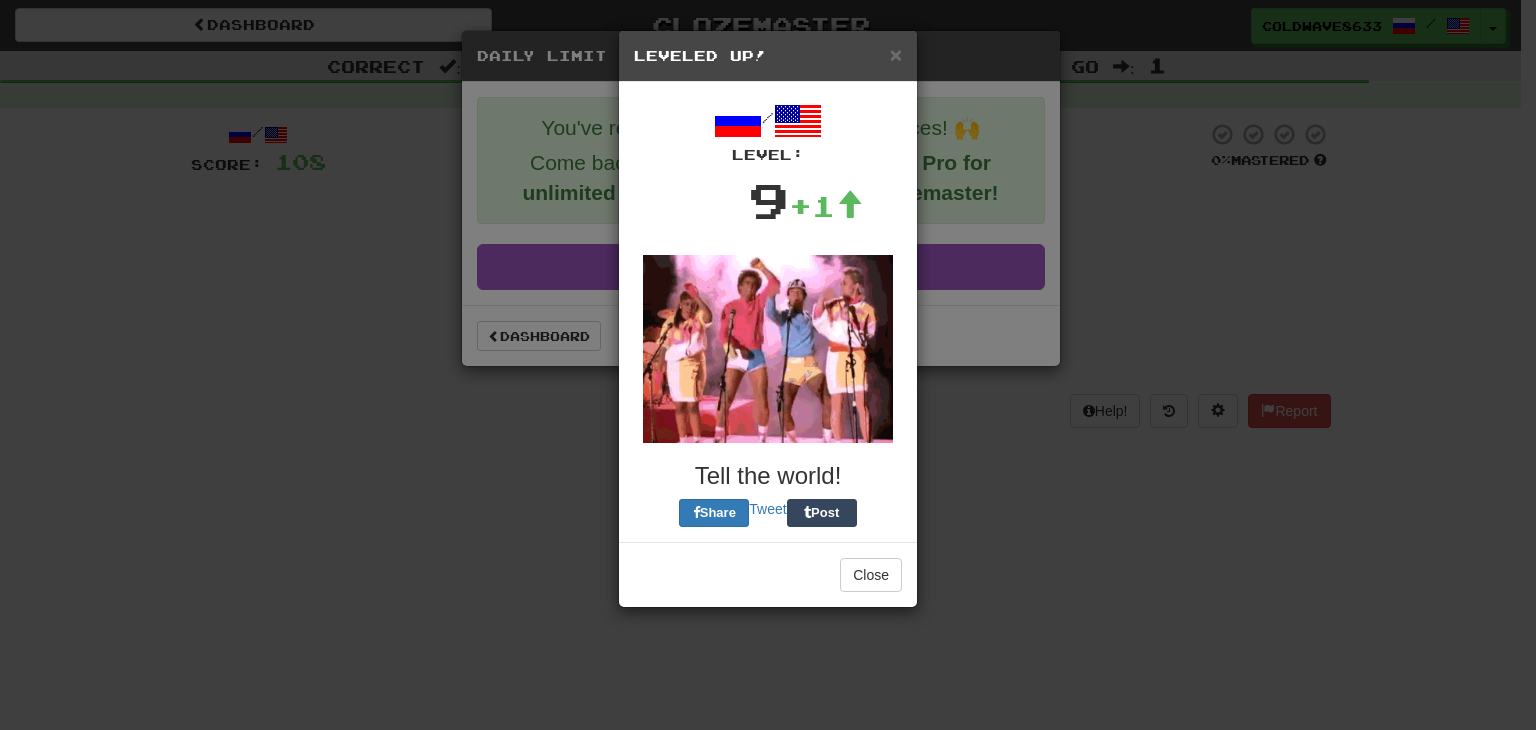 click on "Close" at bounding box center (768, 574) 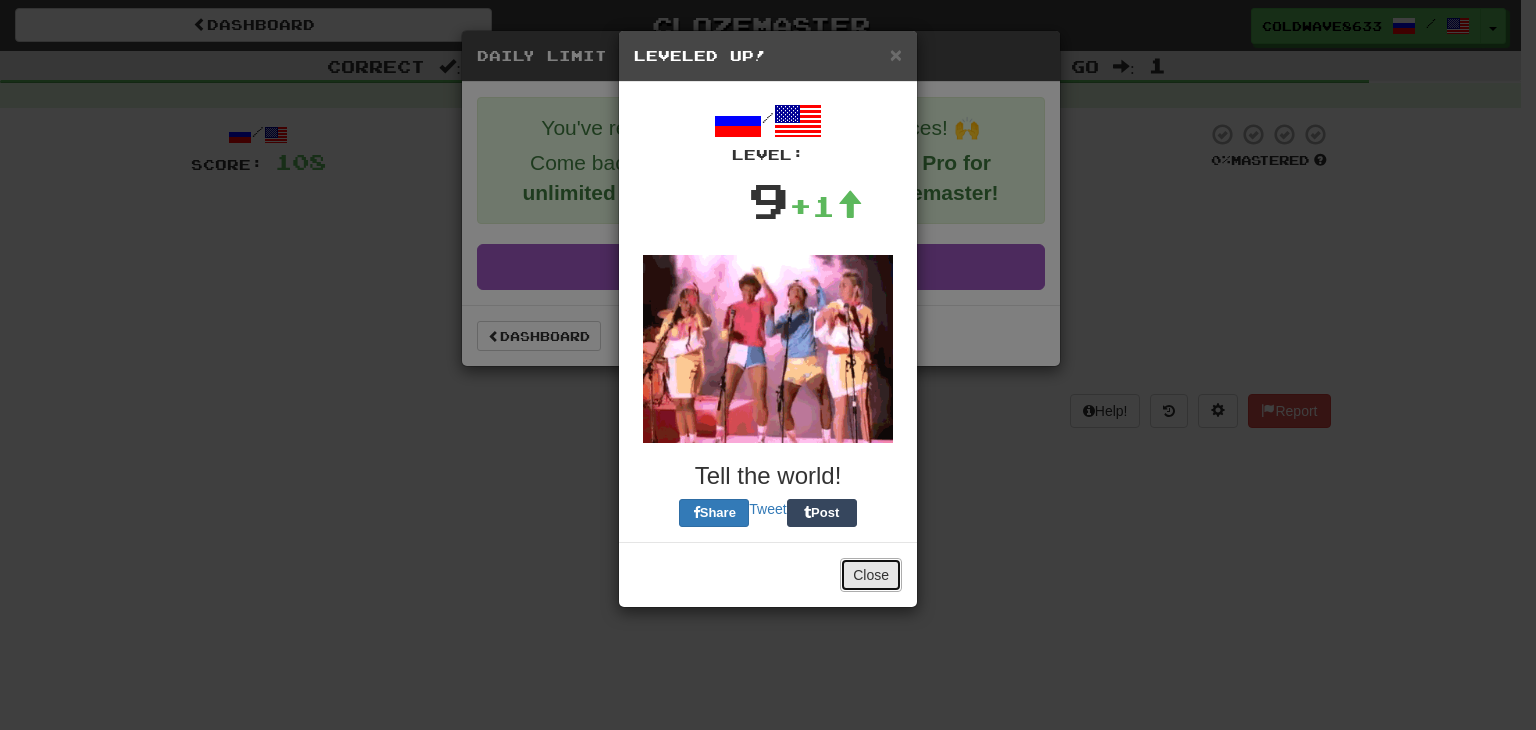 click on "Close" at bounding box center (871, 575) 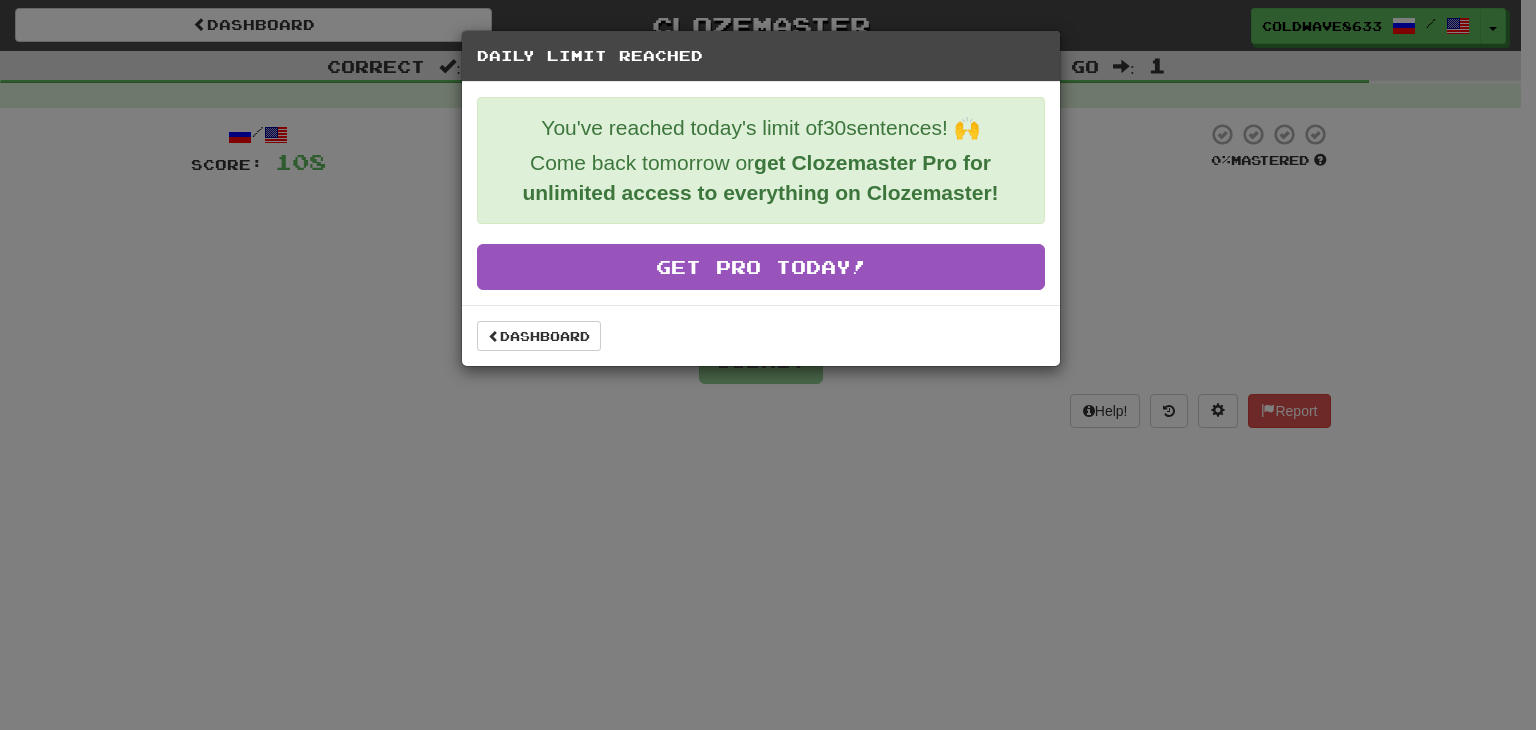 click on "Dashboard" at bounding box center (761, 335) 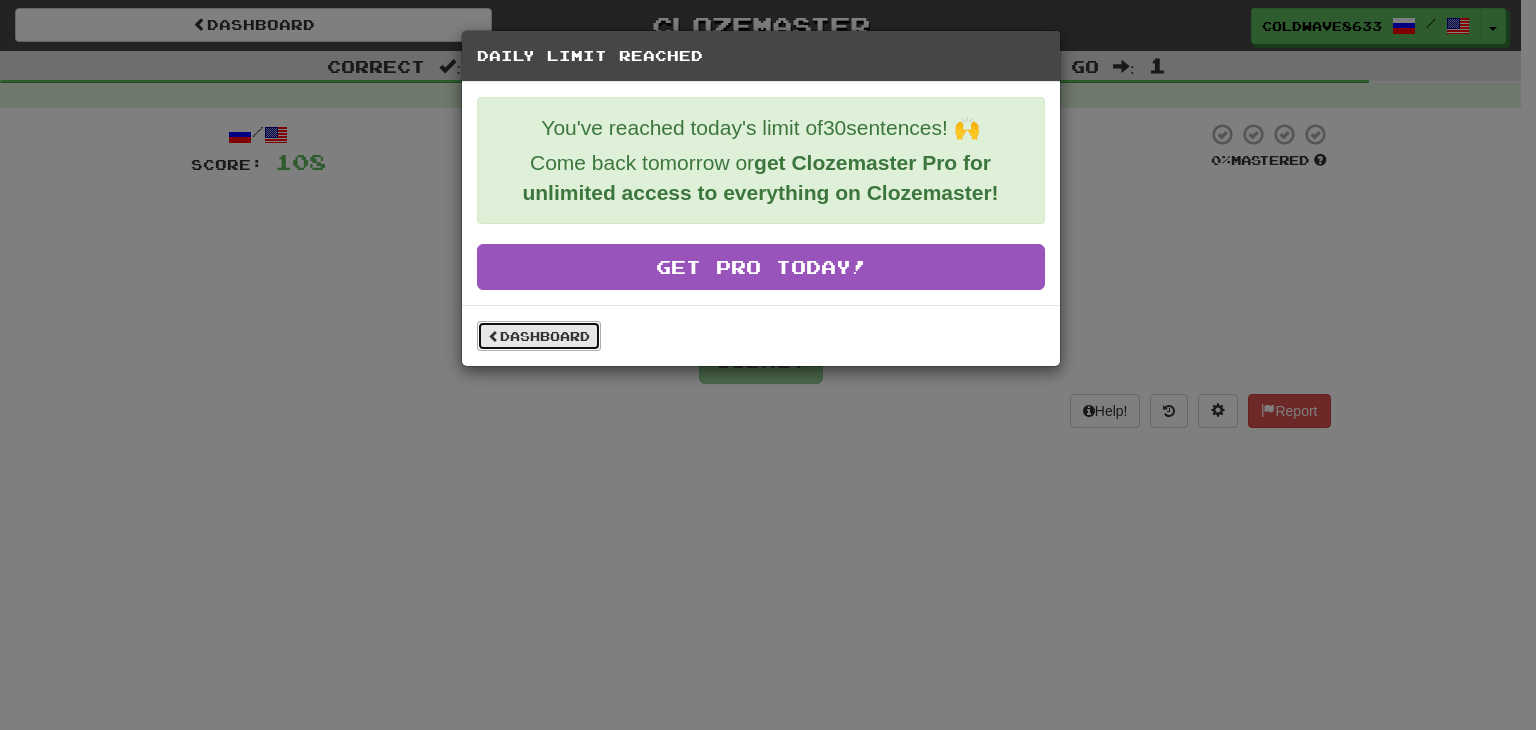 click on "Dashboard" at bounding box center [539, 336] 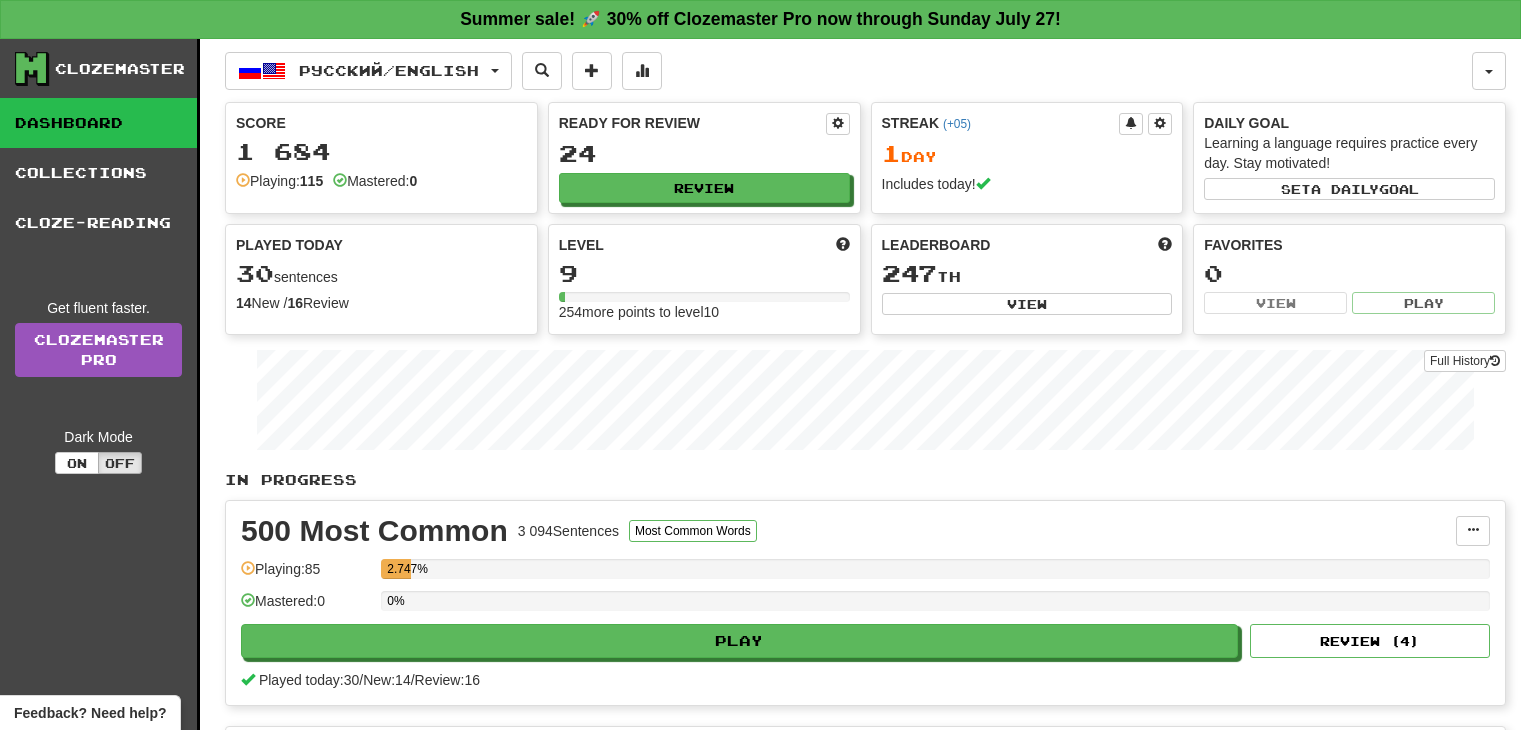 scroll, scrollTop: 0, scrollLeft: 0, axis: both 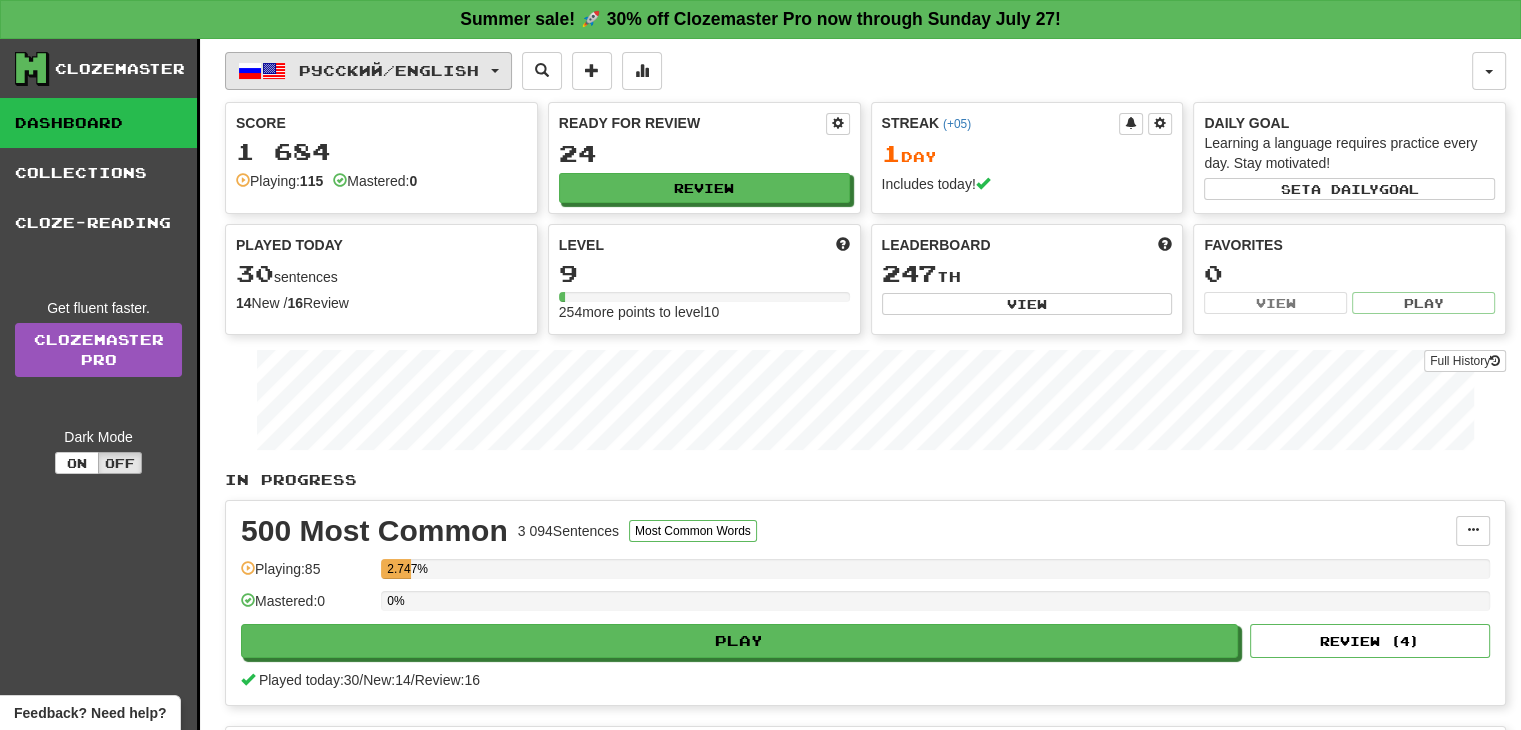 click on "Русский  /  English" at bounding box center (368, 71) 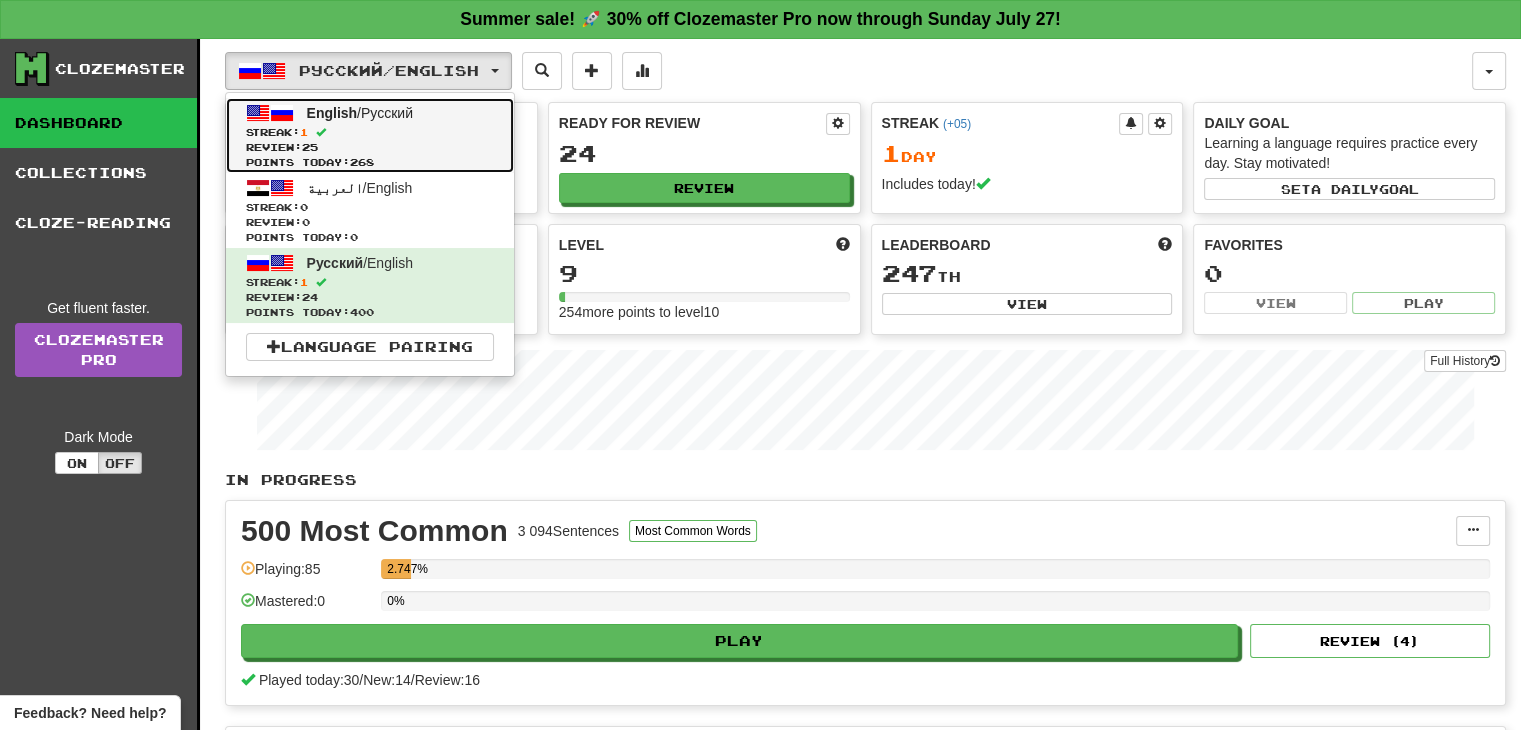 click on "English  /  Русский Streak:  1   Review:  25 Points today:  268" at bounding box center (370, 135) 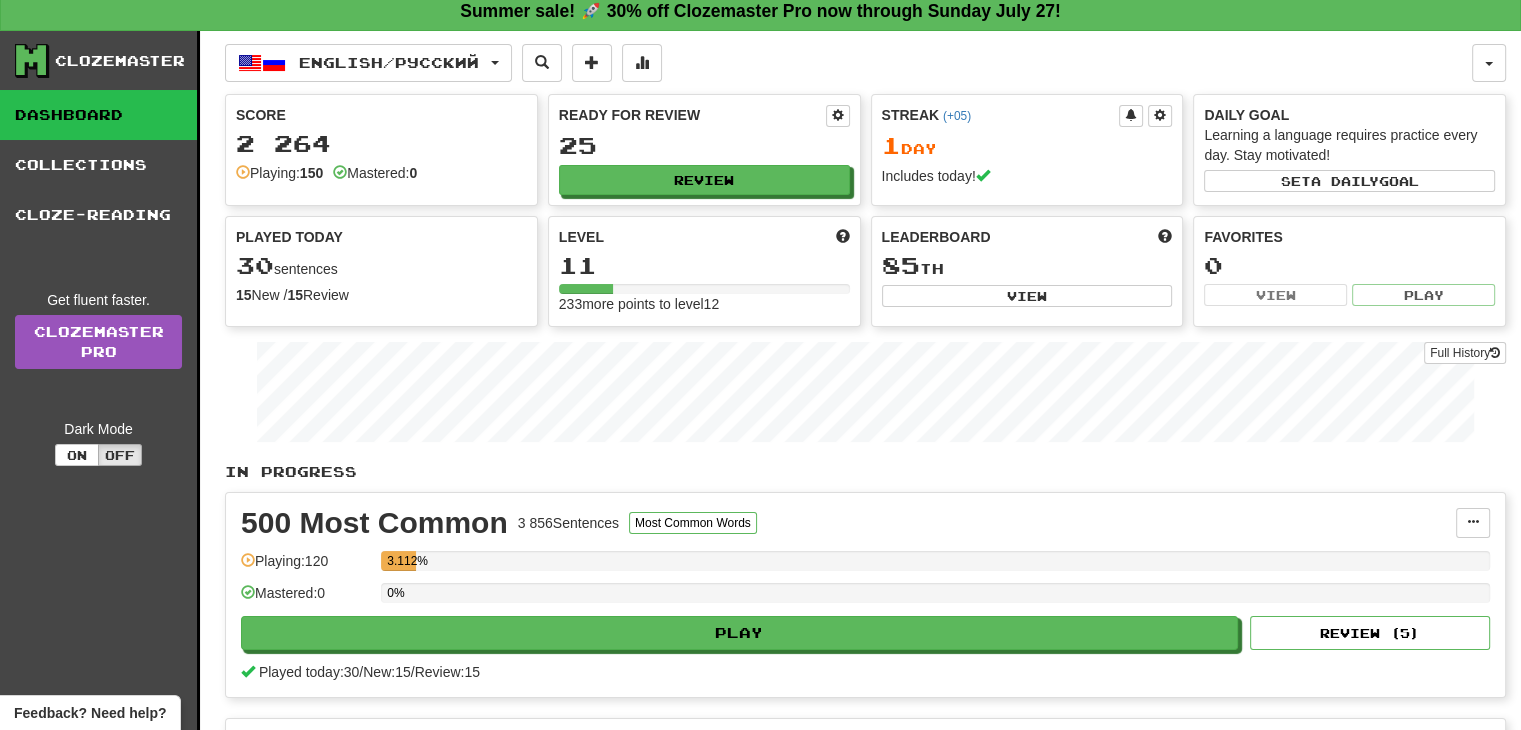 scroll, scrollTop: 0, scrollLeft: 0, axis: both 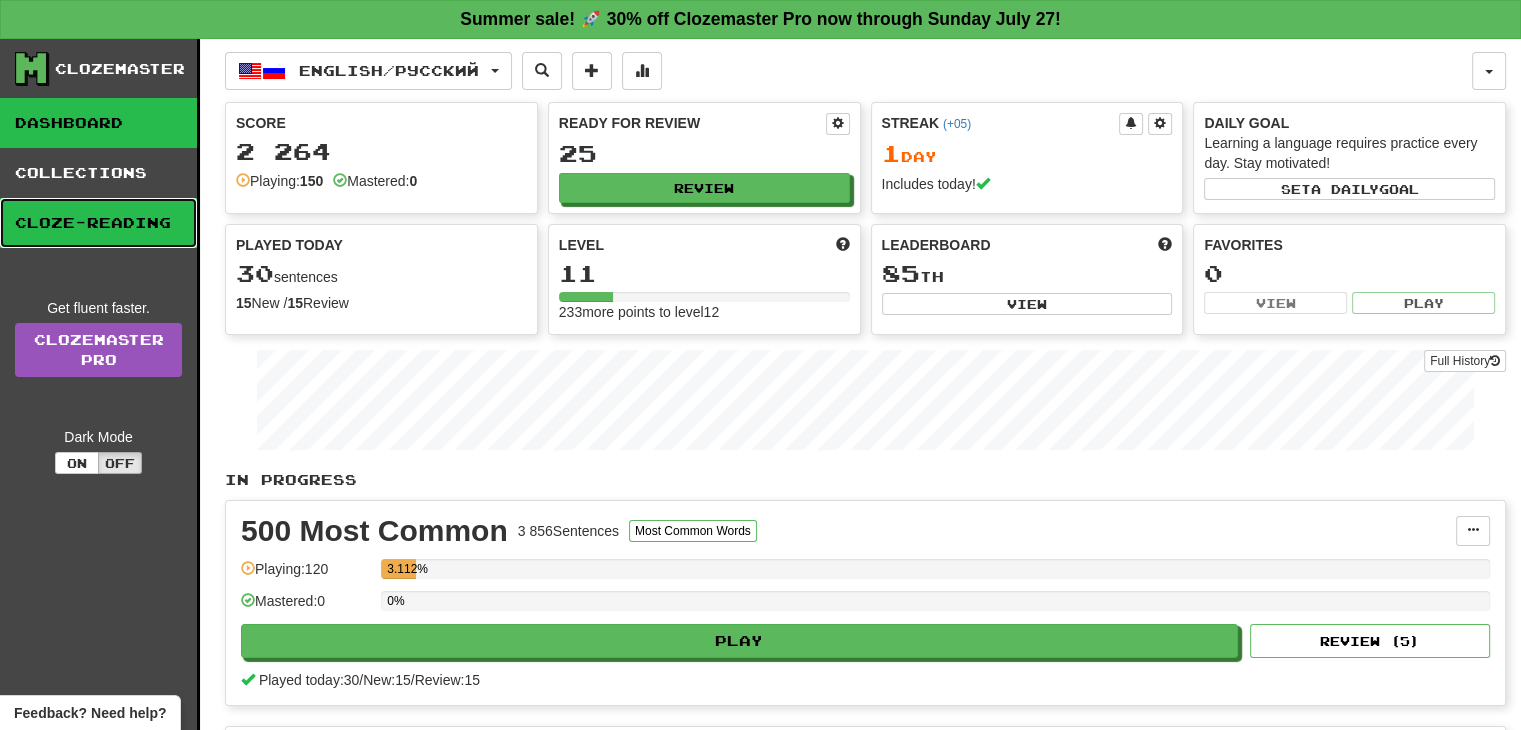 click on "Cloze-Reading" at bounding box center (98, 223) 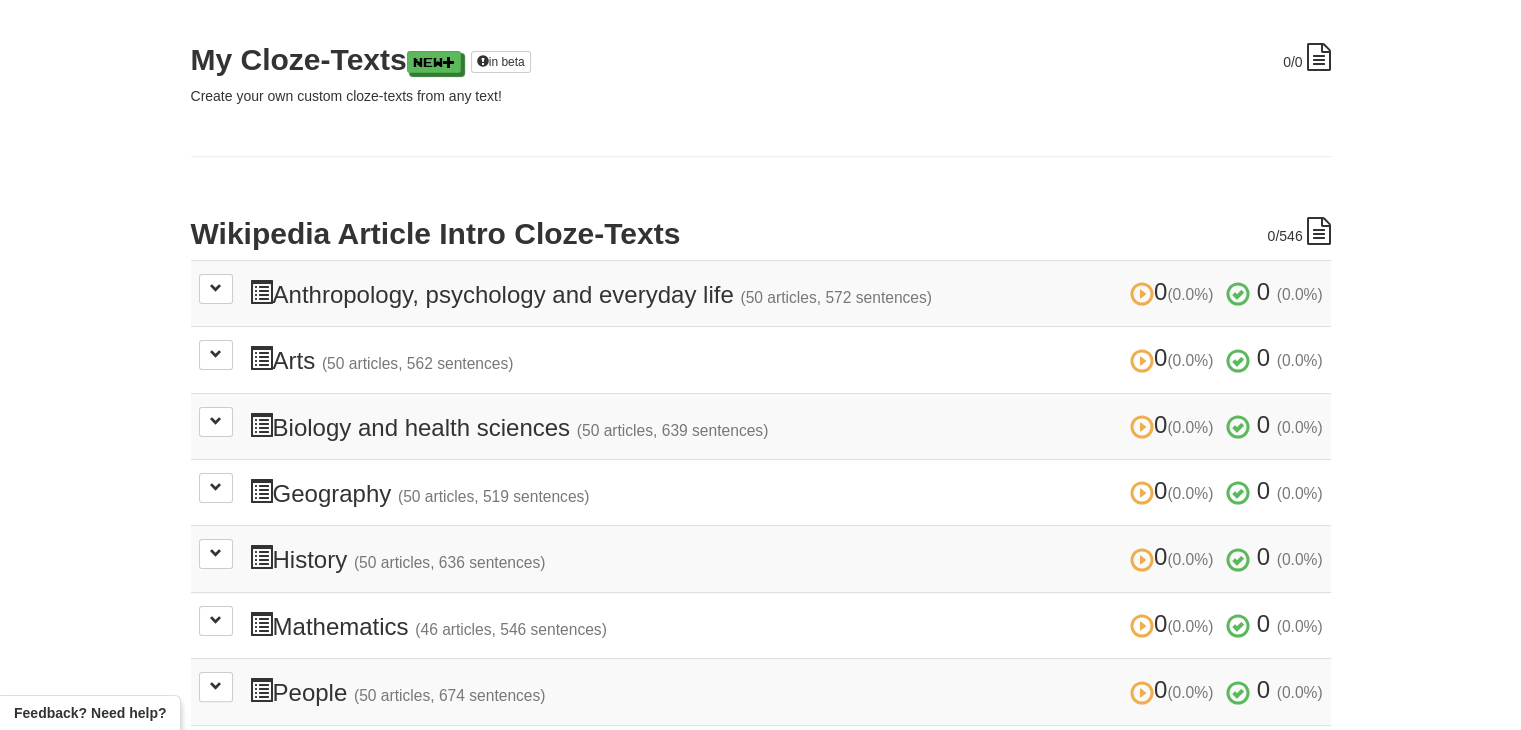 scroll, scrollTop: 533, scrollLeft: 0, axis: vertical 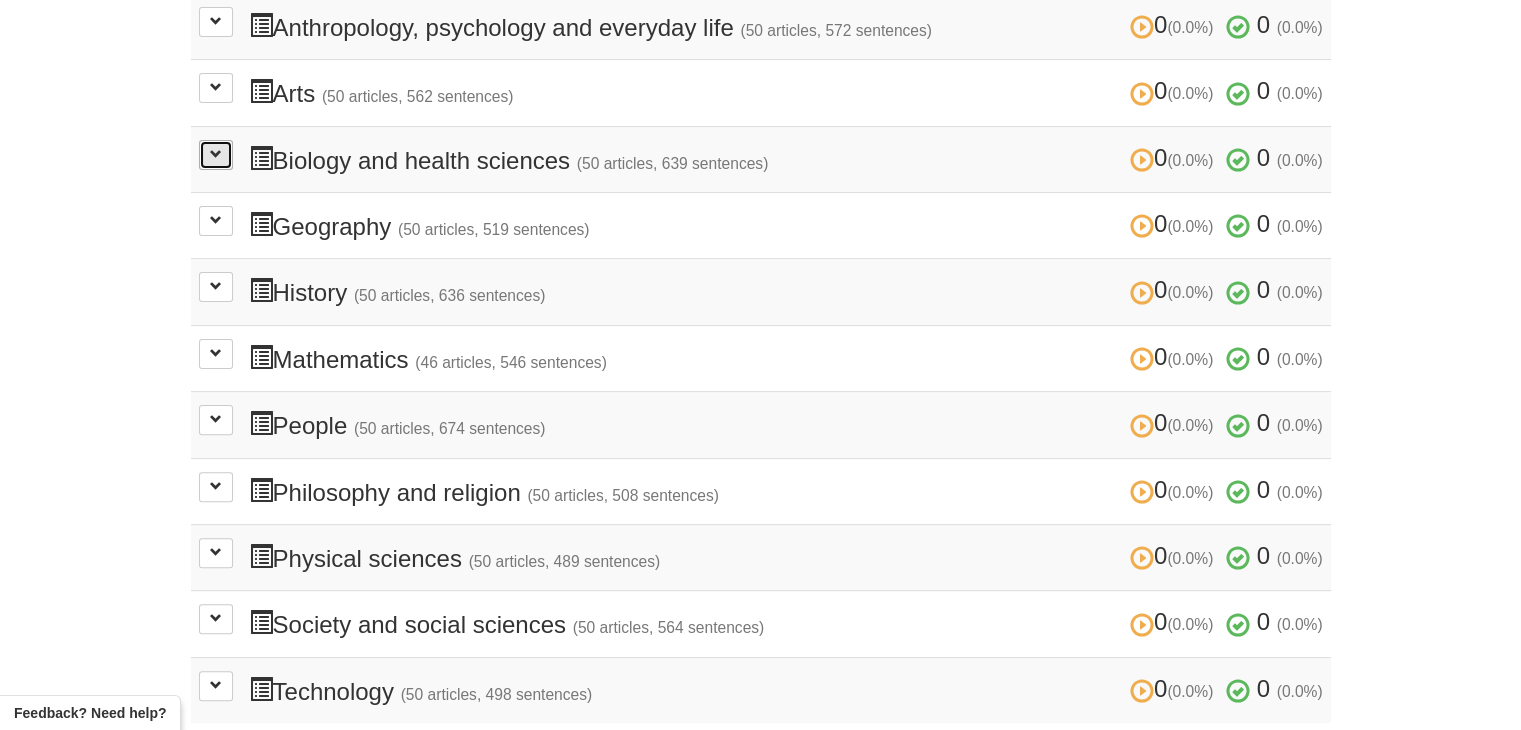 click at bounding box center [216, 155] 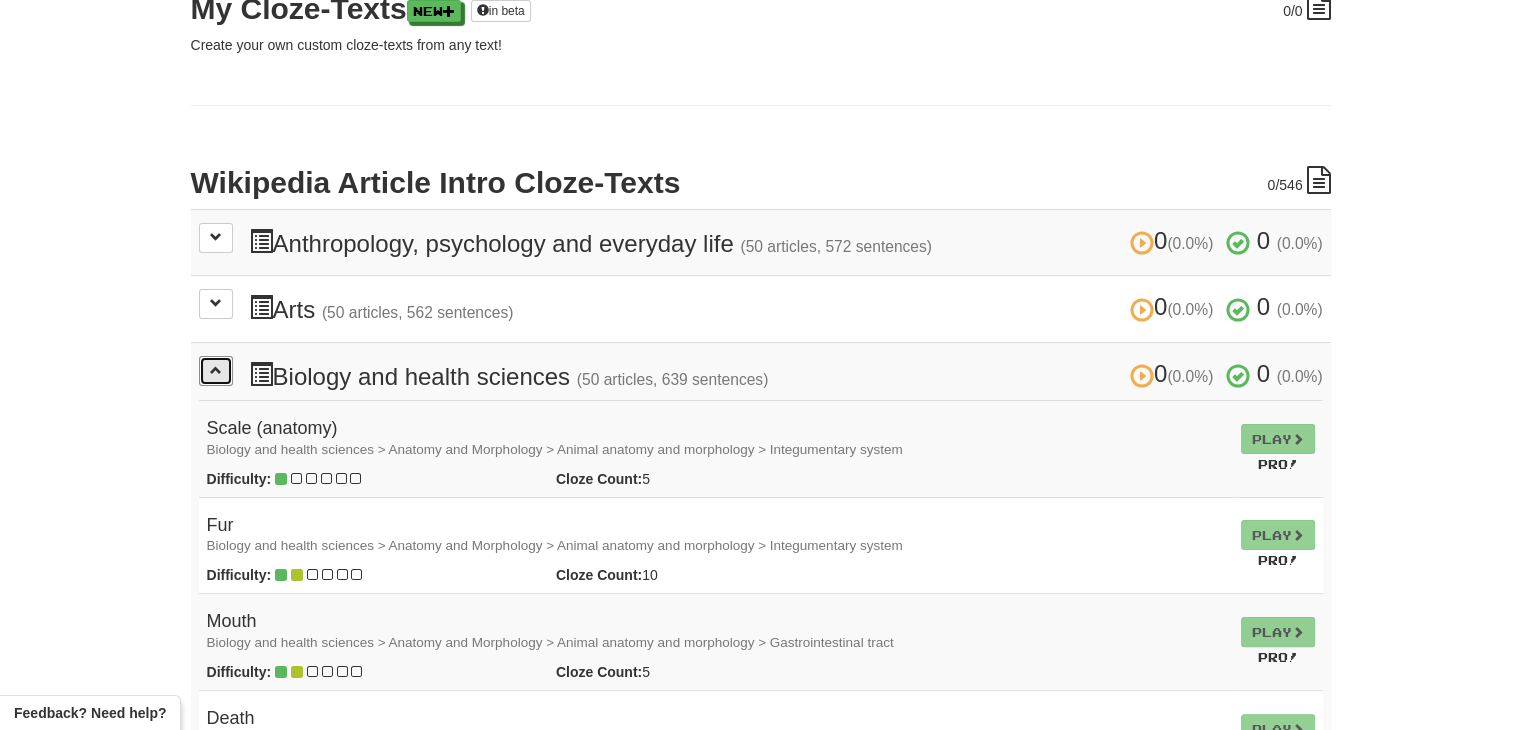 scroll, scrollTop: 266, scrollLeft: 0, axis: vertical 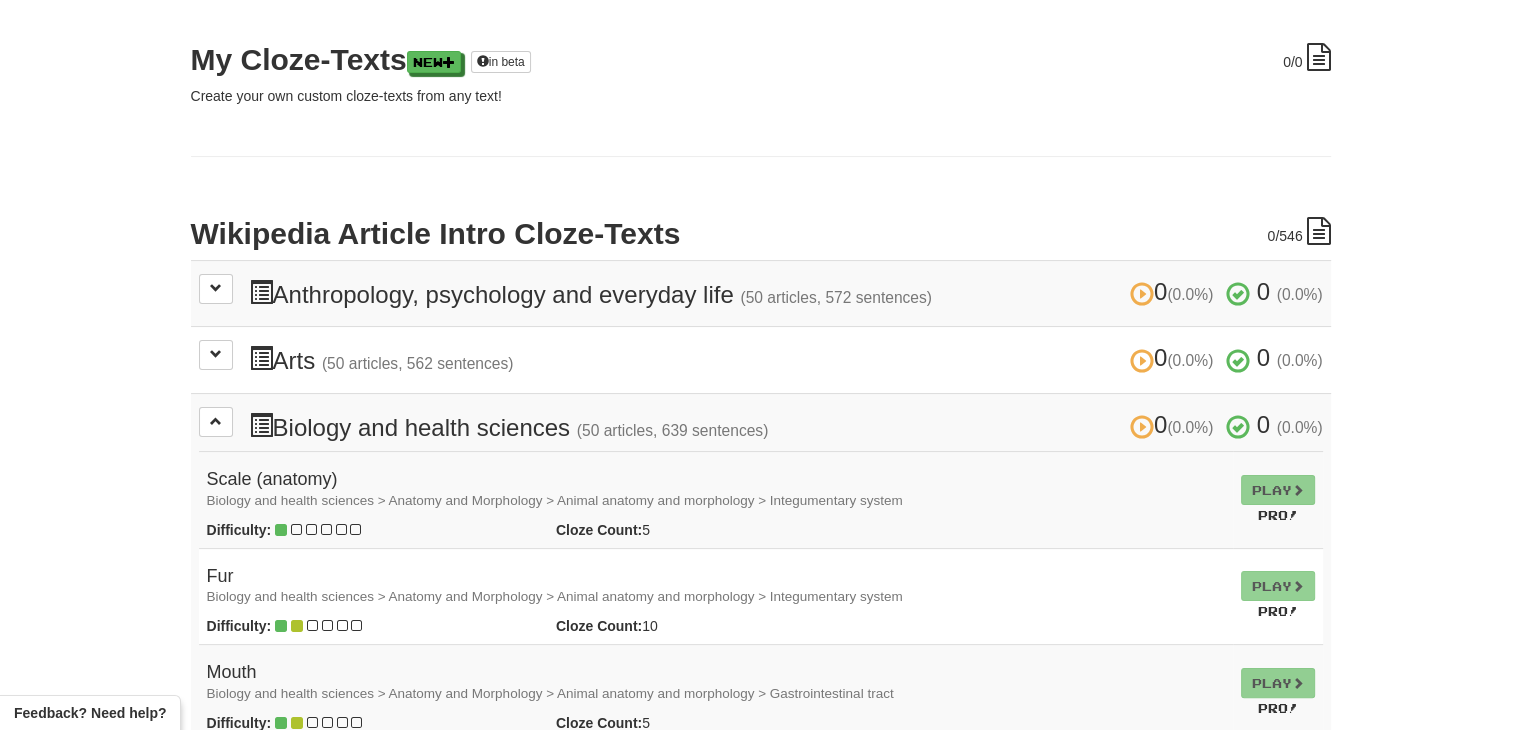 click on "Biology and health sciences > Anatomy and Morphology > Animal anatomy and morphology > Integumentary system" at bounding box center [555, 500] 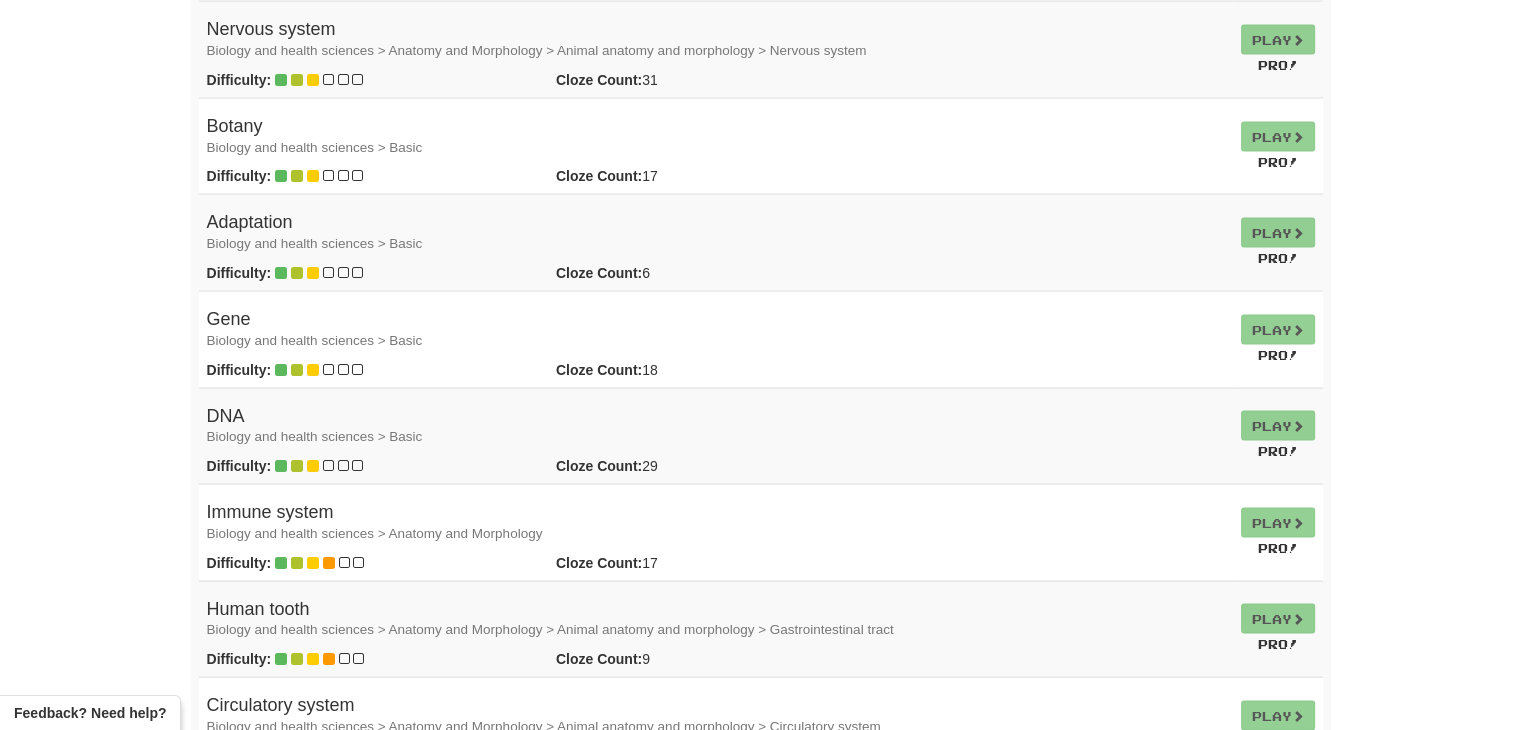 scroll, scrollTop: 3200, scrollLeft: 0, axis: vertical 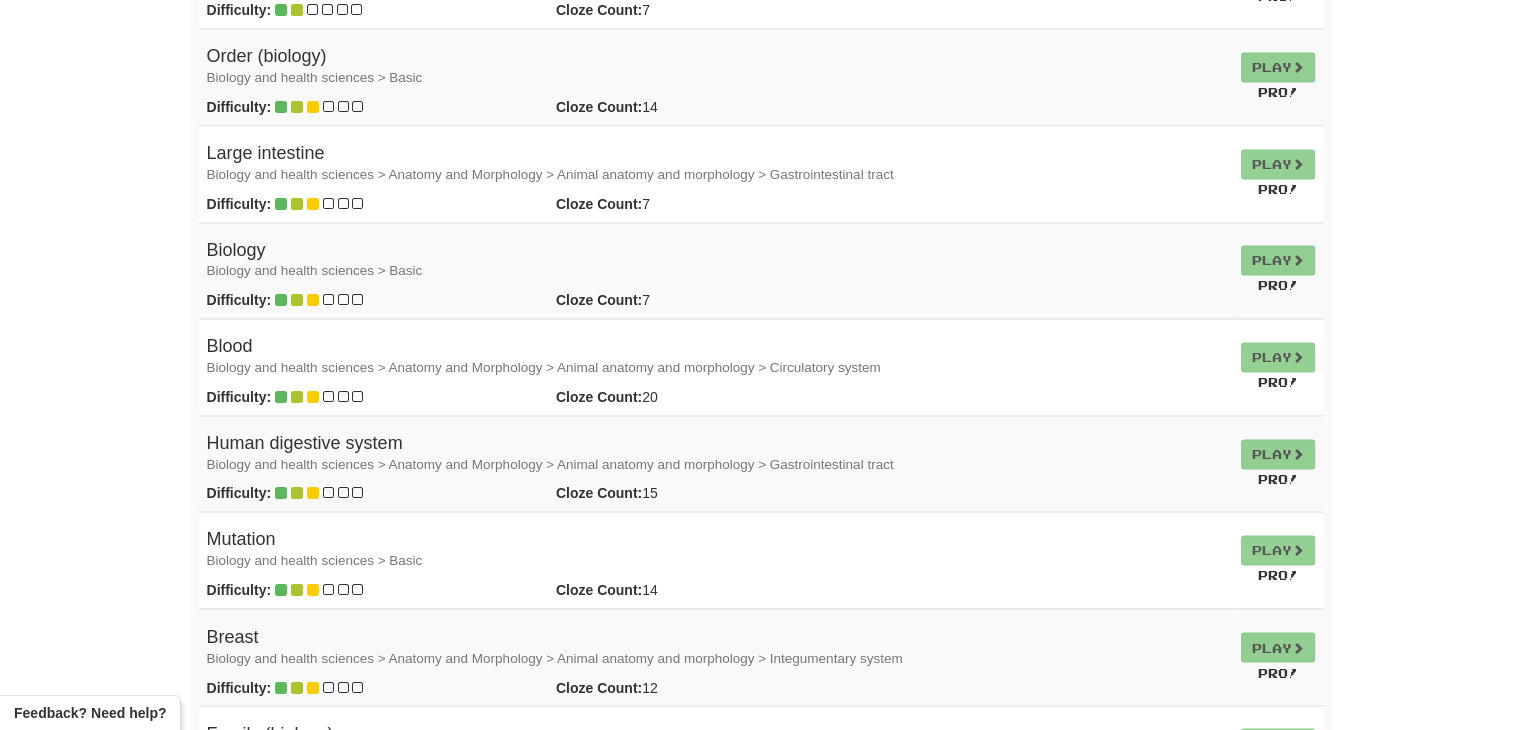 click on "Pro!" at bounding box center [1278, 382] 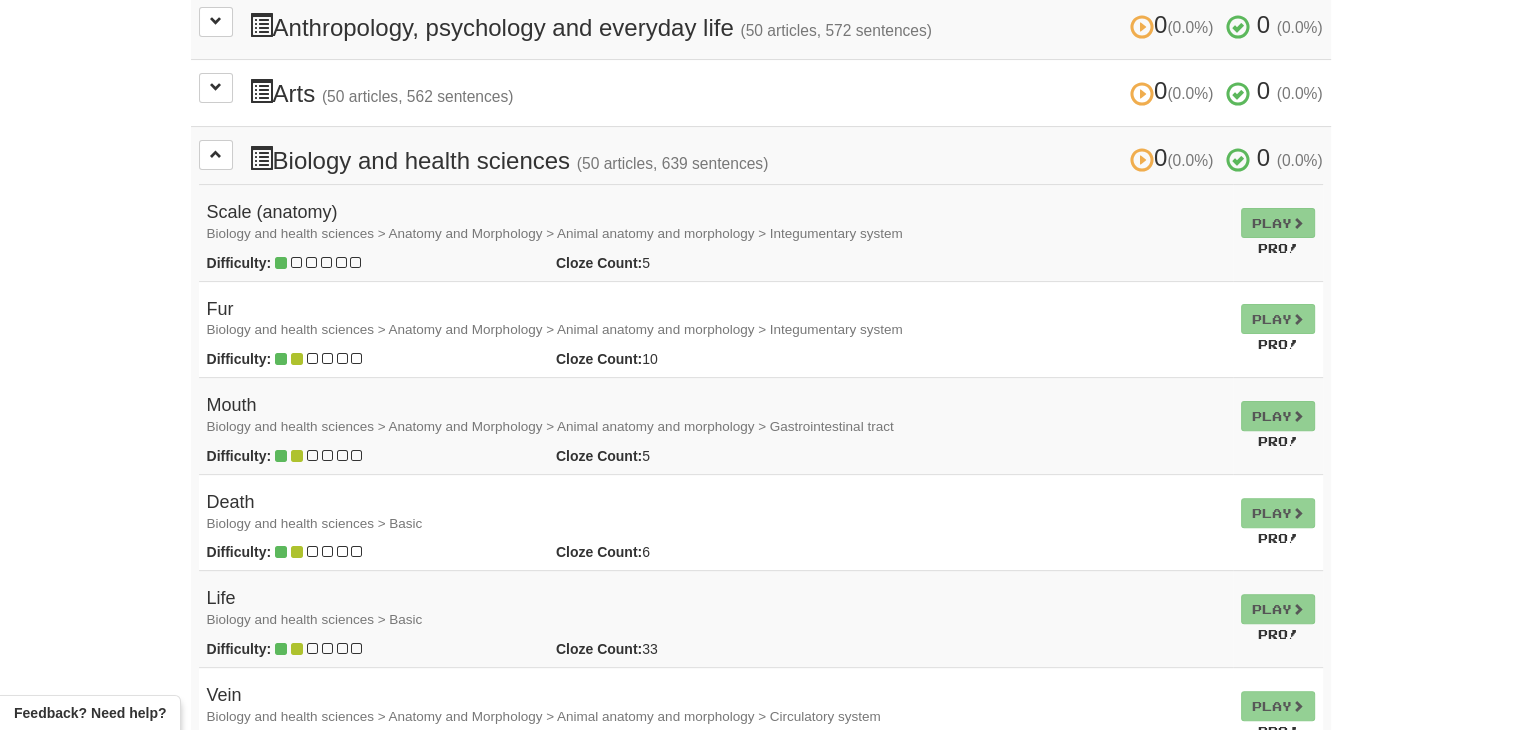 scroll, scrollTop: 0, scrollLeft: 0, axis: both 